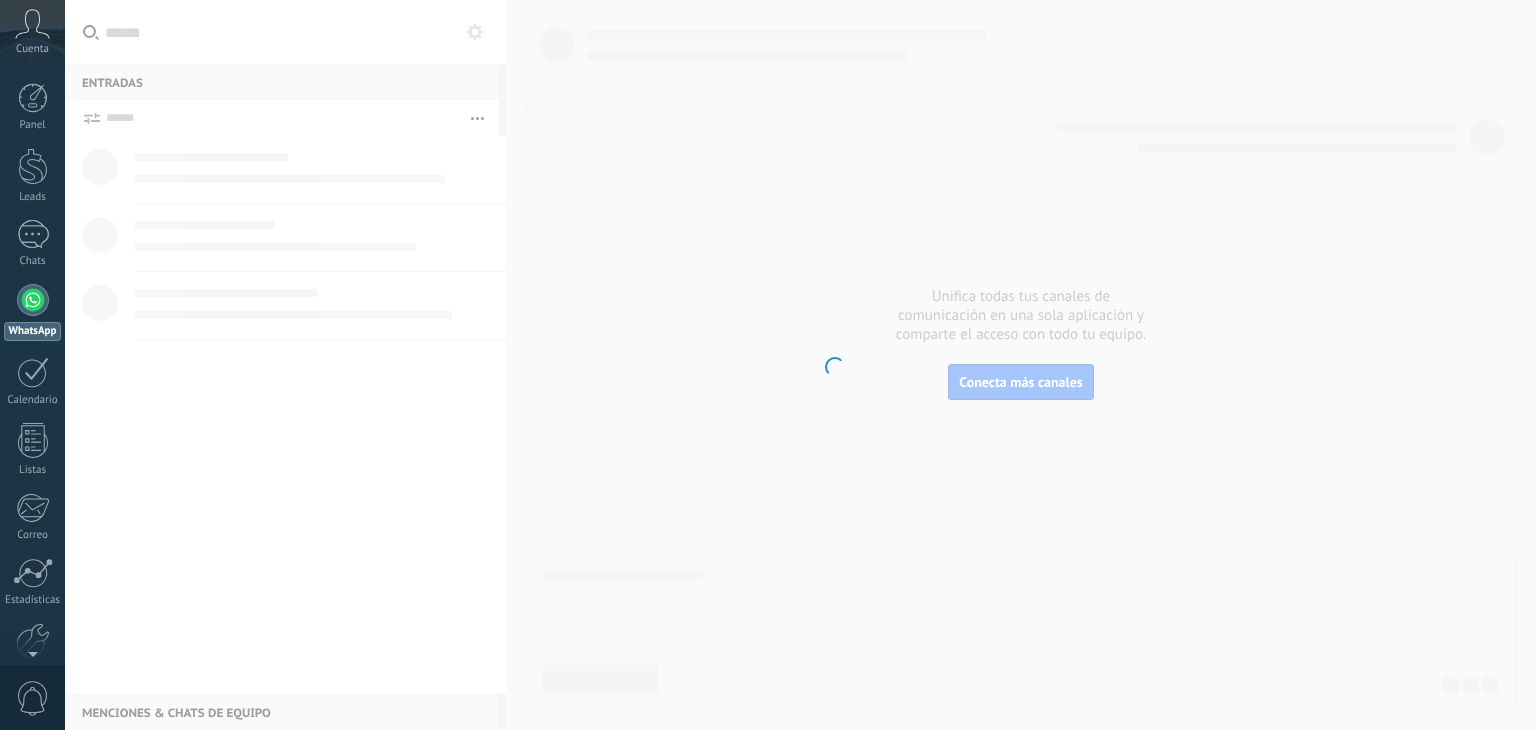 scroll, scrollTop: 0, scrollLeft: 0, axis: both 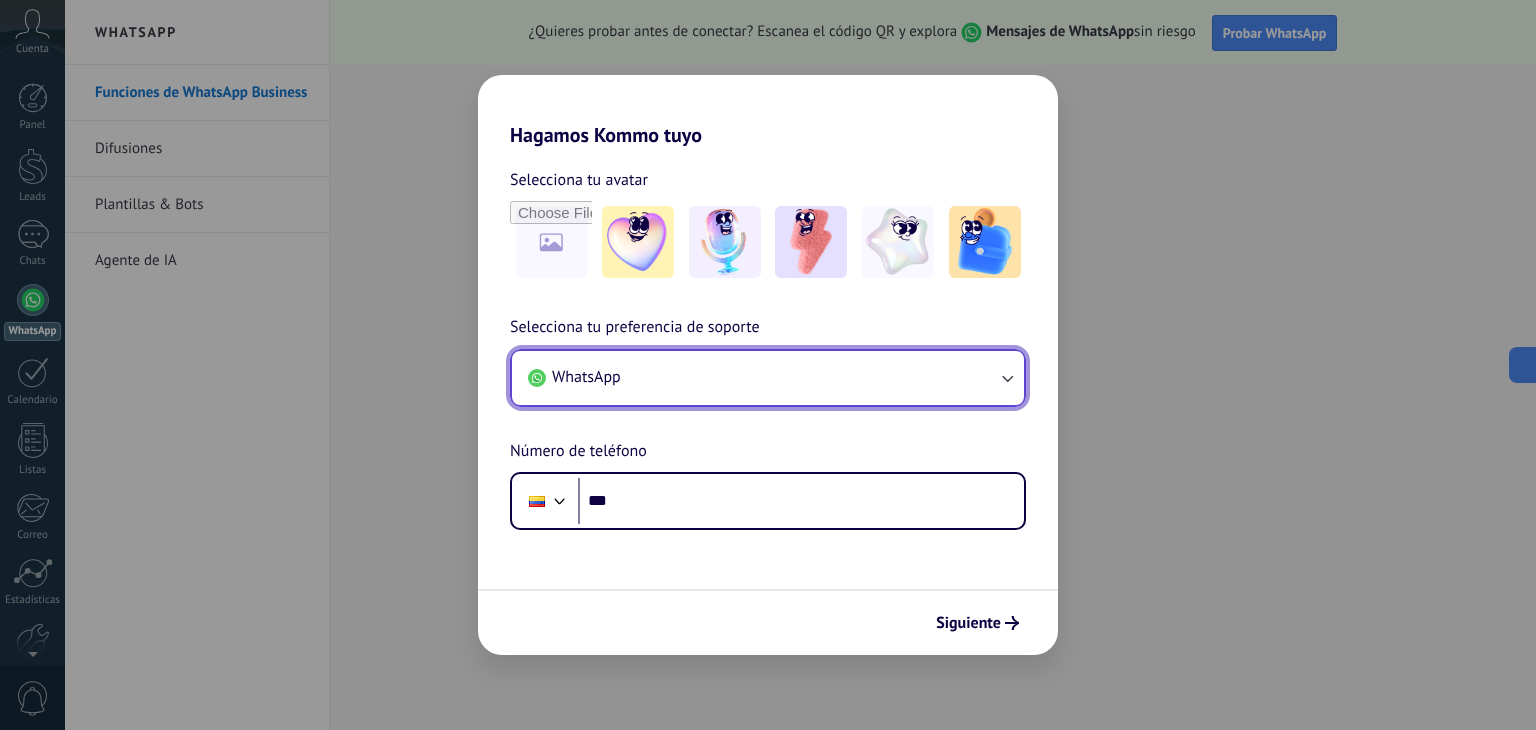 click on "WhatsApp" at bounding box center [768, 378] 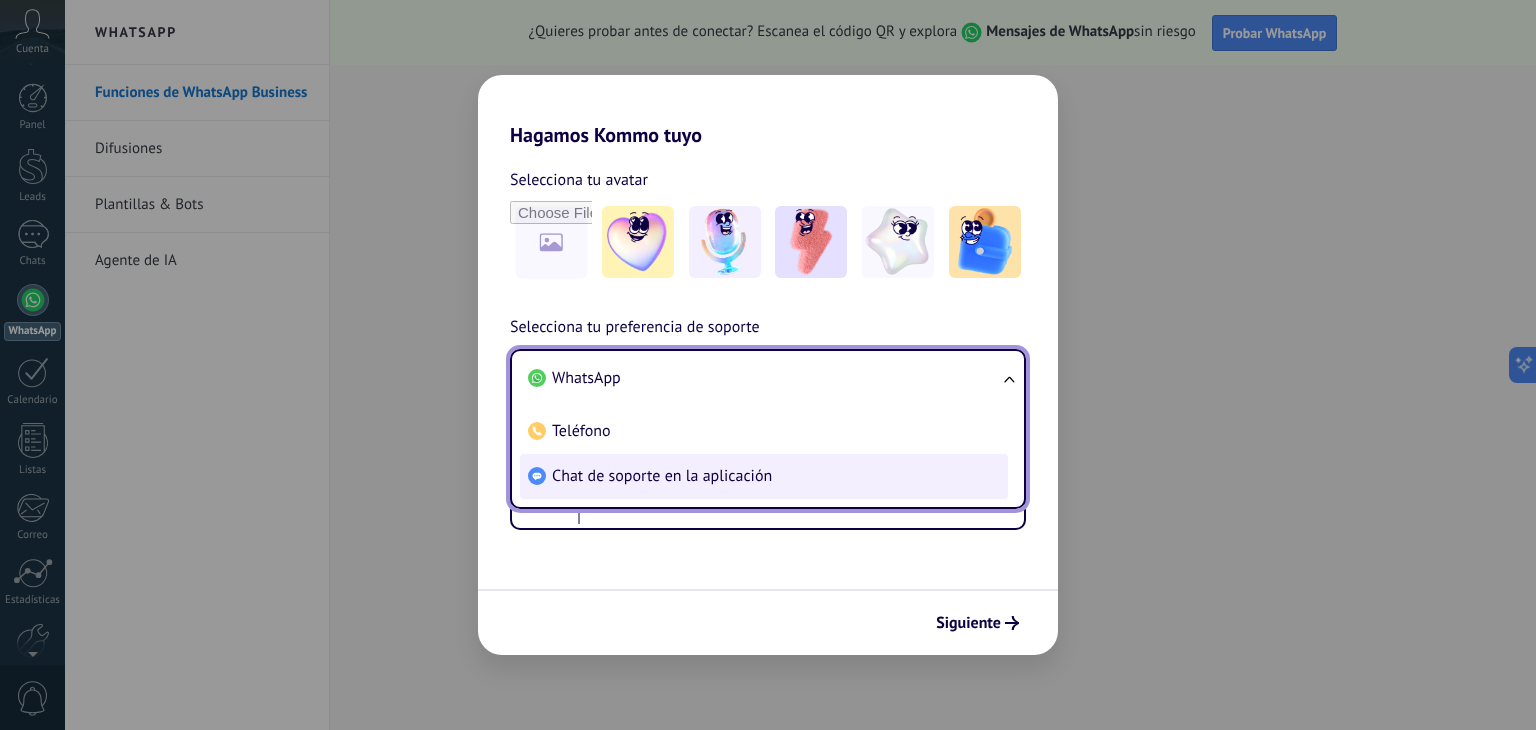 click on "Chat de soporte en la aplicación" at bounding box center [662, 476] 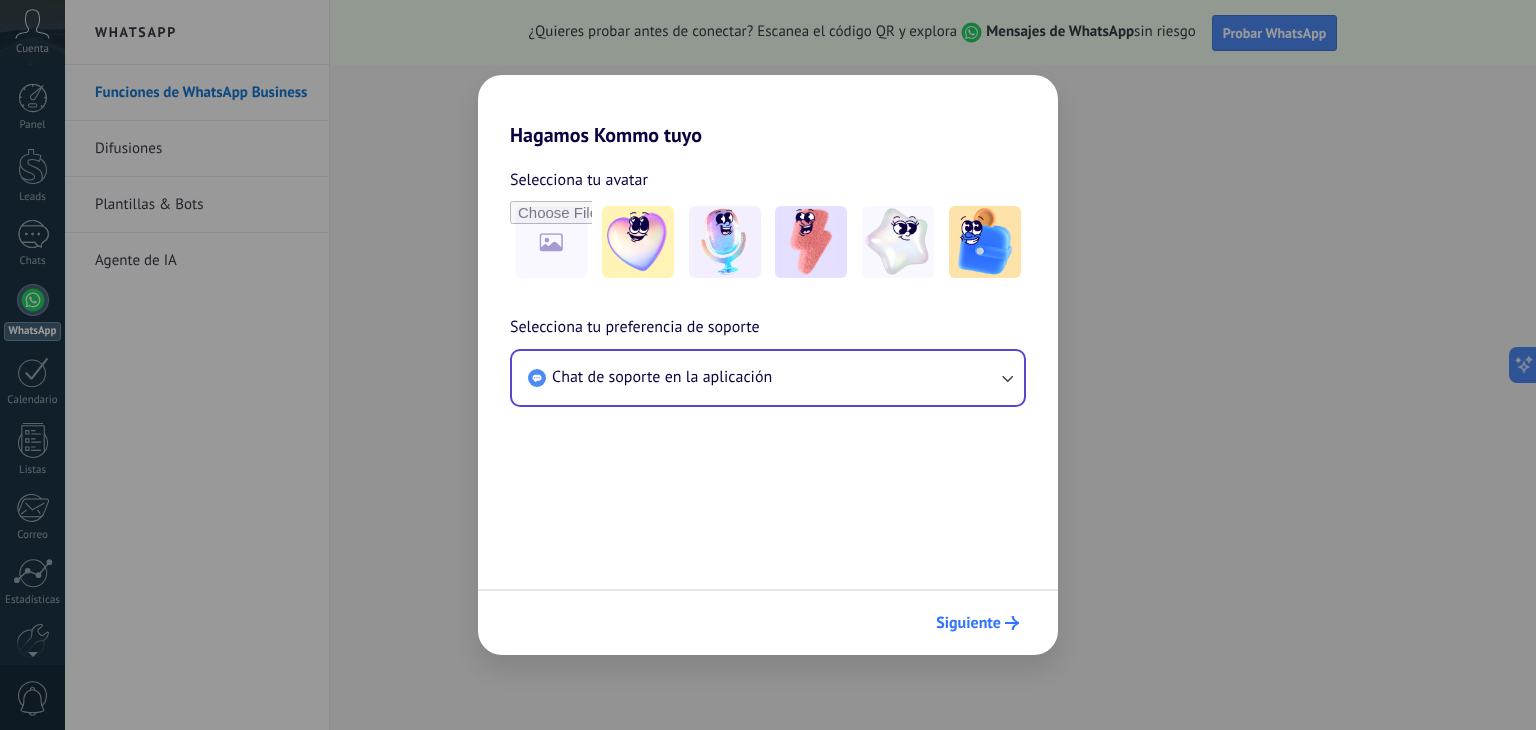 click on "Siguiente" at bounding box center (977, 623) 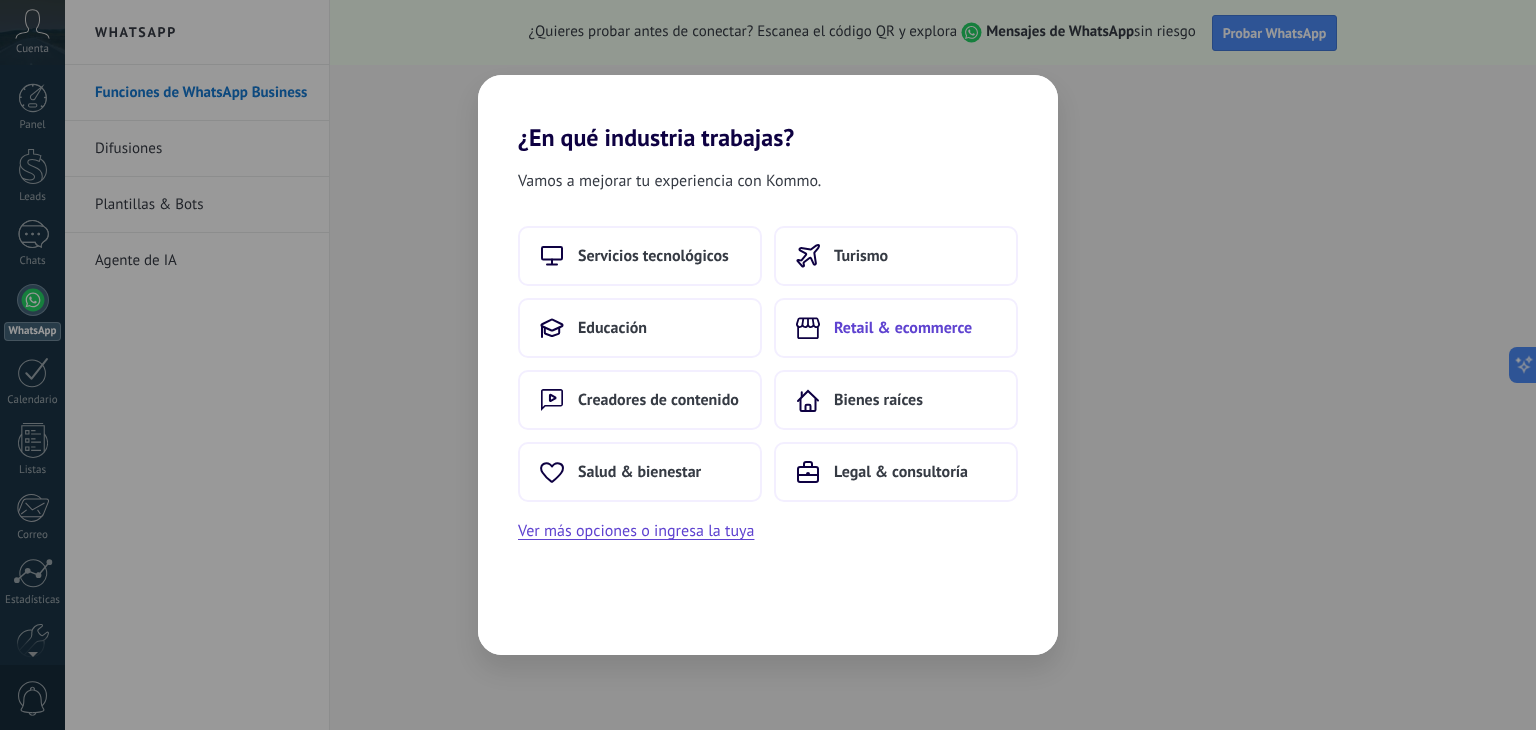click on "Retail & ecommerce" at bounding box center (903, 328) 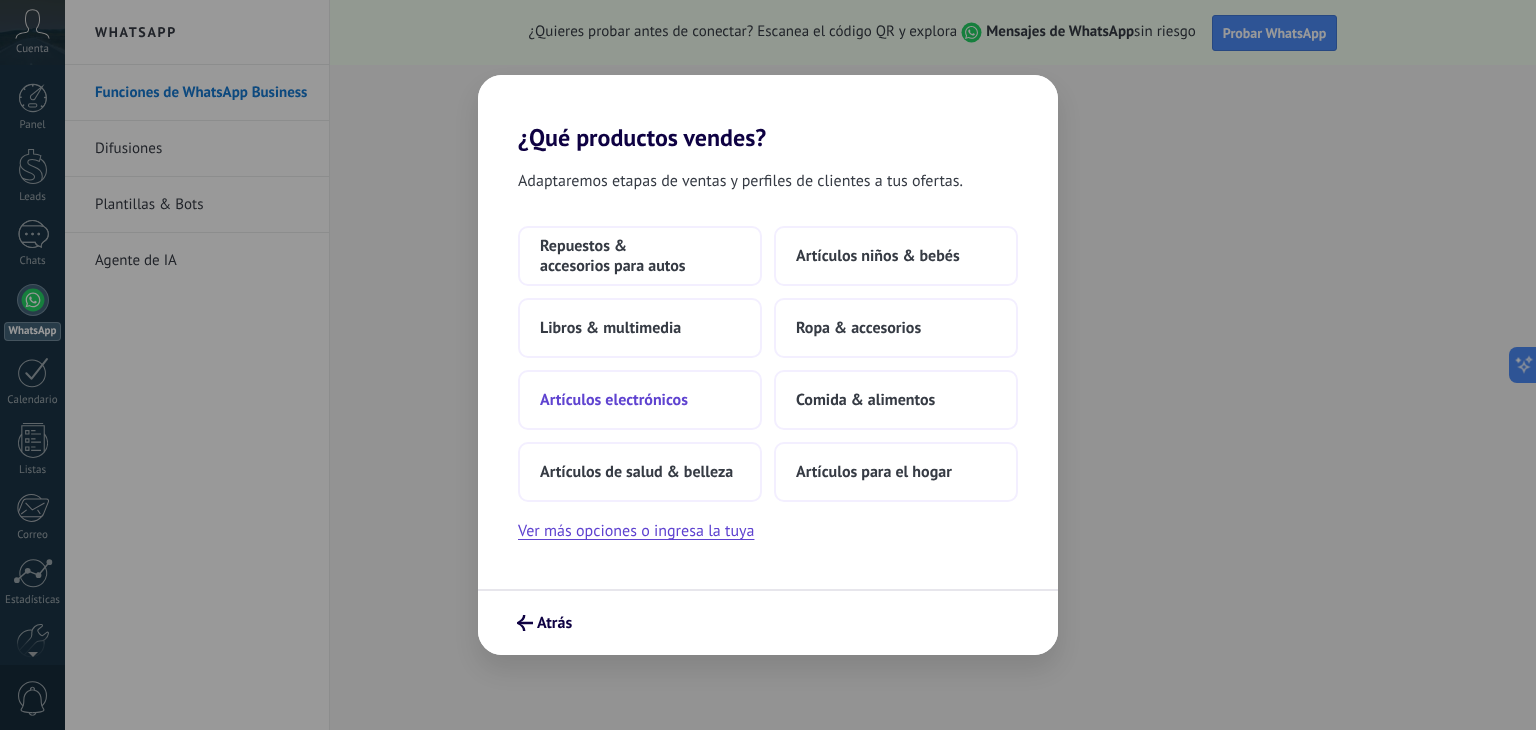 click on "Artículos electrónicos" at bounding box center [640, 400] 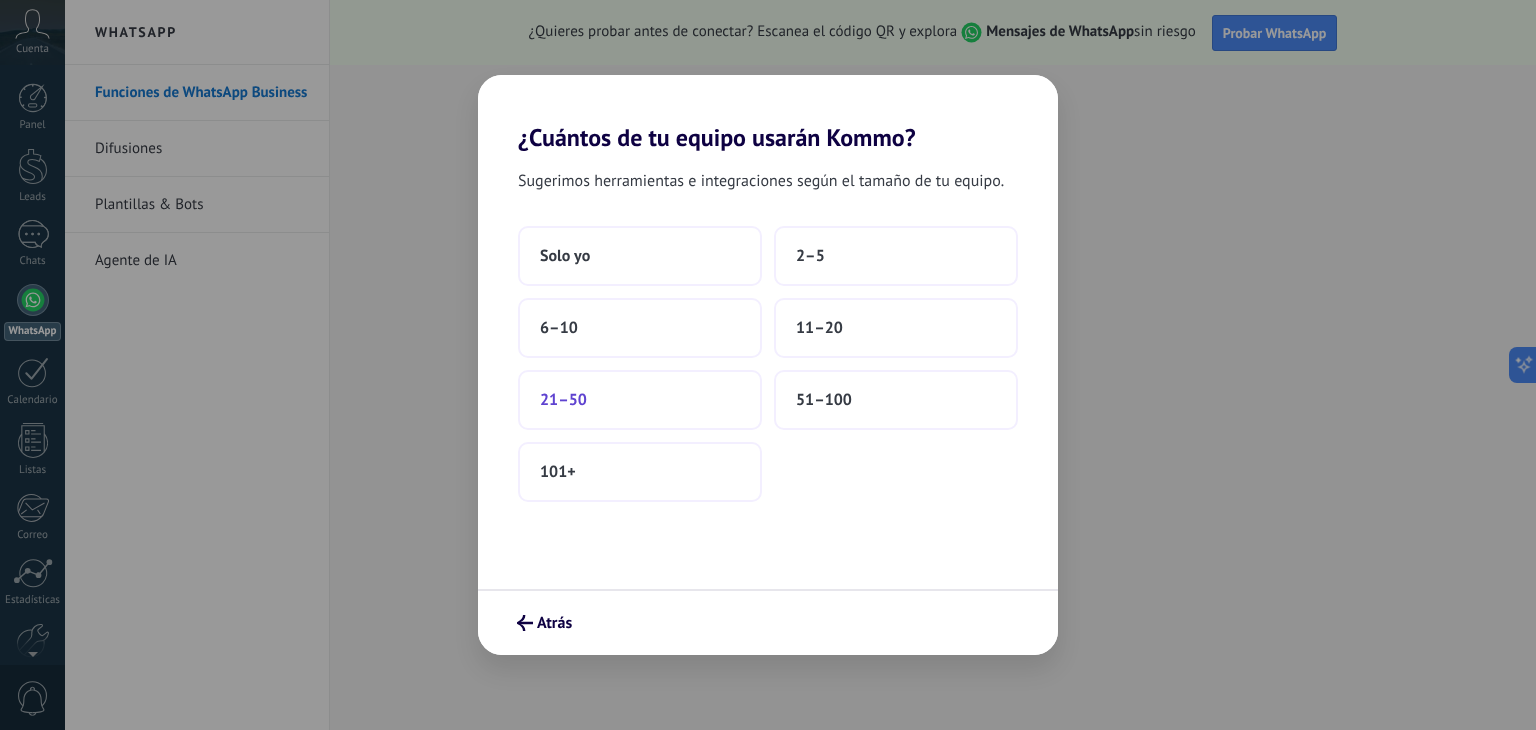 click on "21–50" at bounding box center (640, 400) 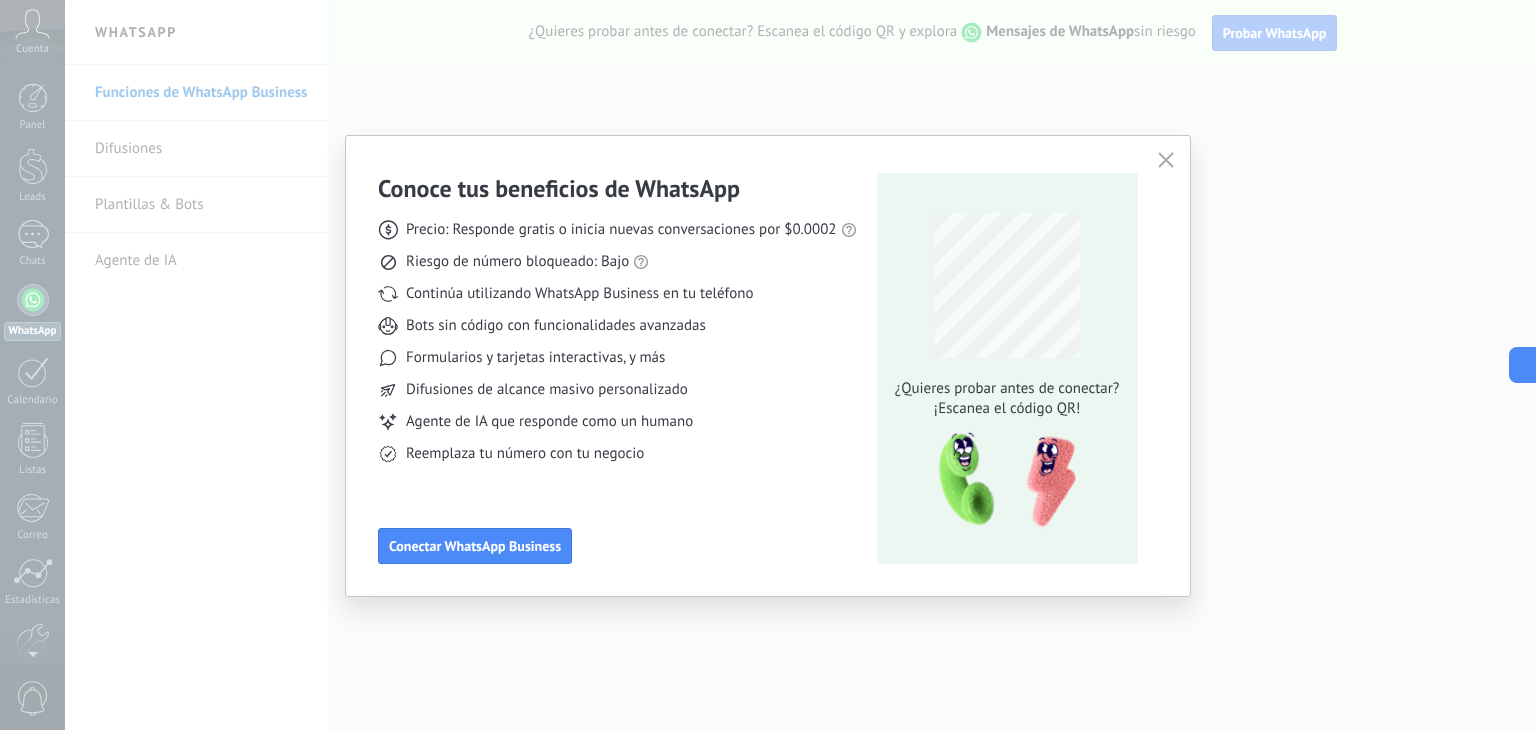 click 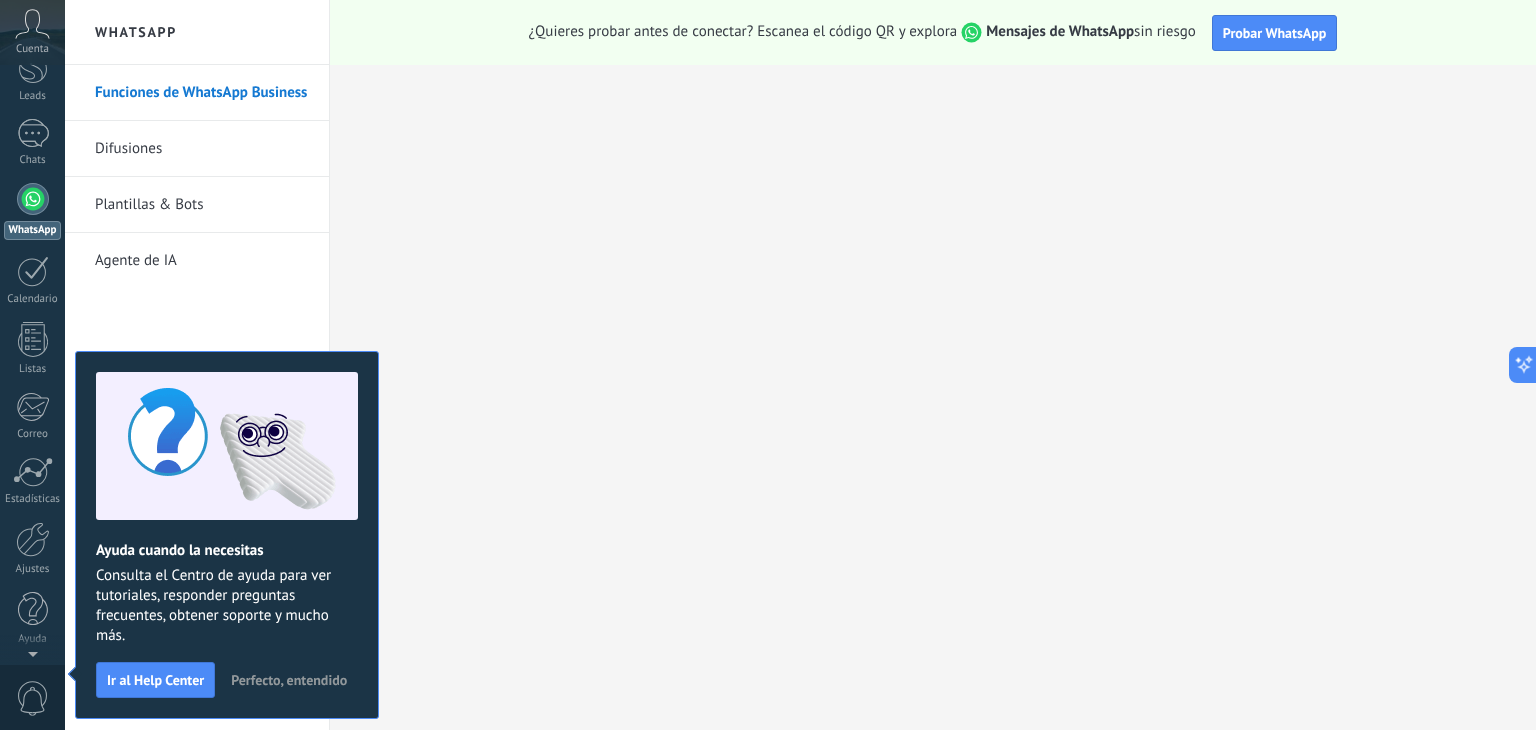 scroll, scrollTop: 0, scrollLeft: 0, axis: both 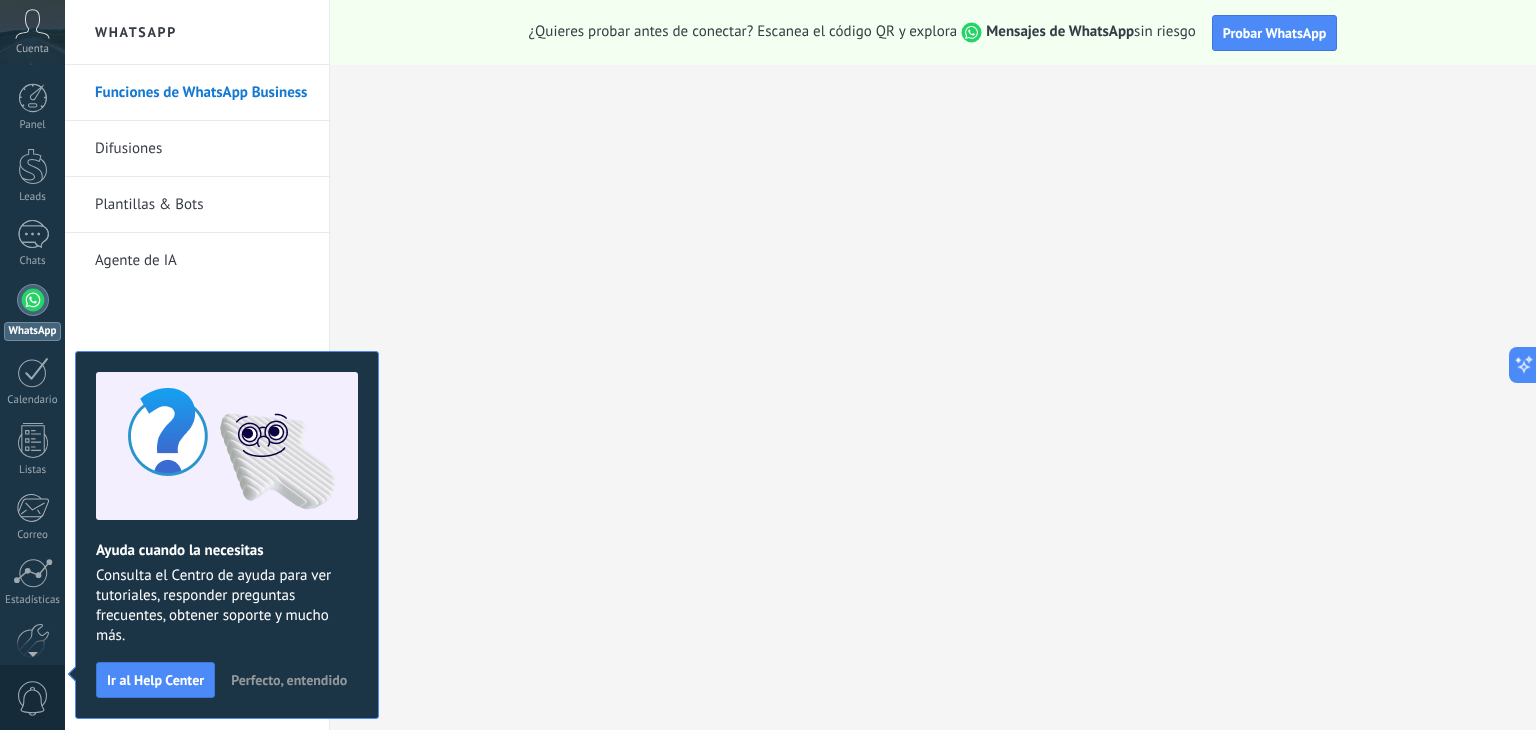 click on "Perfecto, entendido" at bounding box center [289, 680] 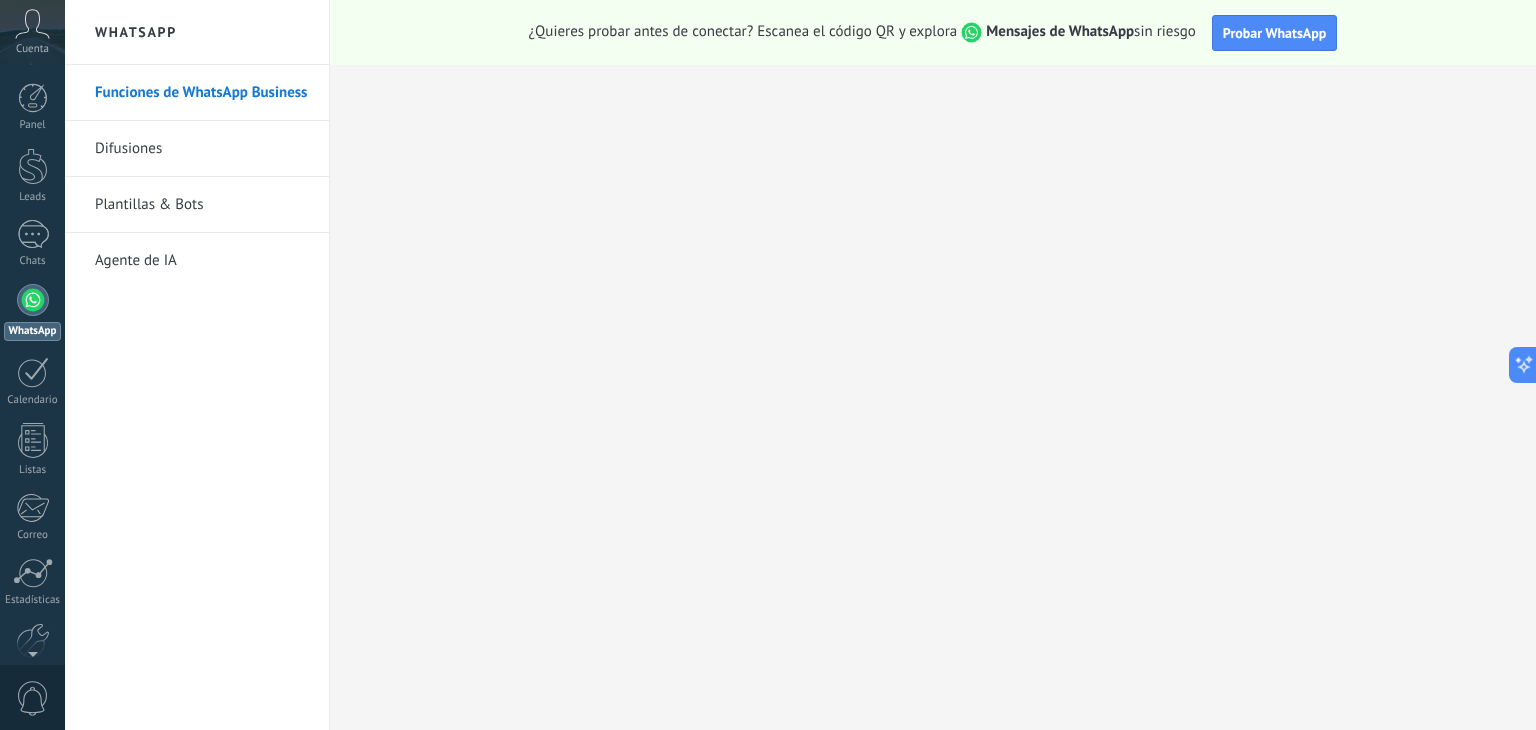 click 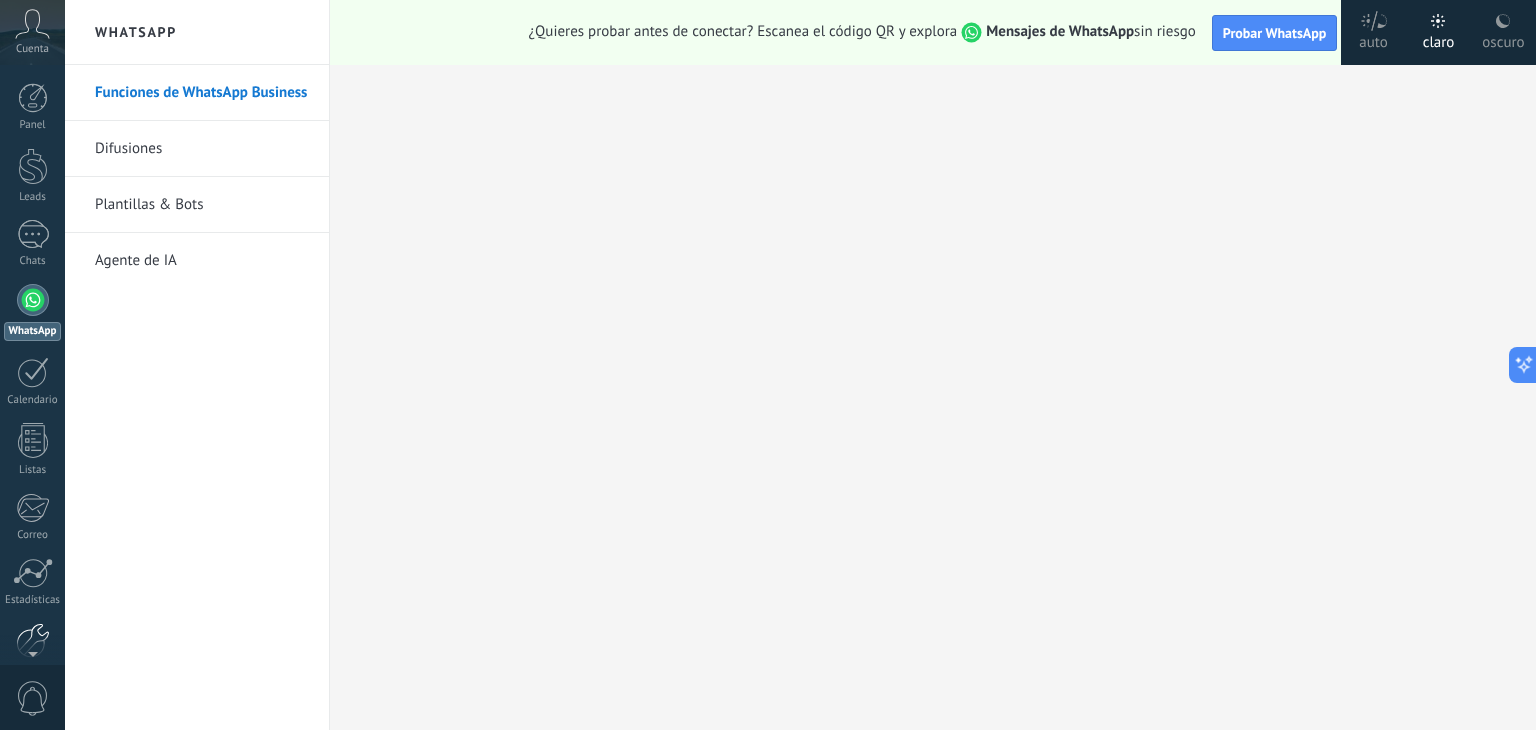 click at bounding box center [33, 640] 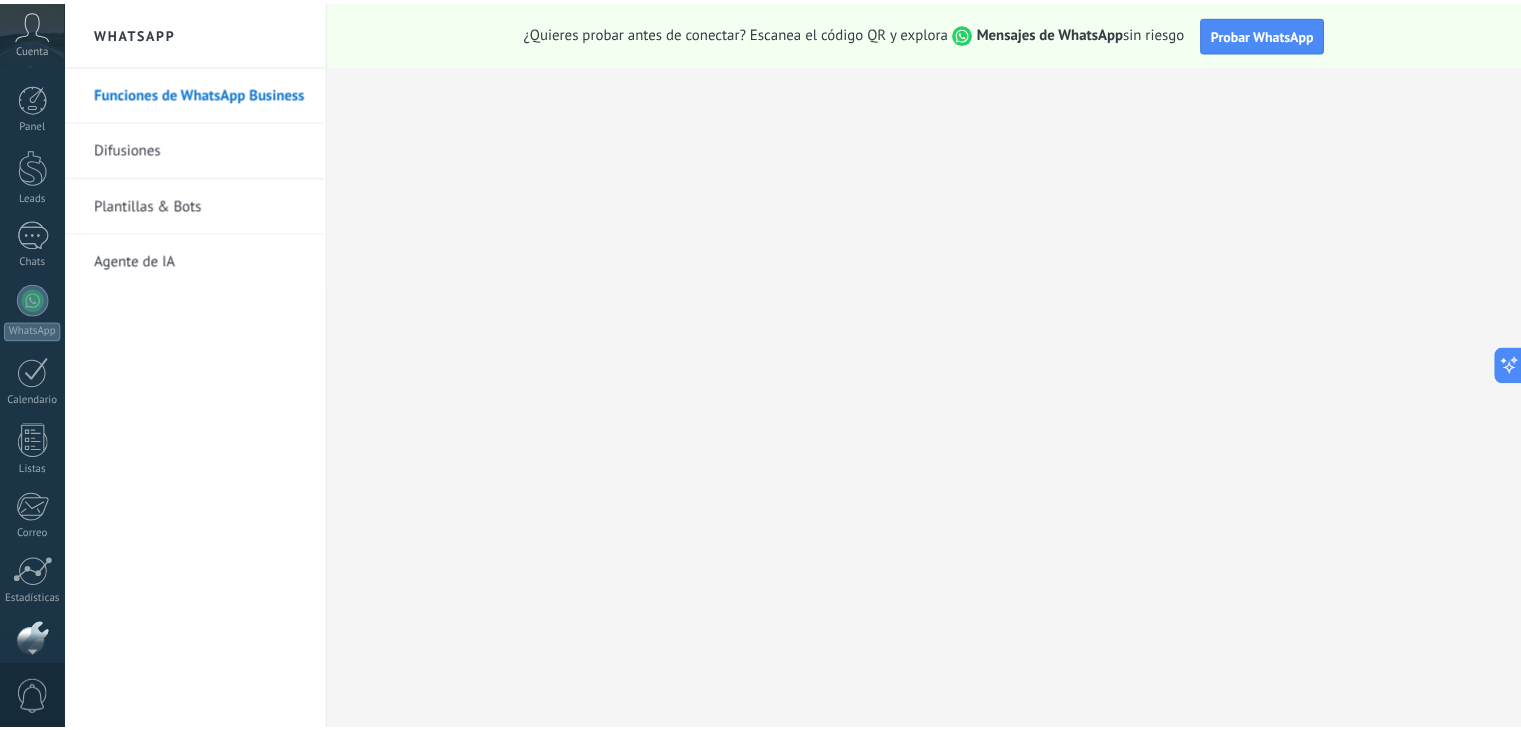 scroll, scrollTop: 101, scrollLeft: 0, axis: vertical 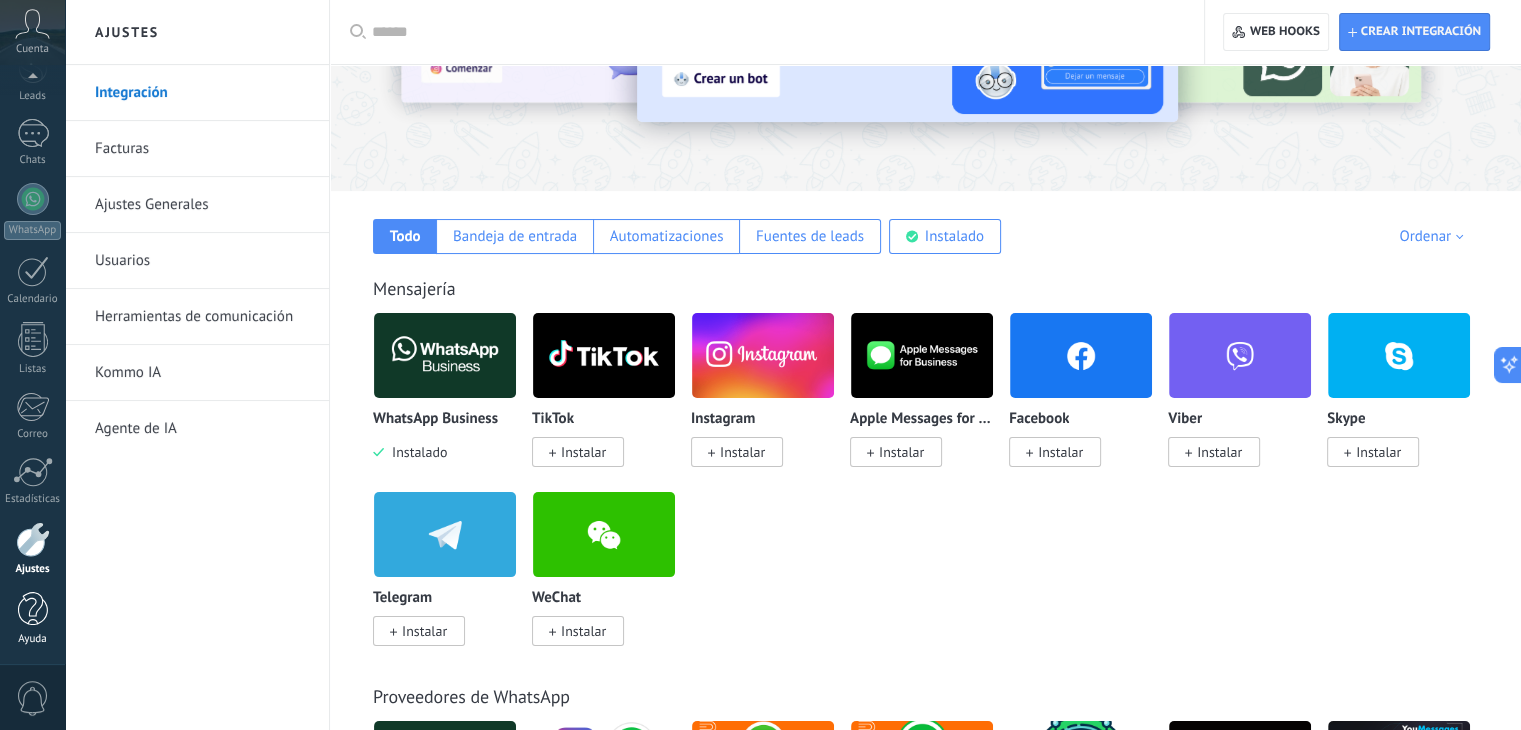 click at bounding box center [33, 609] 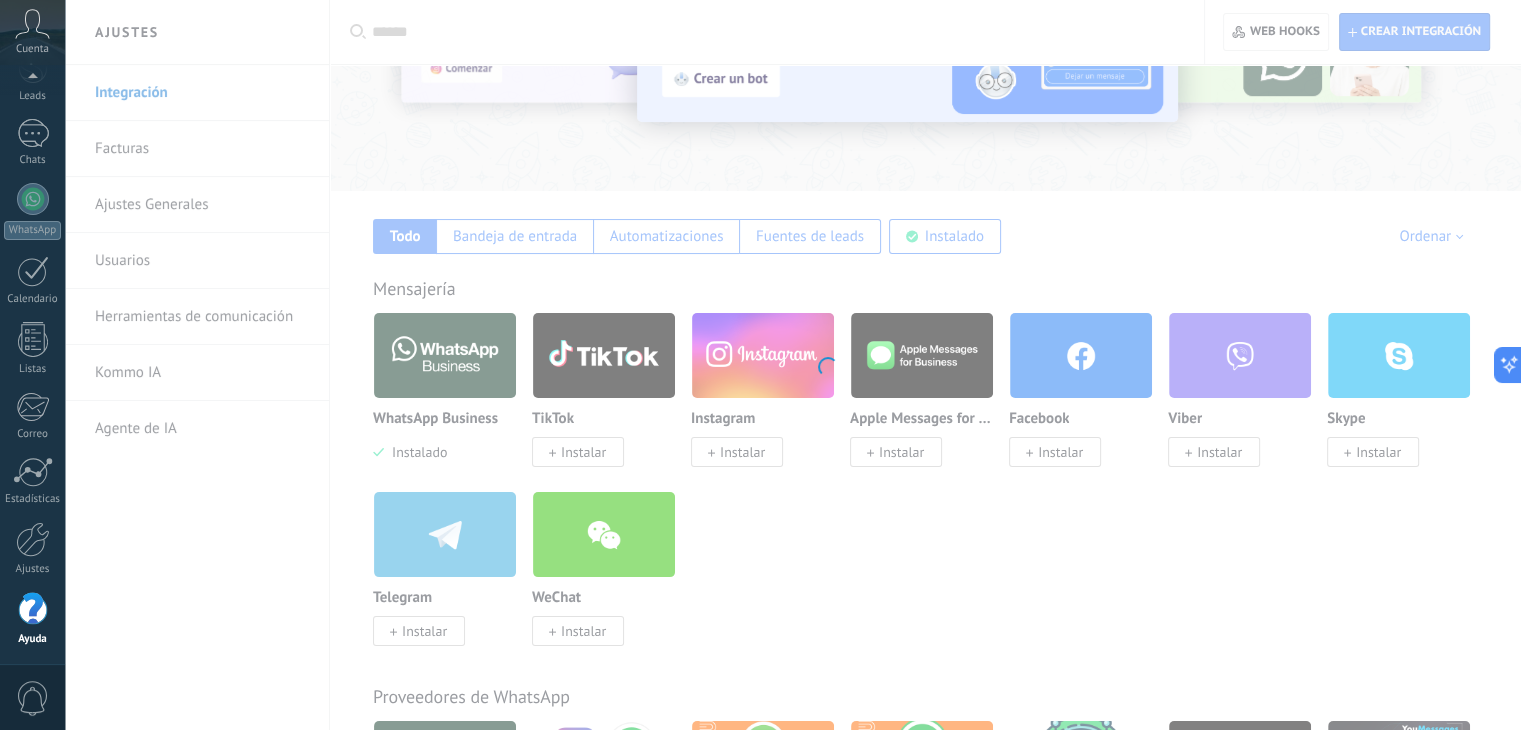 scroll, scrollTop: 0, scrollLeft: 0, axis: both 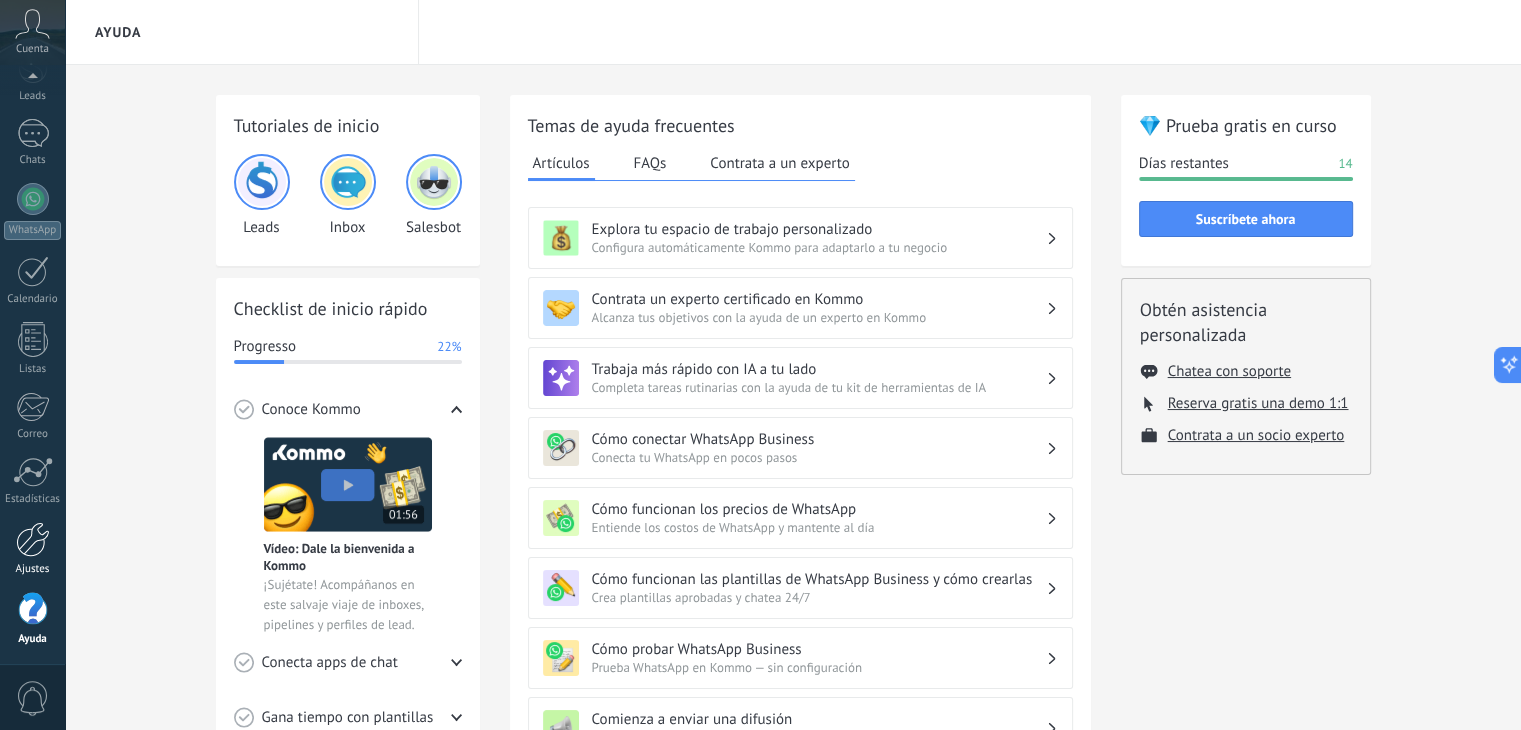 click at bounding box center (33, 539) 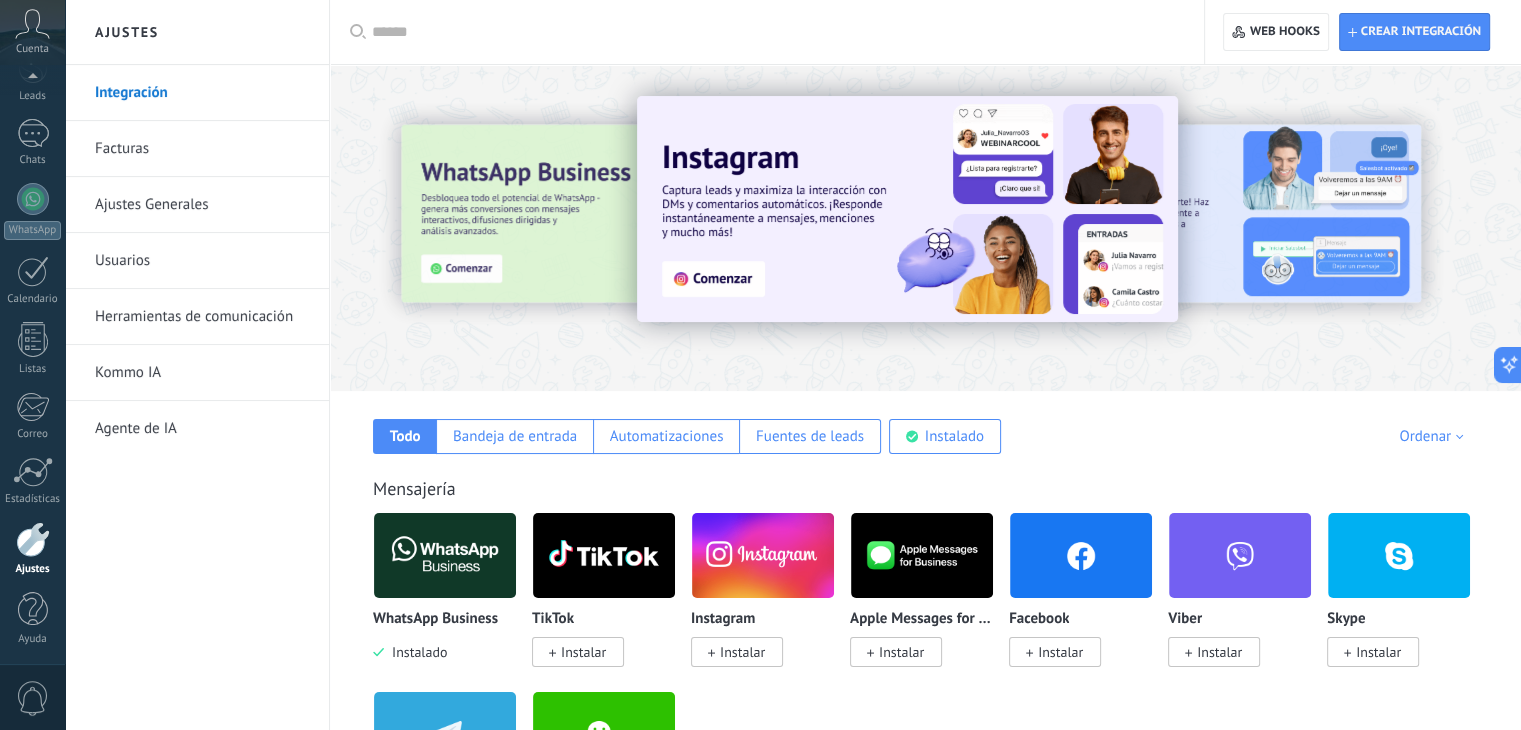 click on "Ajustes Generales" at bounding box center (202, 205) 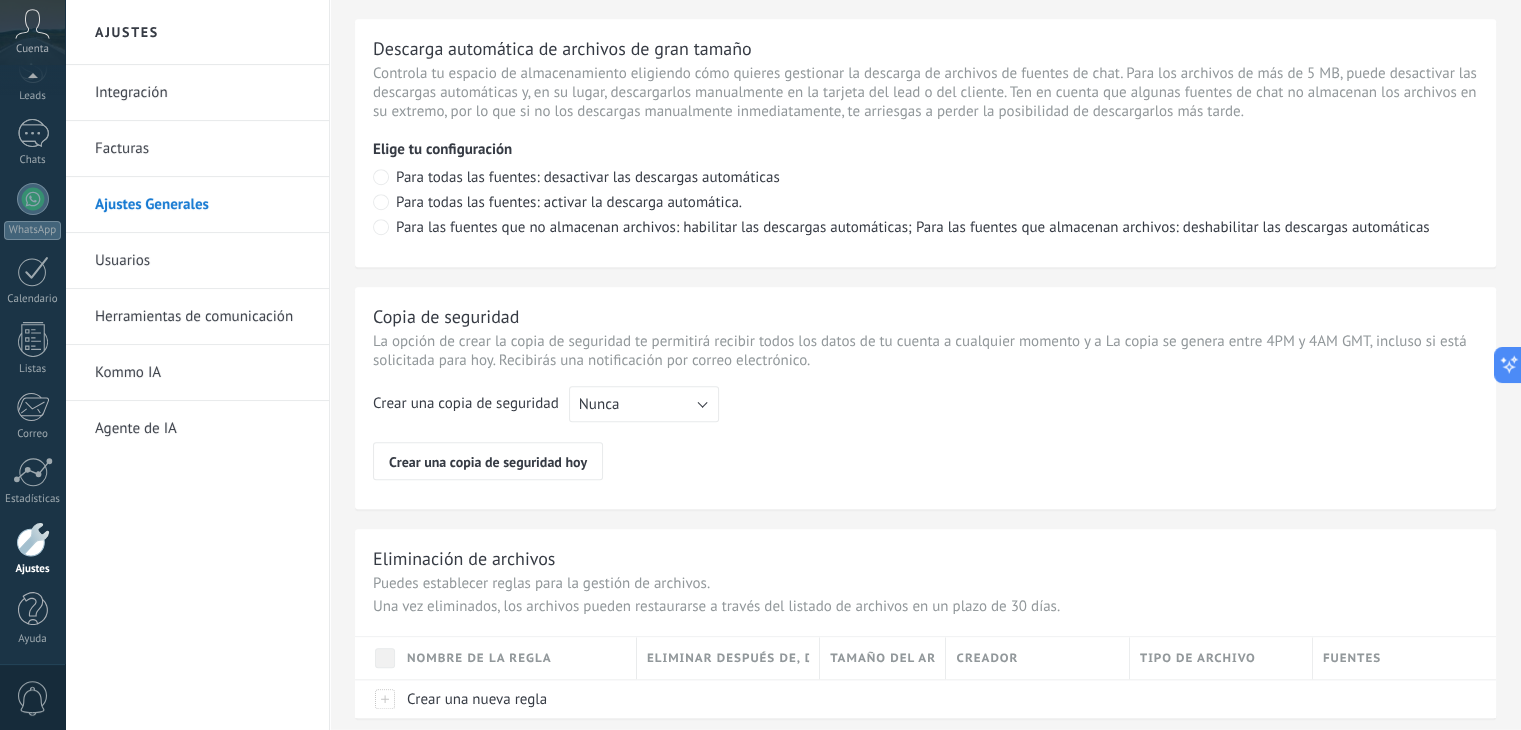 scroll, scrollTop: 1476, scrollLeft: 0, axis: vertical 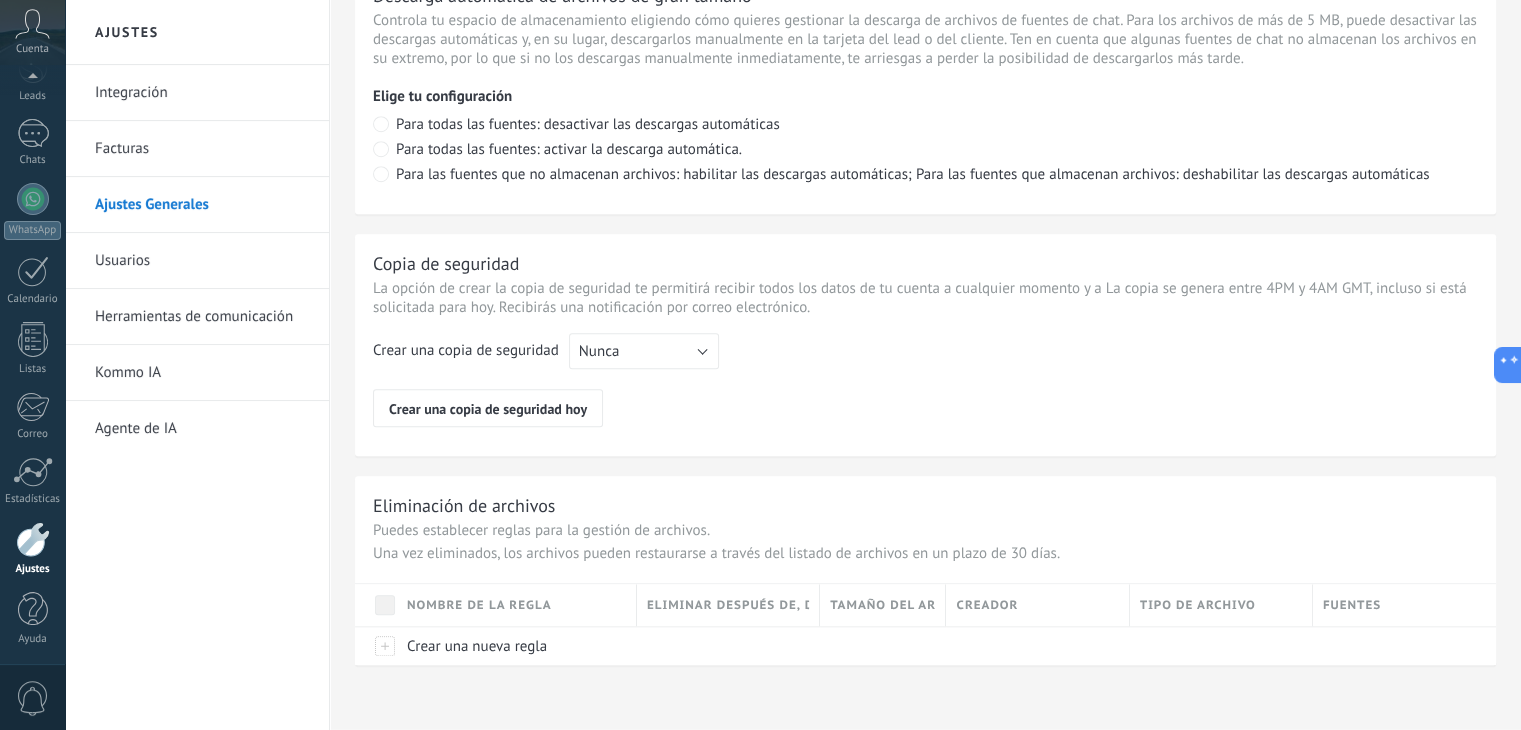 click on "Usuarios" at bounding box center [202, 261] 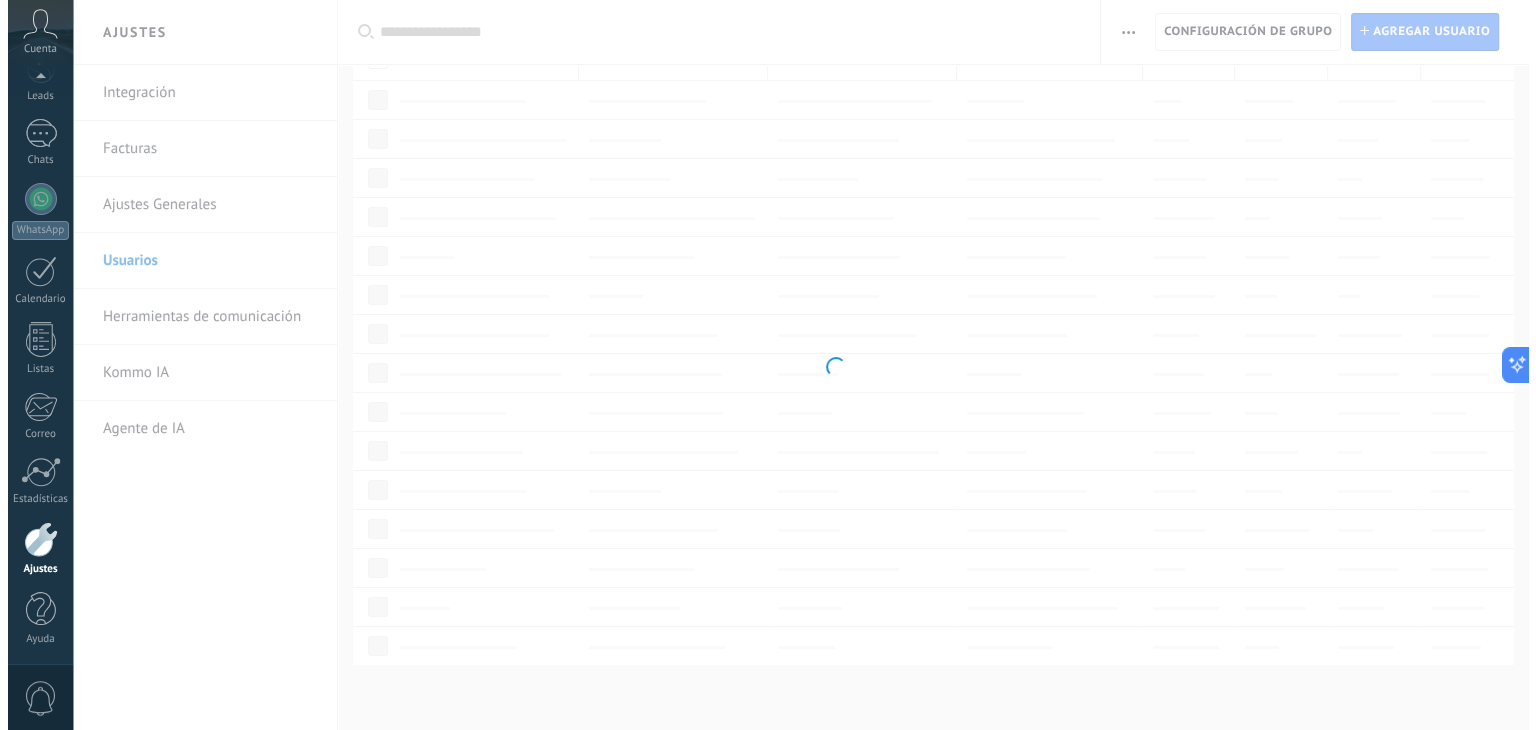 scroll, scrollTop: 0, scrollLeft: 0, axis: both 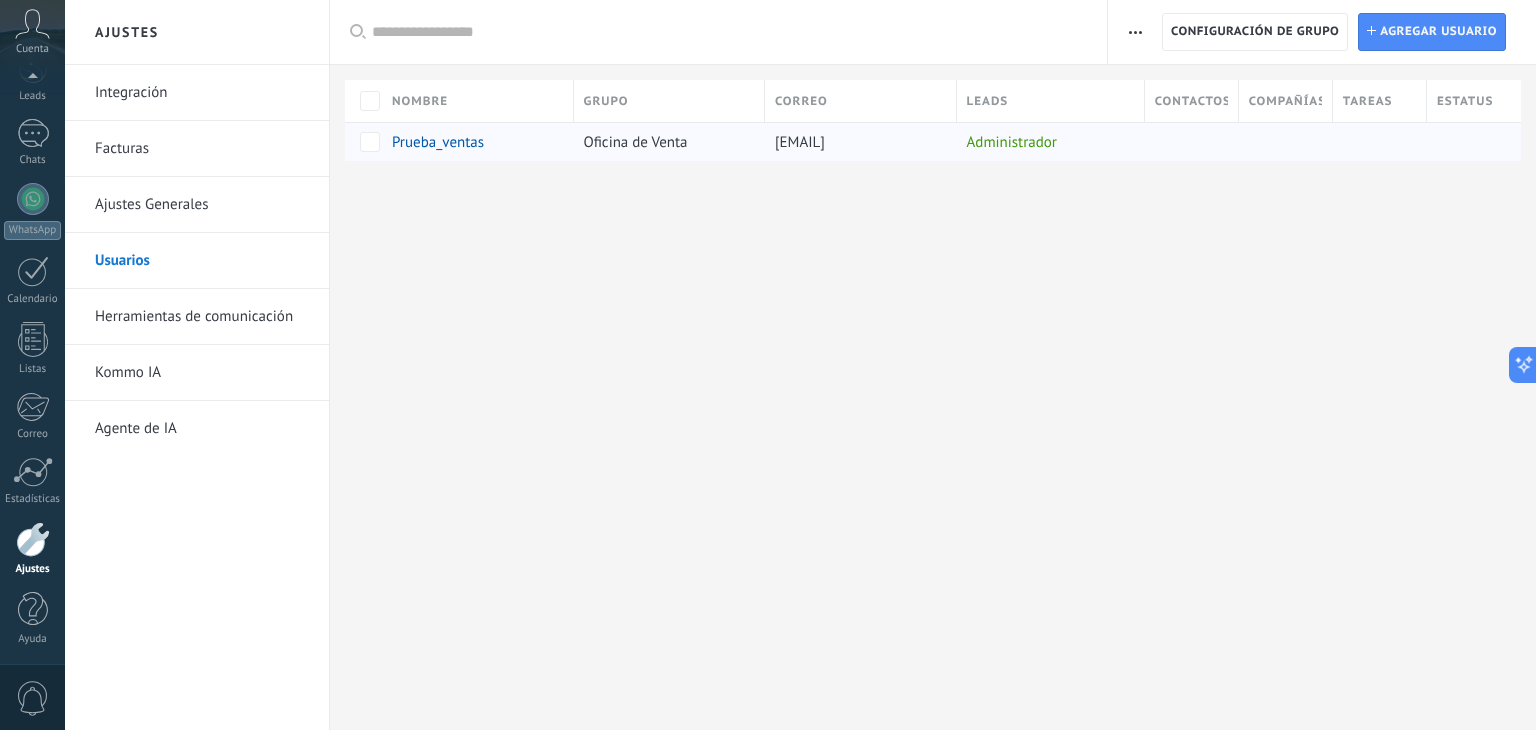 click on "Prueba_ventas" at bounding box center (473, 142) 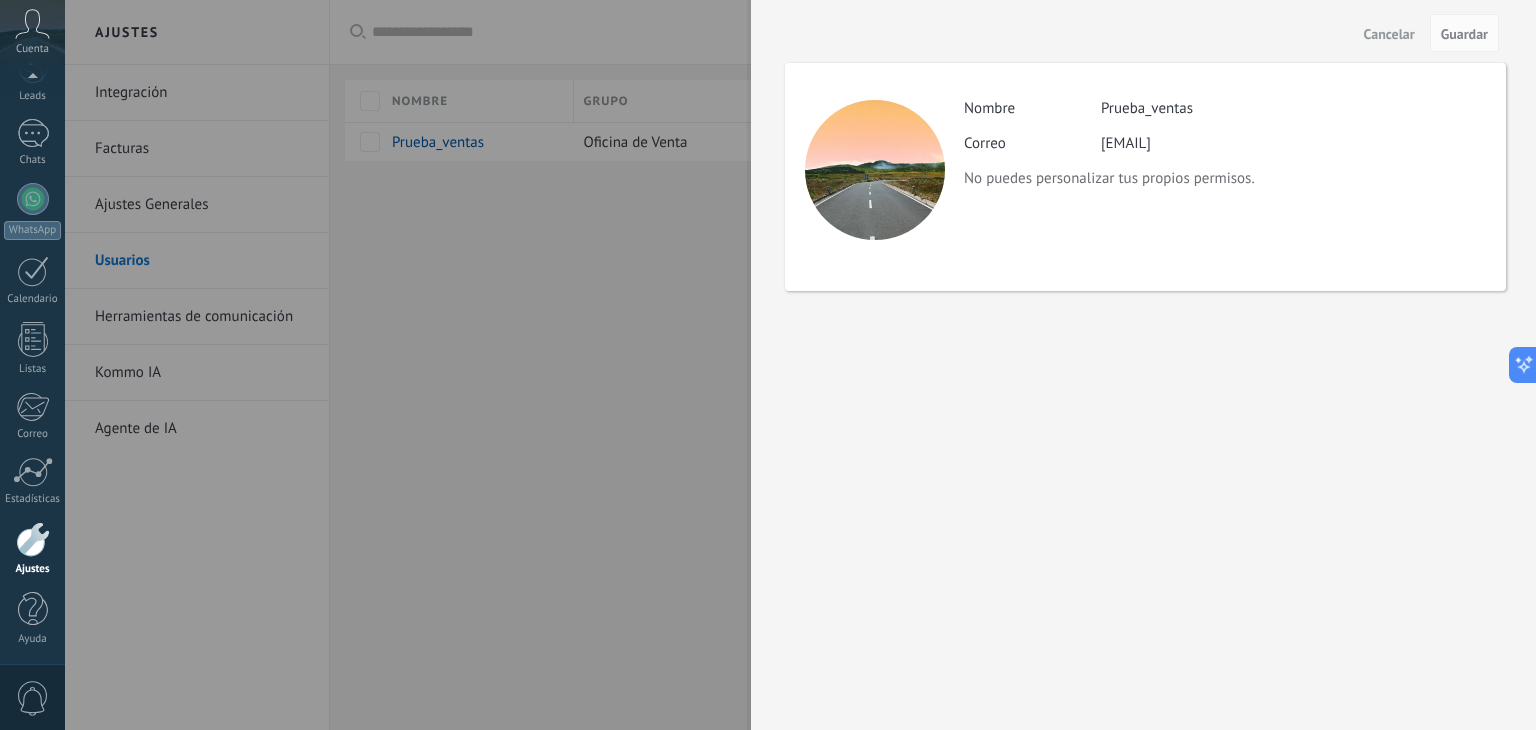 click at bounding box center [768, 365] 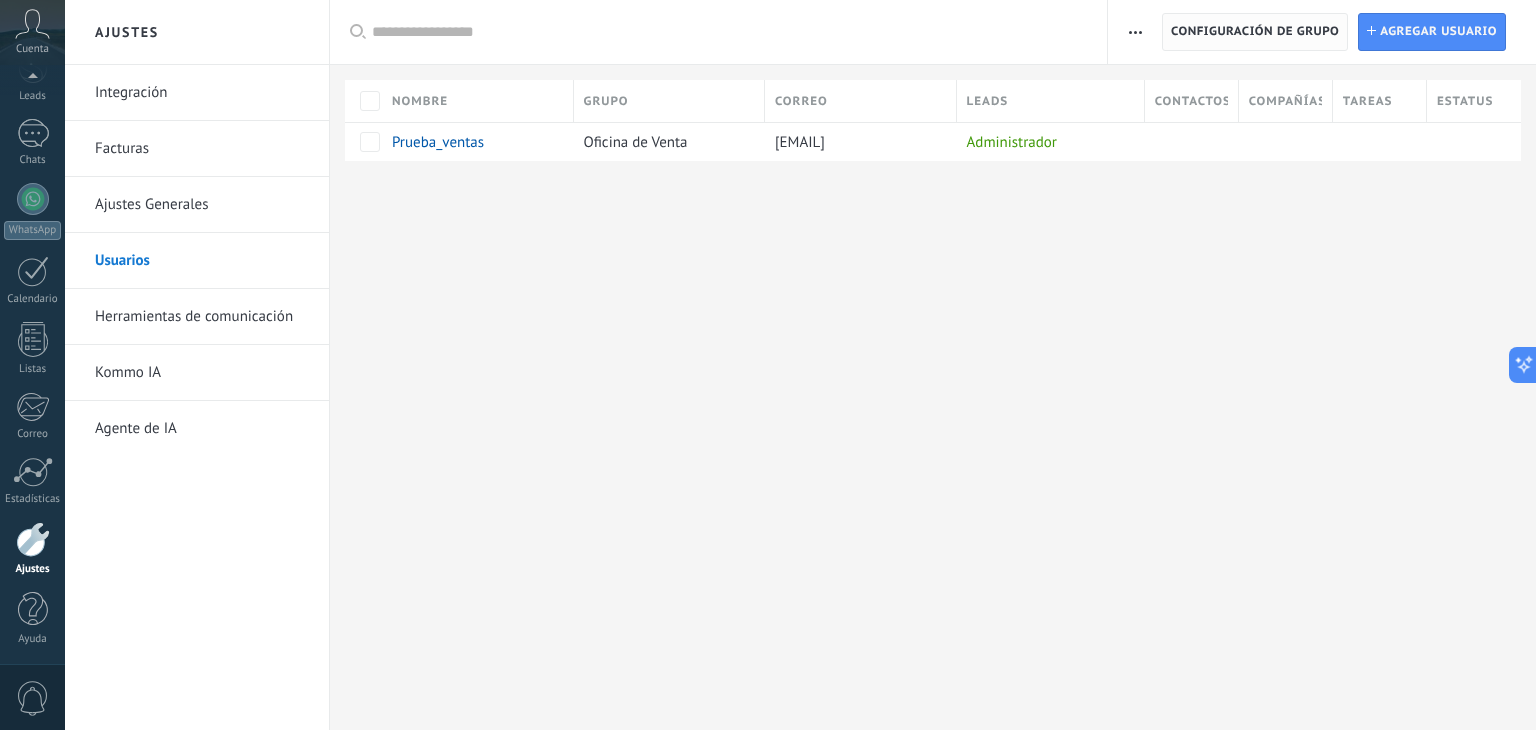 click on "Configuración de grupo" at bounding box center (1255, 32) 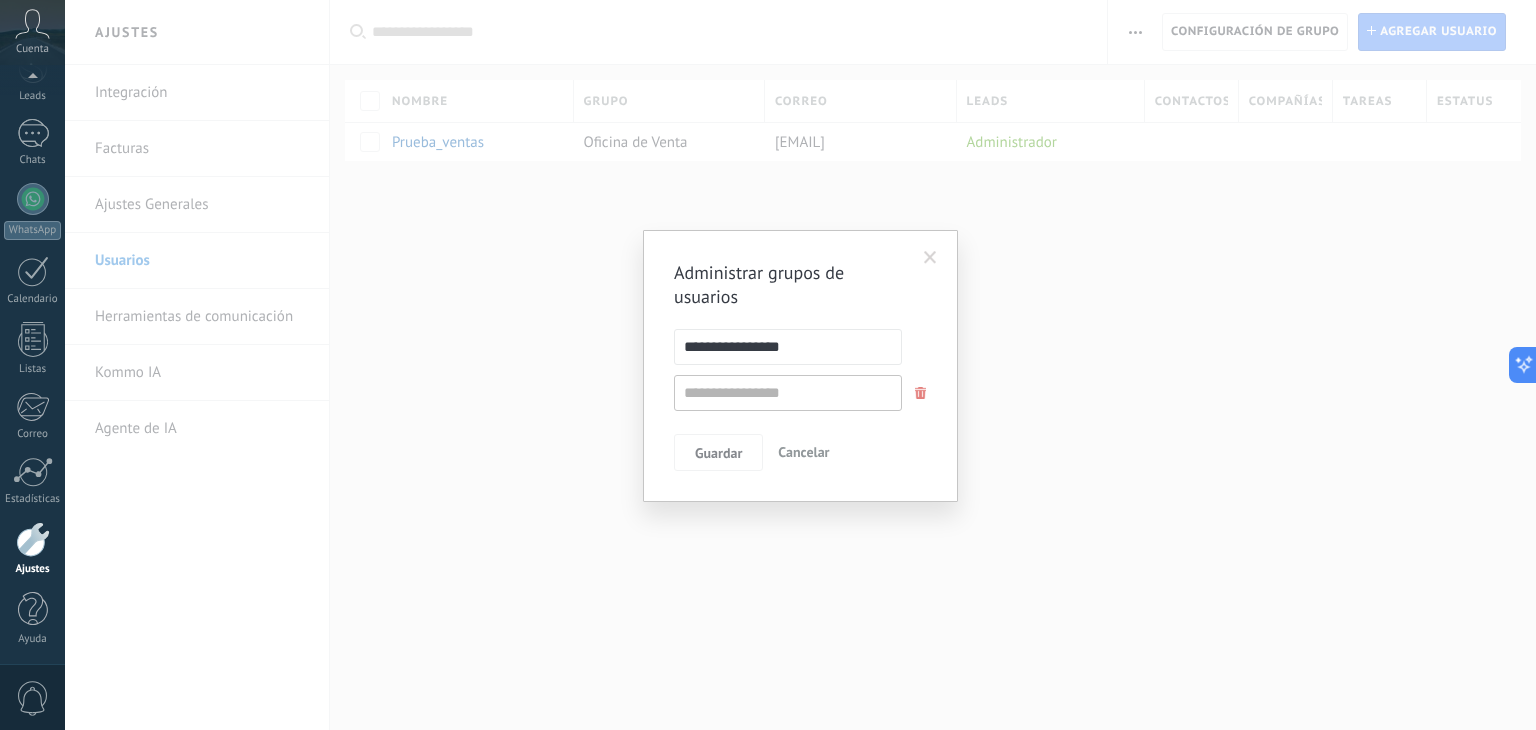 click at bounding box center [930, 258] 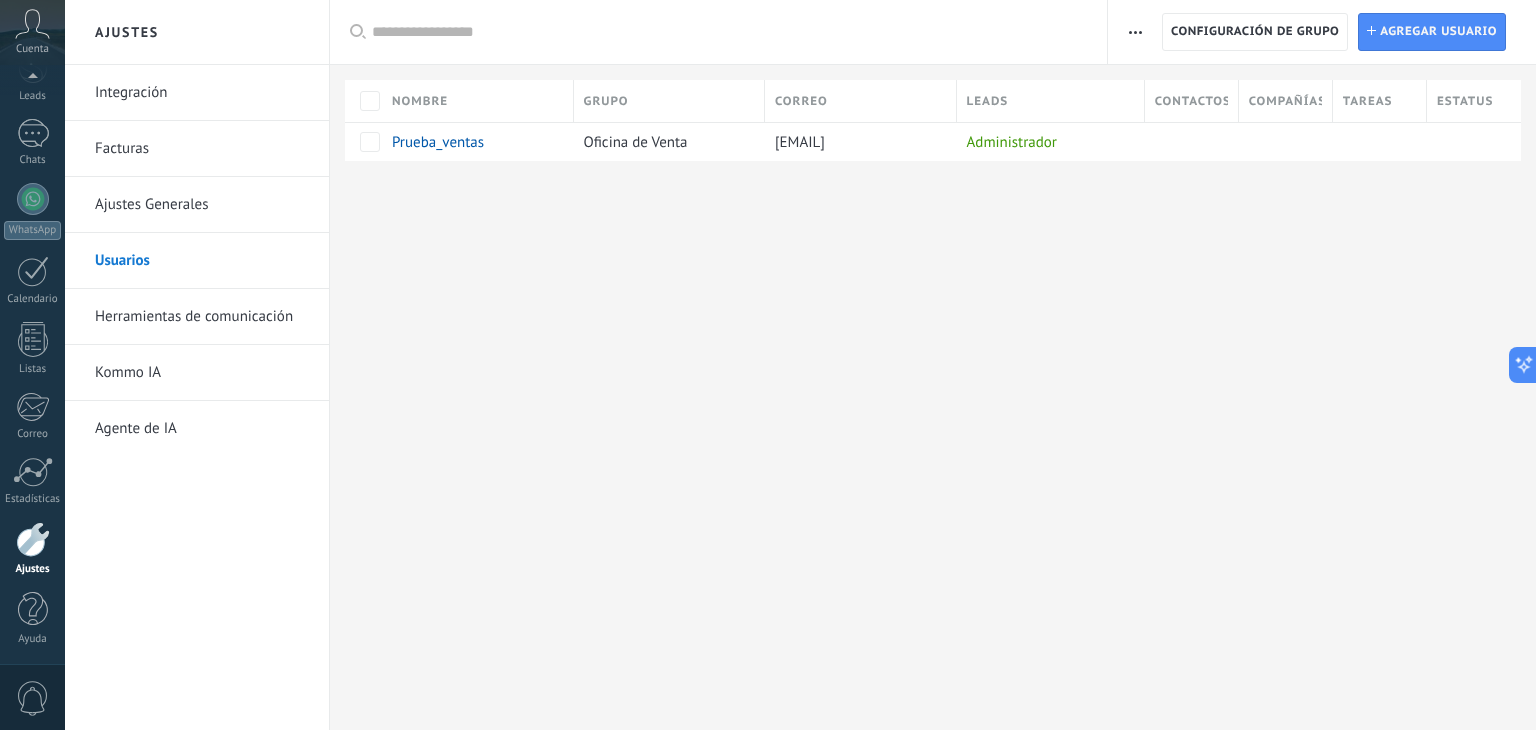 click at bounding box center (1135, 32) 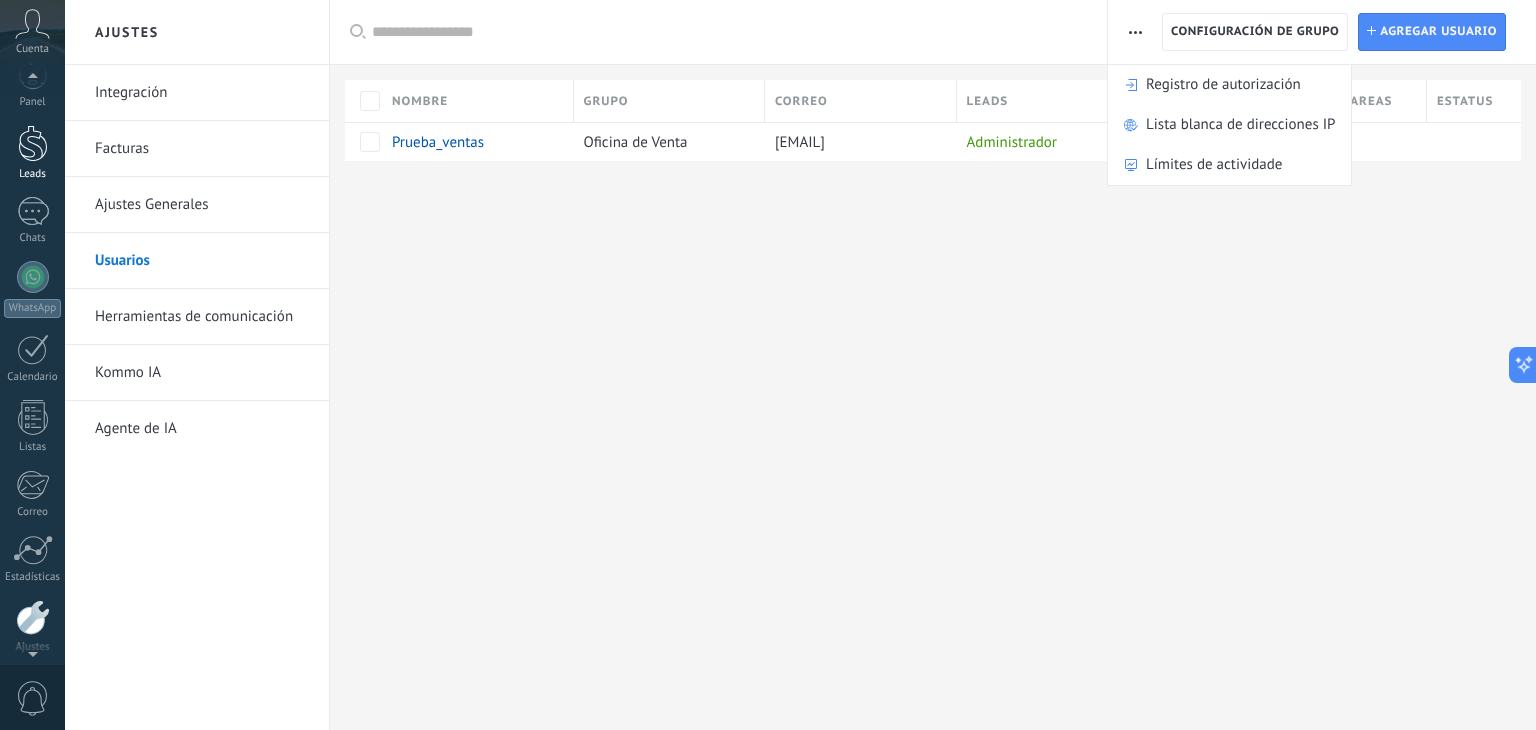 scroll, scrollTop: 0, scrollLeft: 0, axis: both 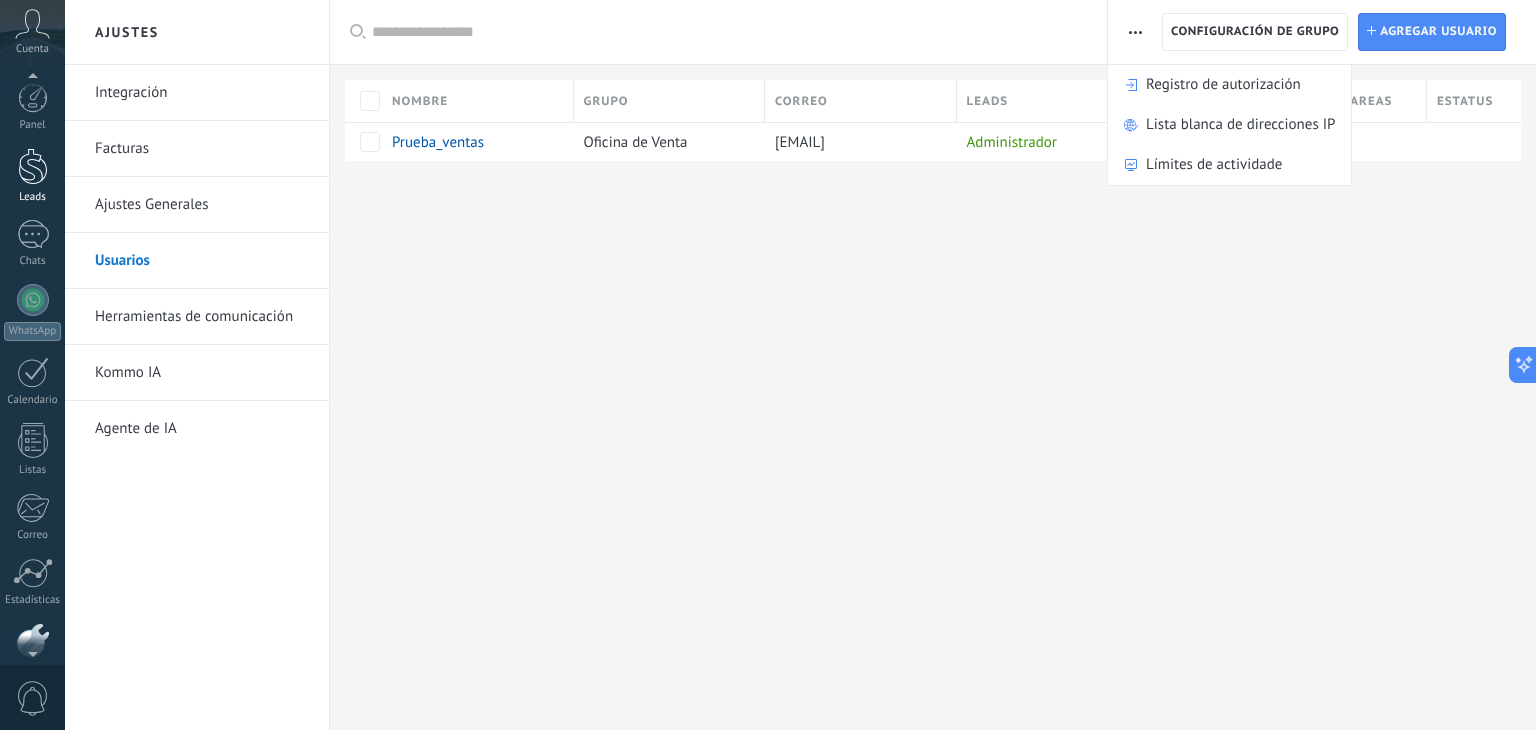 click on "Leads" at bounding box center [32, 176] 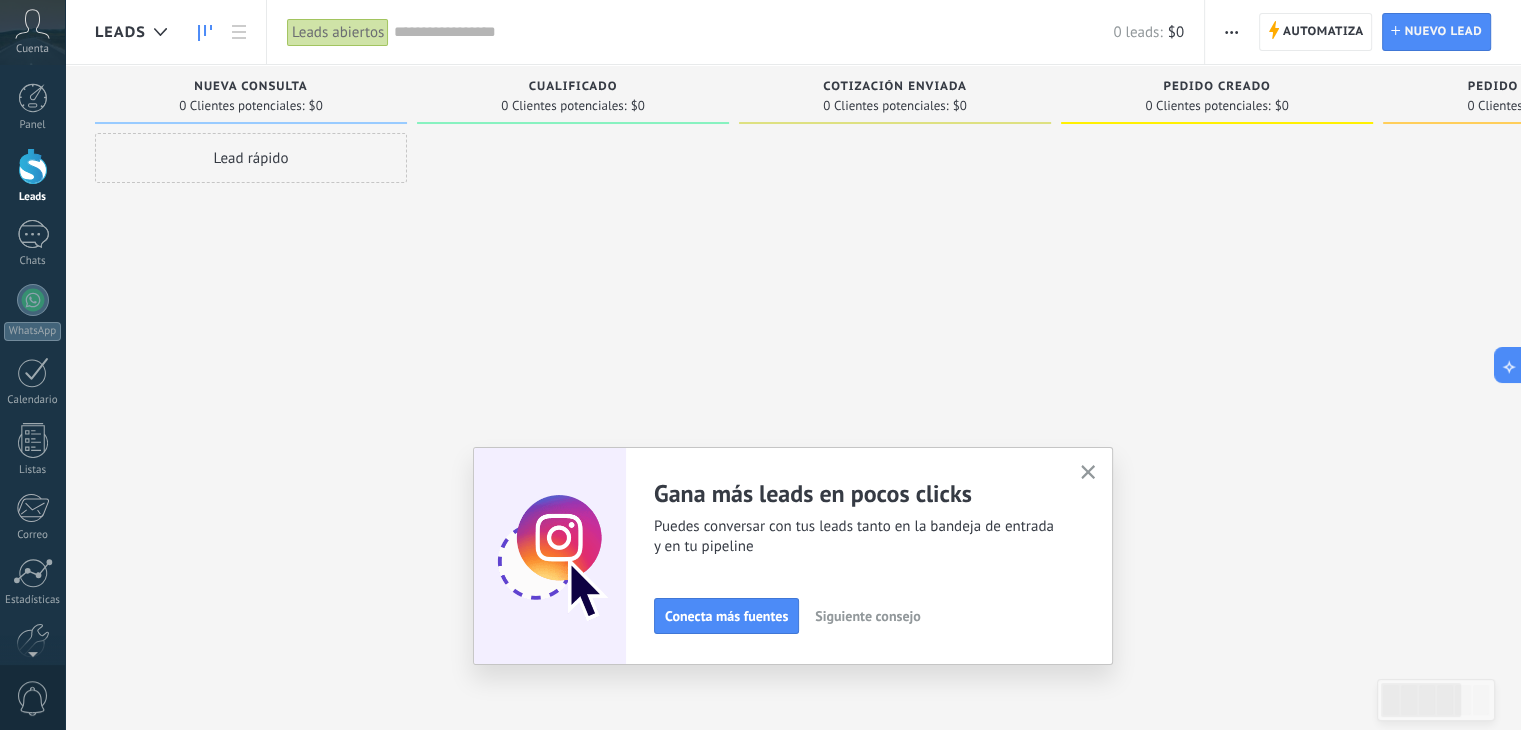 click 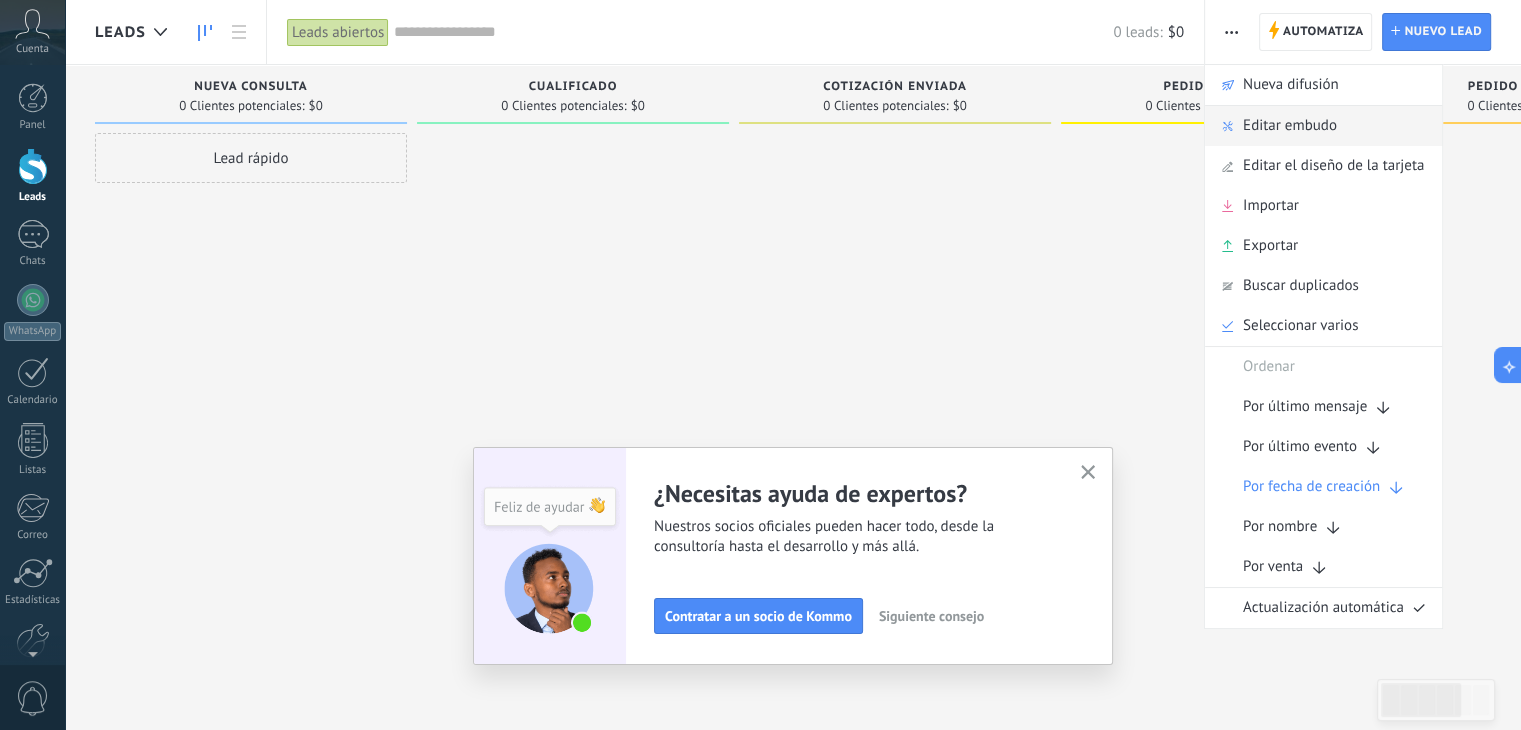 click on "Editar embudo" at bounding box center (1290, 126) 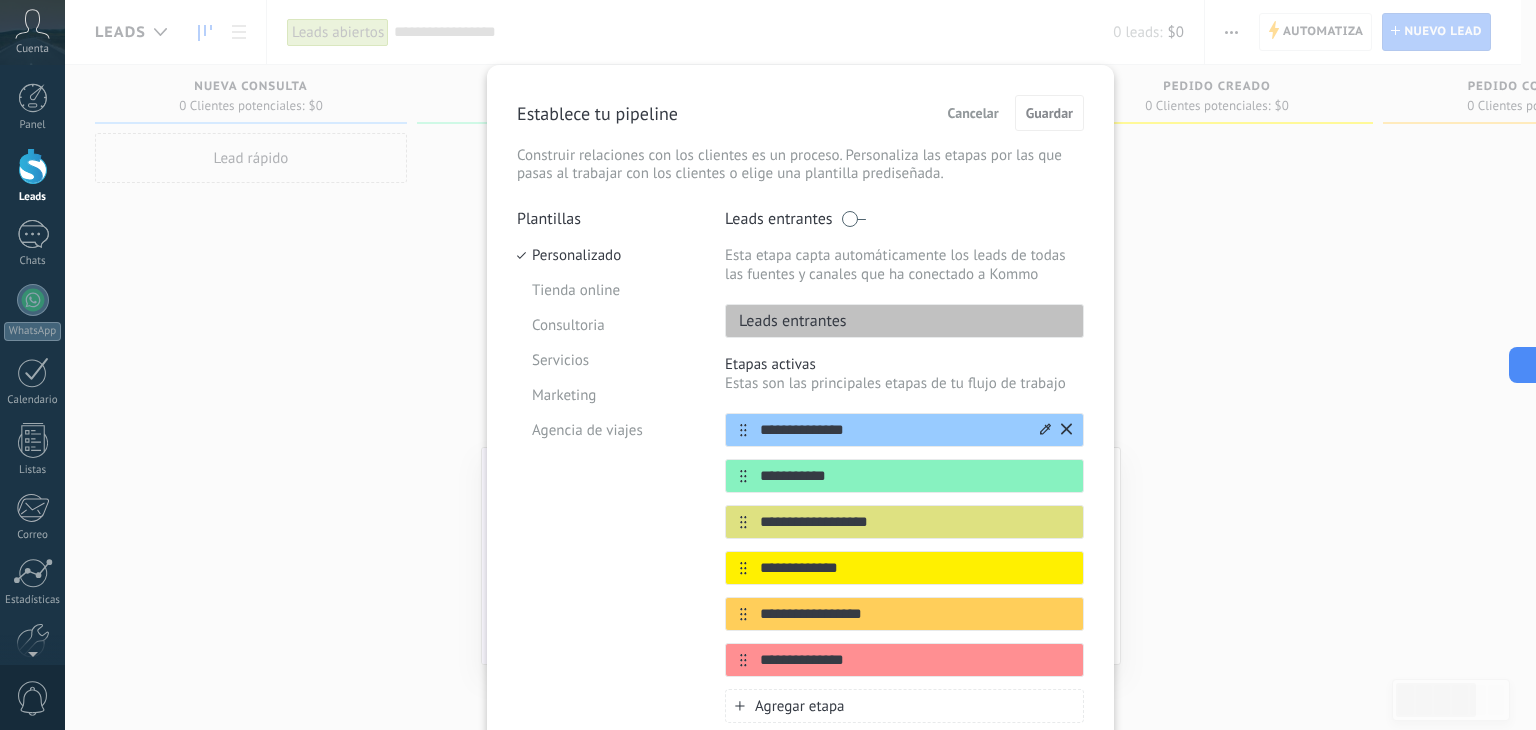 click on "**********" at bounding box center [892, 430] 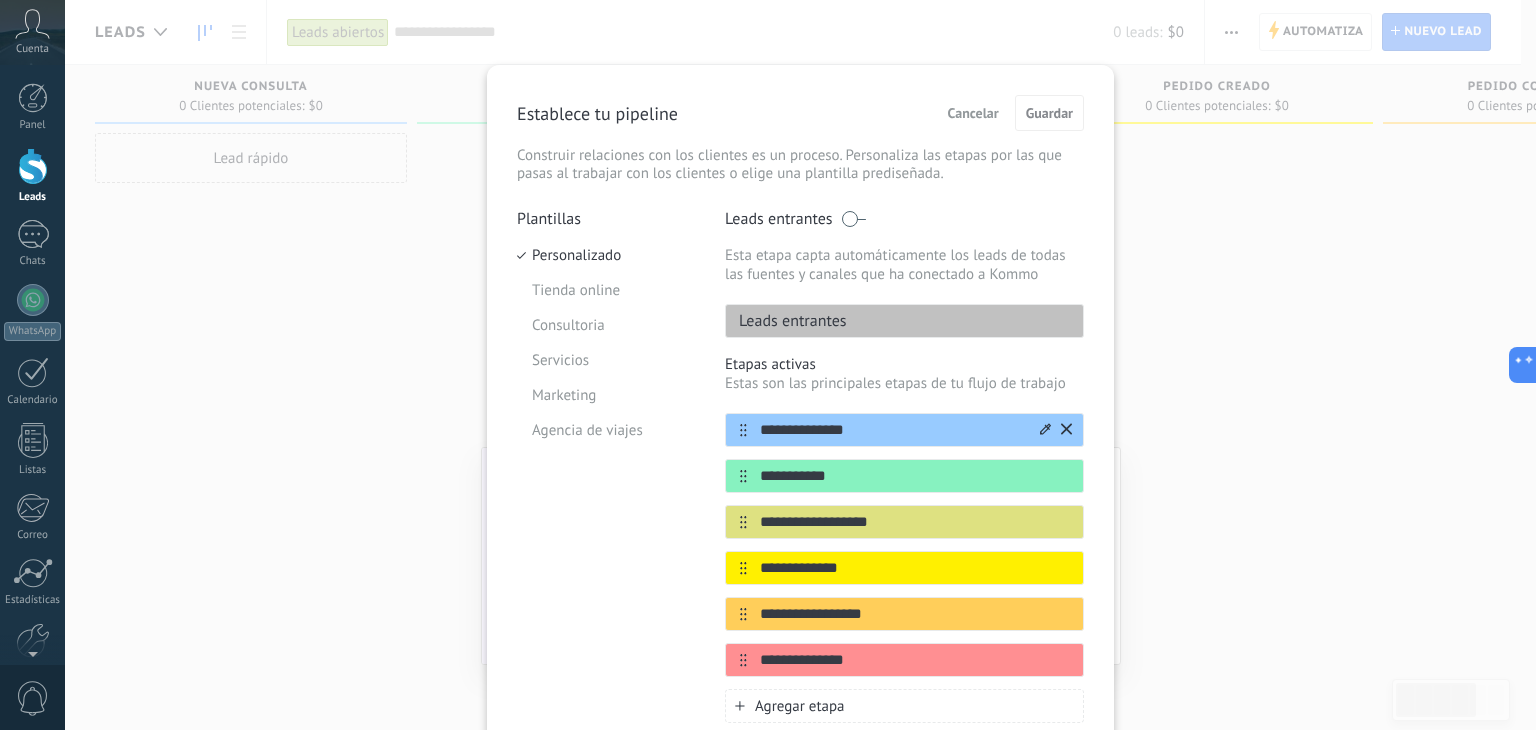 click on "**********" at bounding box center [892, 430] 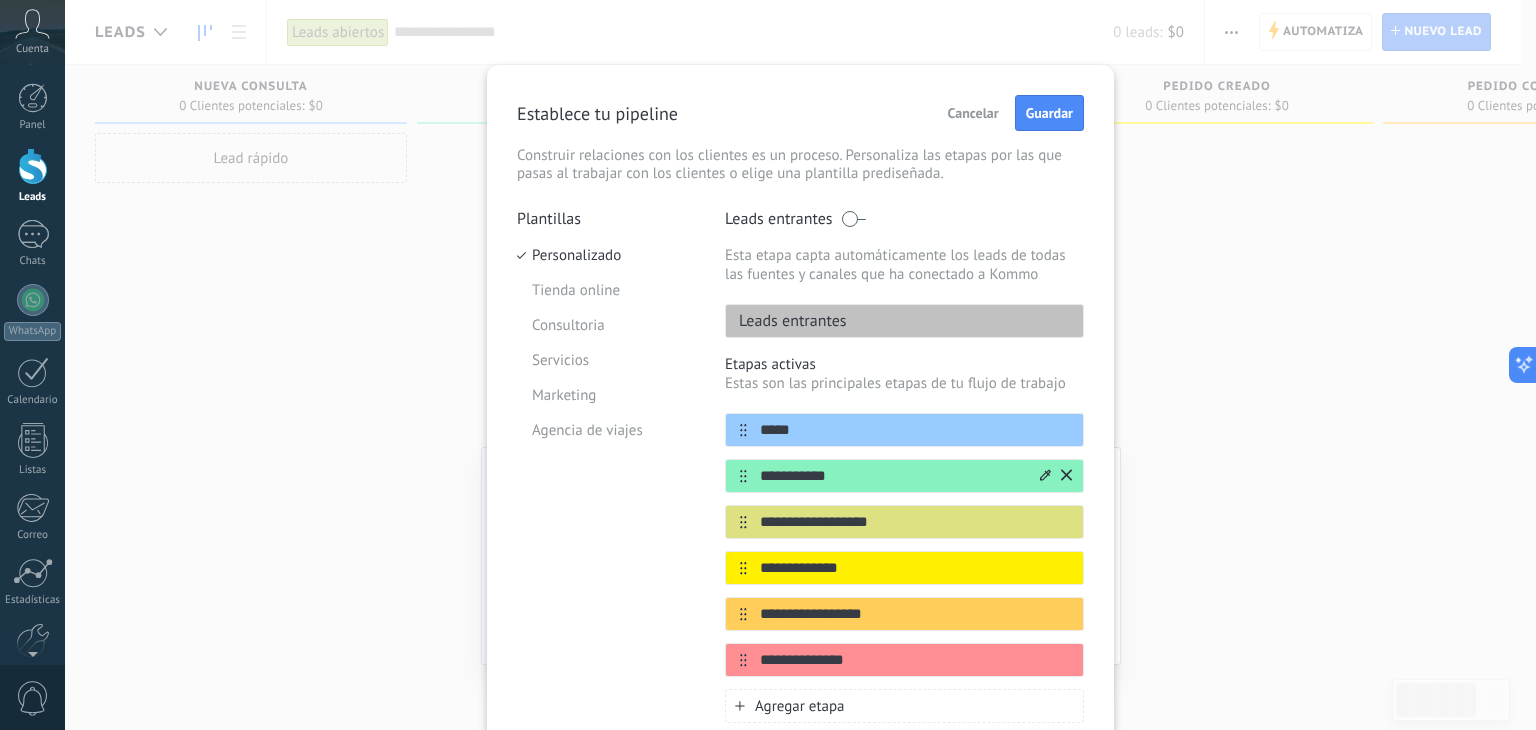 type on "*****" 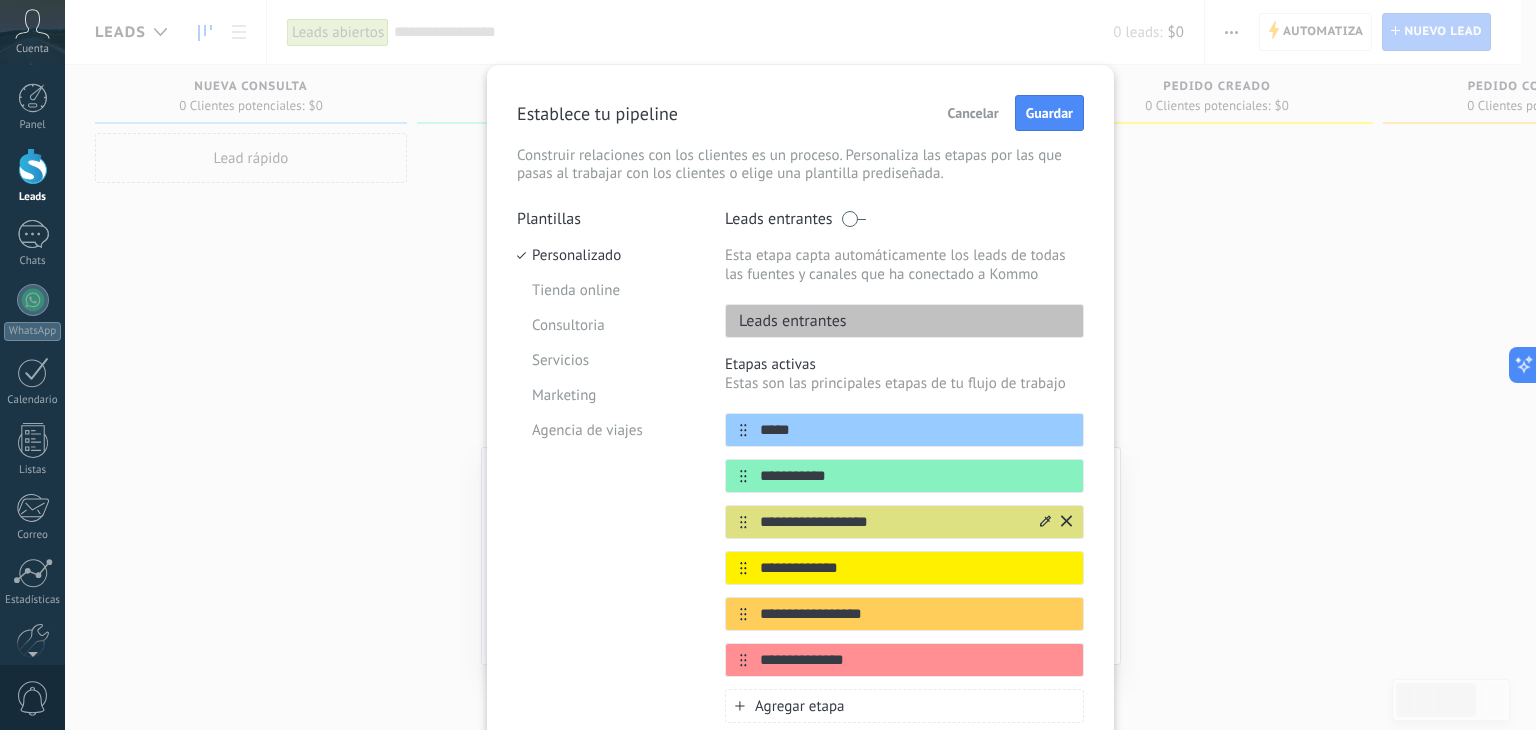 type on "**********" 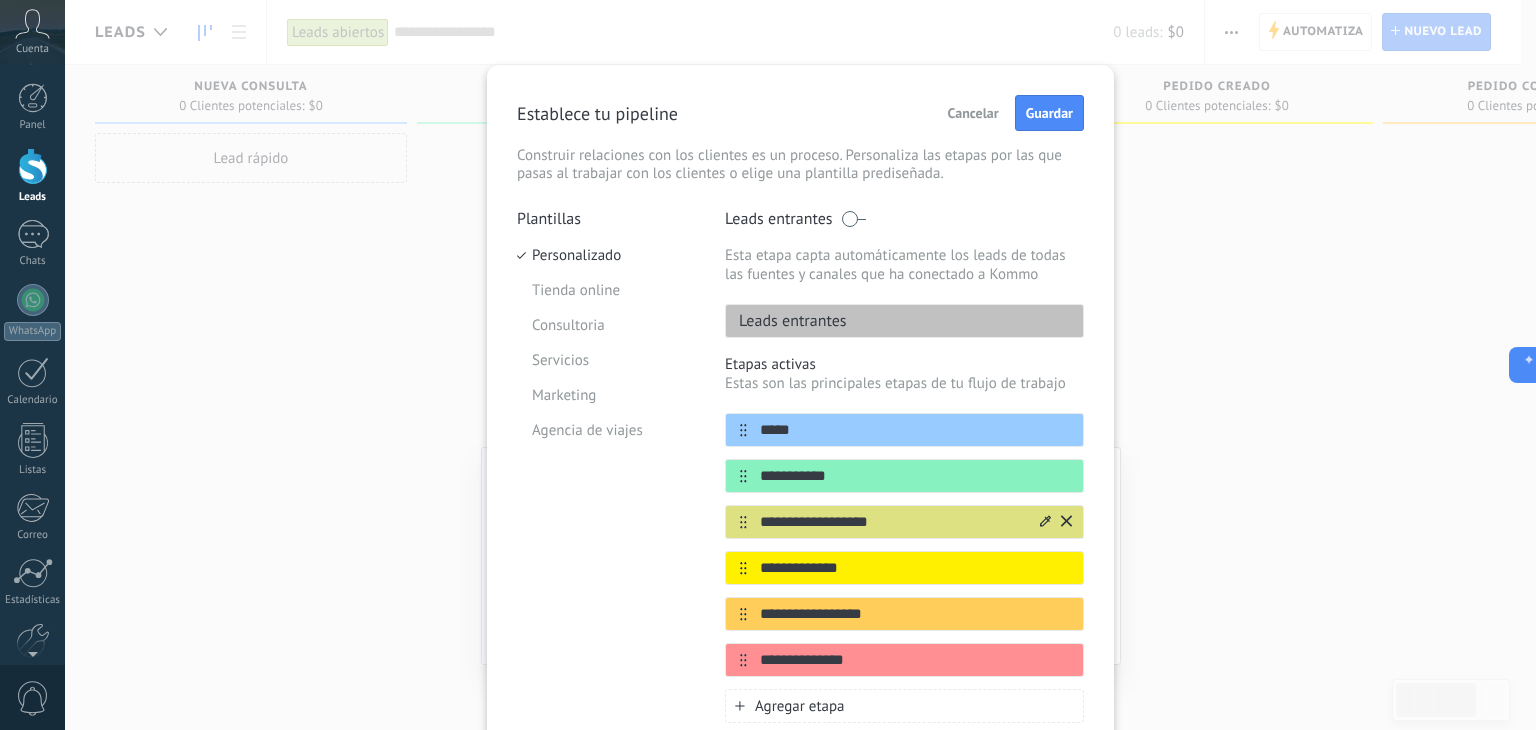 click on "**********" at bounding box center (892, 522) 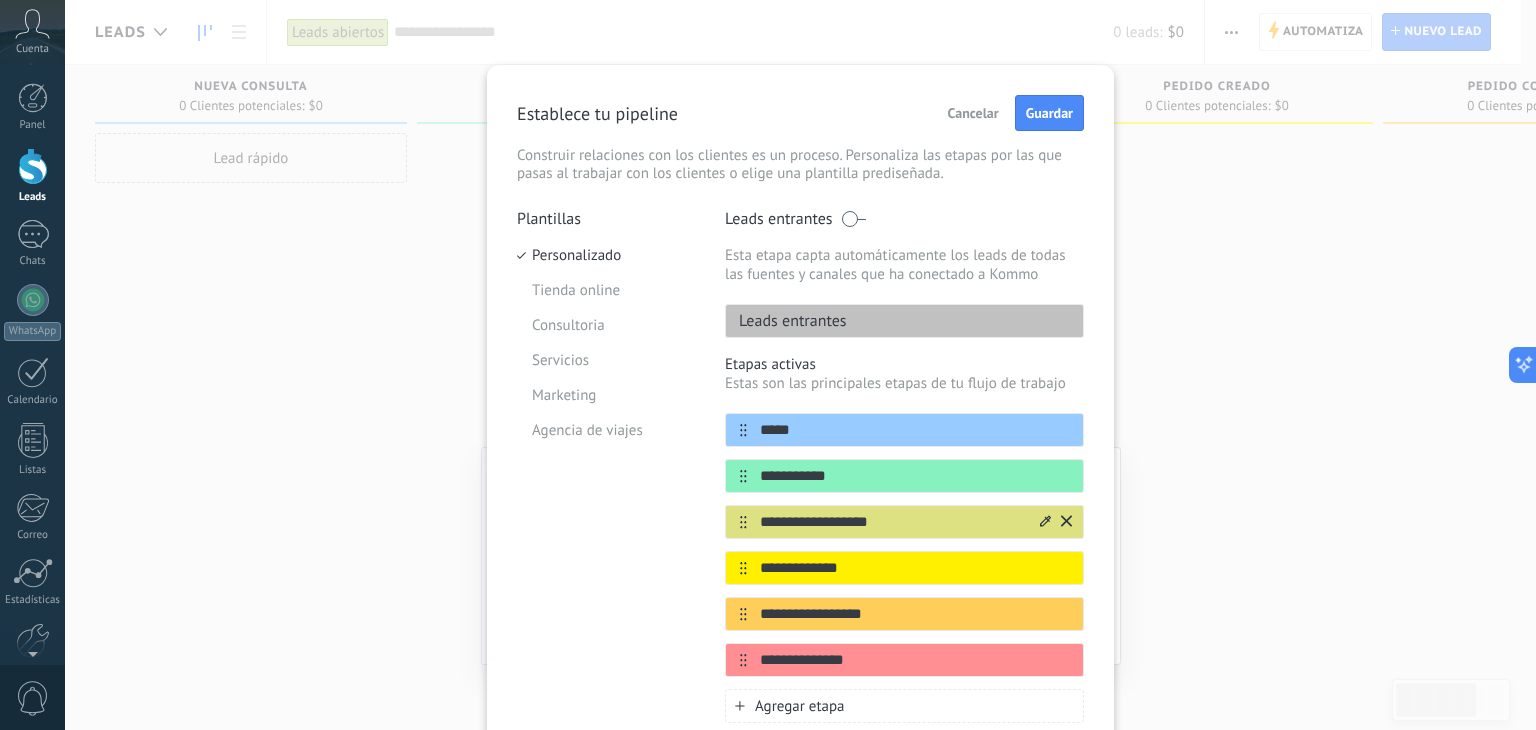 click on "**********" at bounding box center [904, 522] 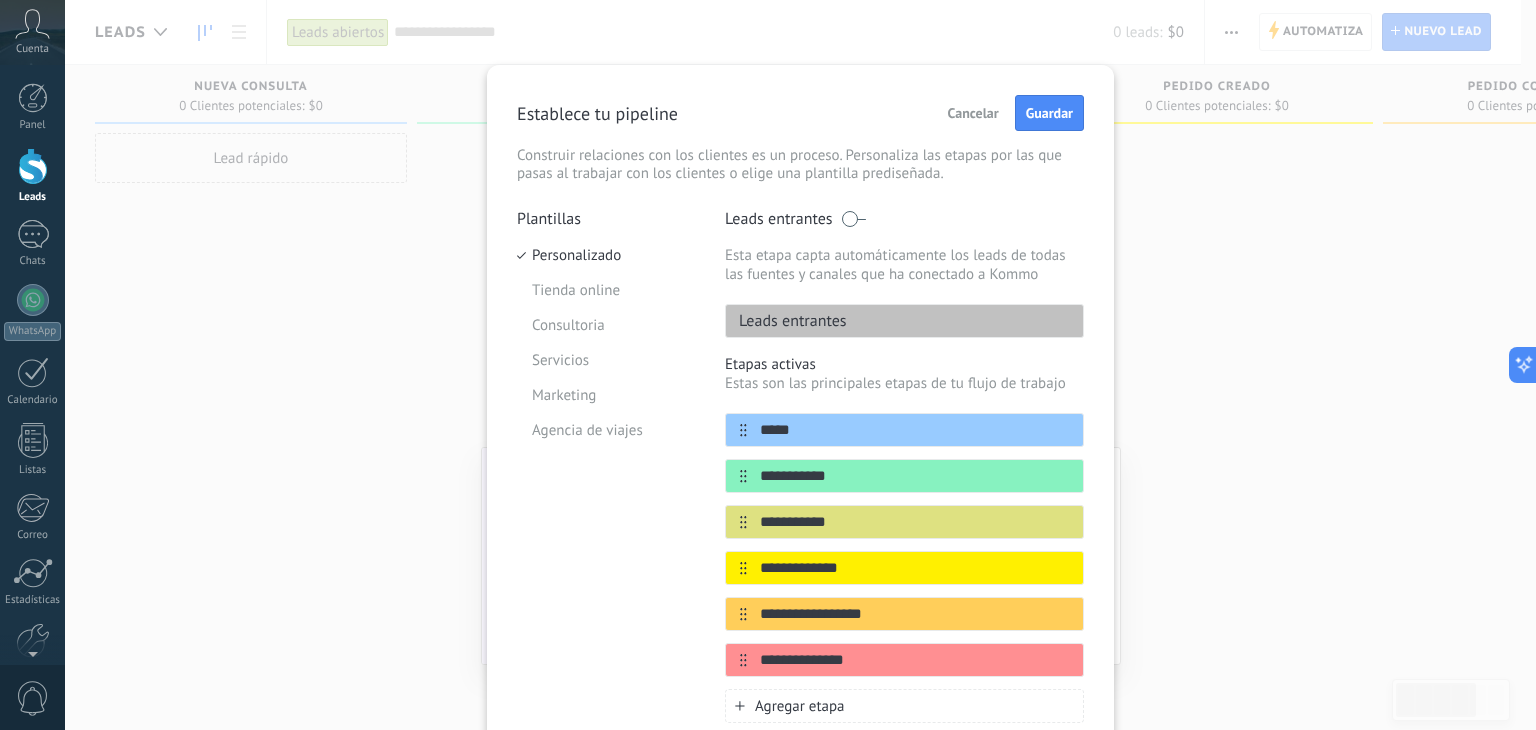 type on "**********" 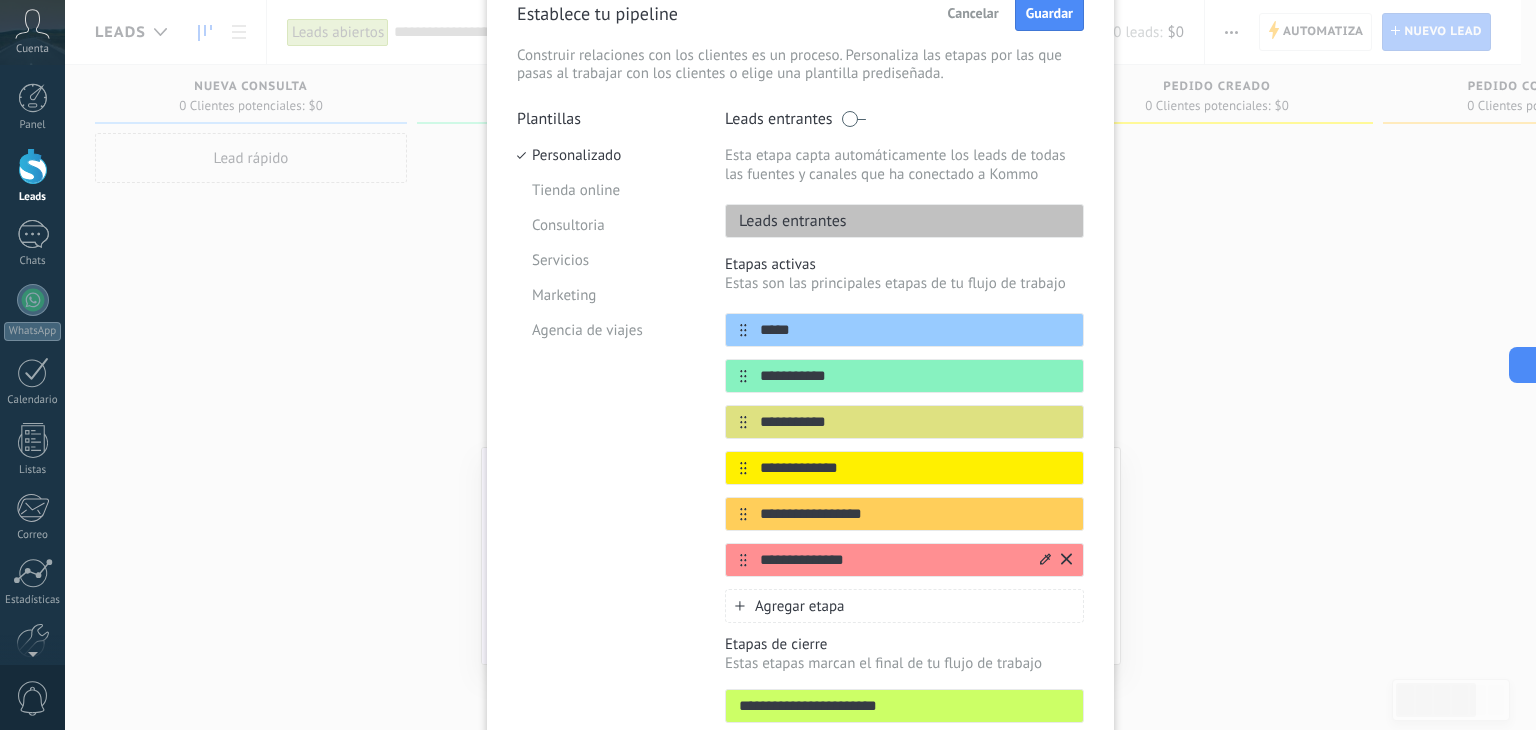 click 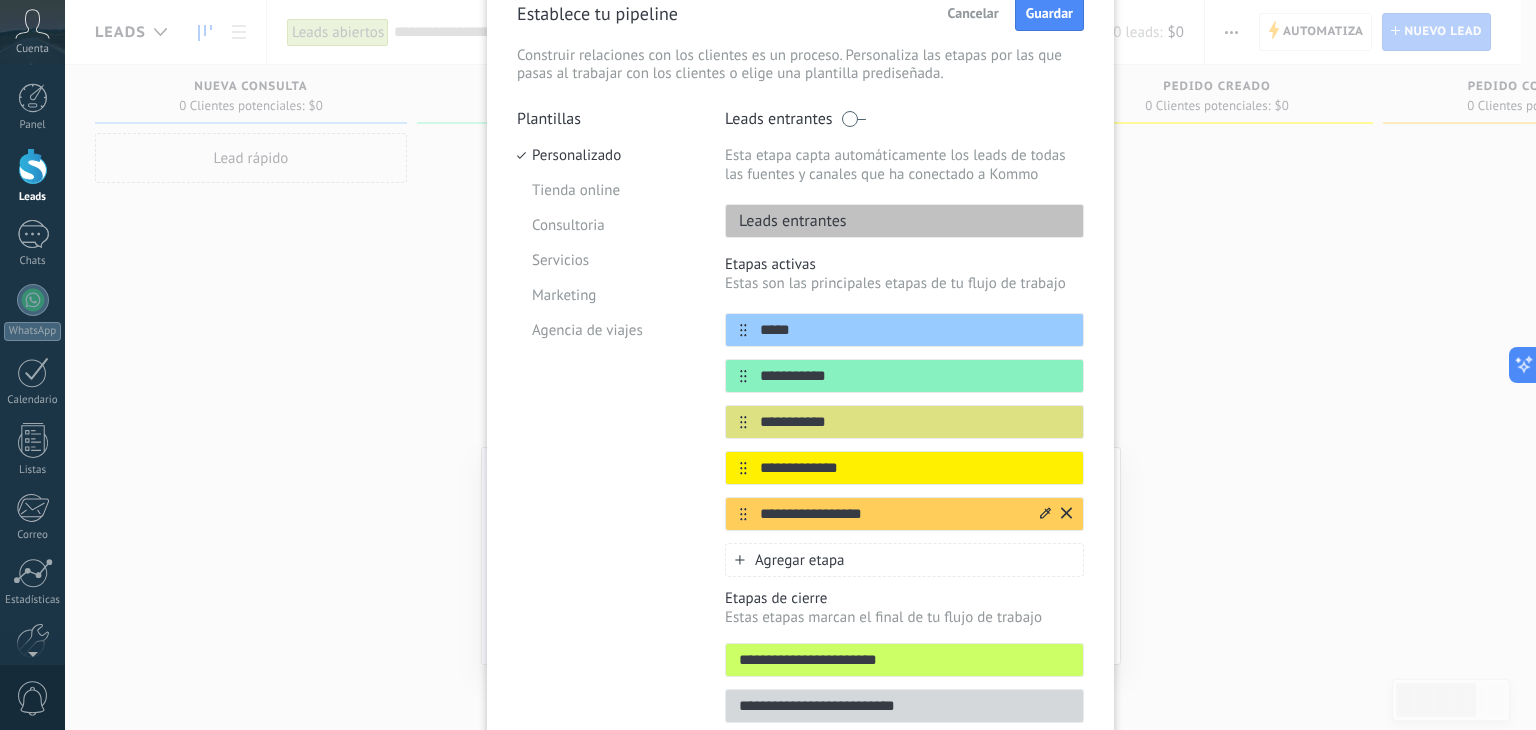 click at bounding box center [1066, 514] 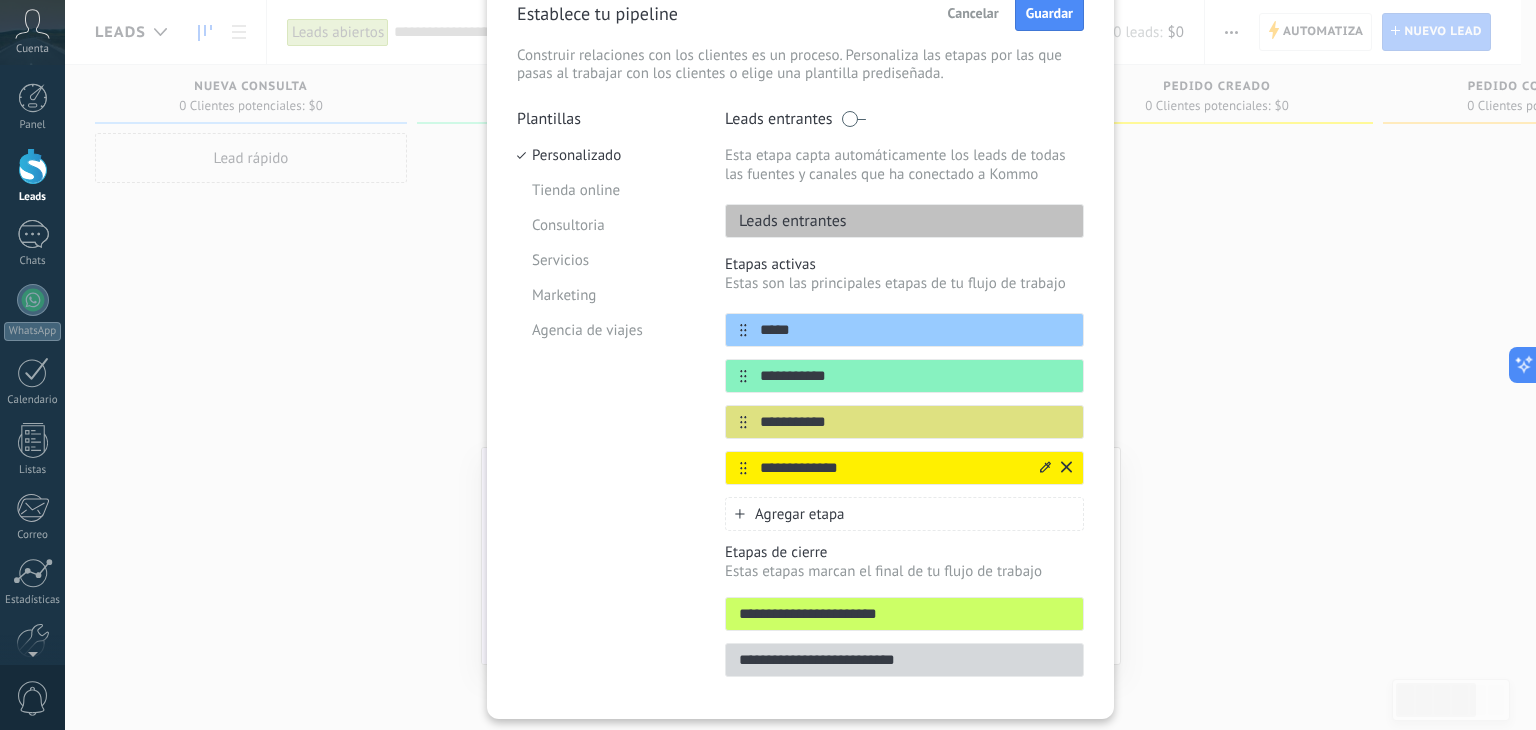 click 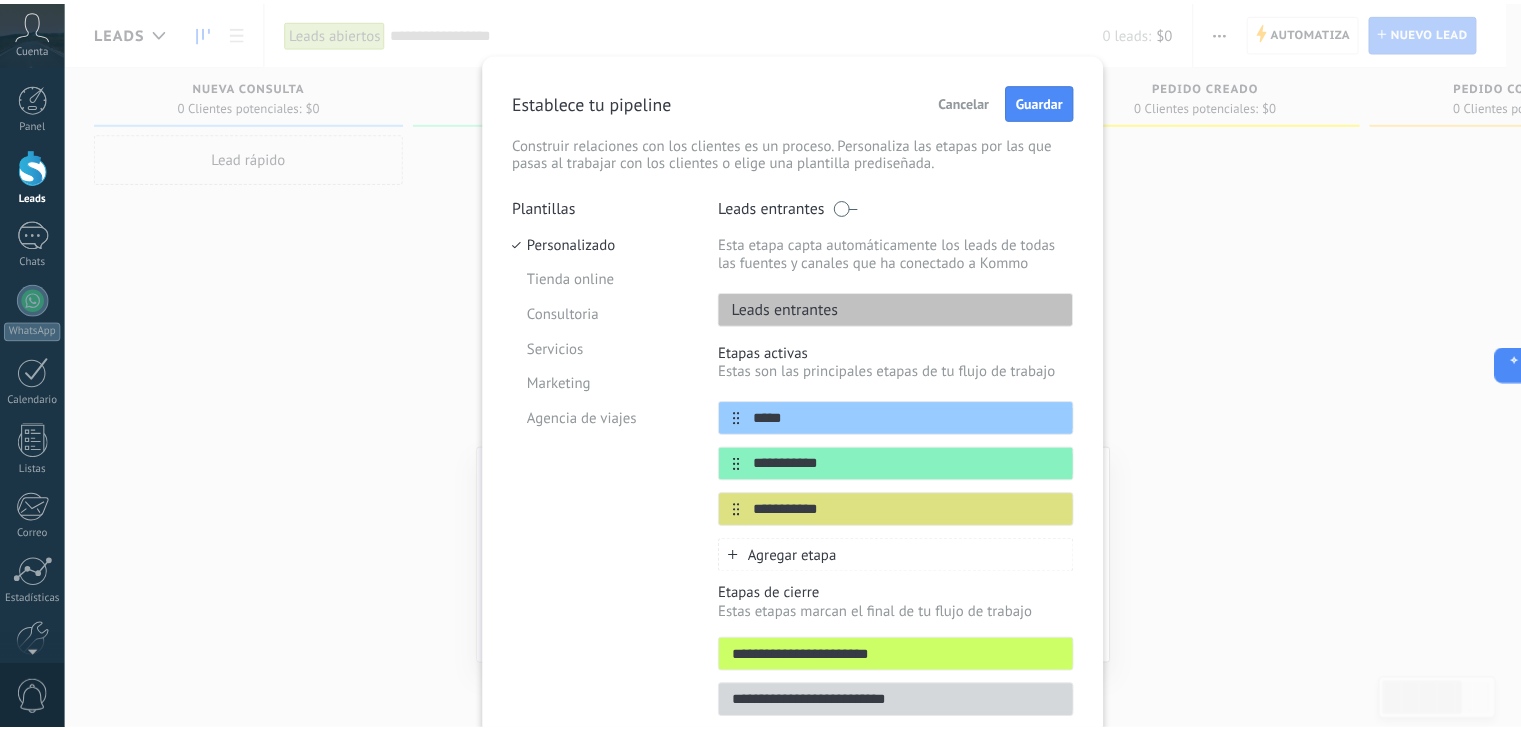 scroll, scrollTop: 0, scrollLeft: 0, axis: both 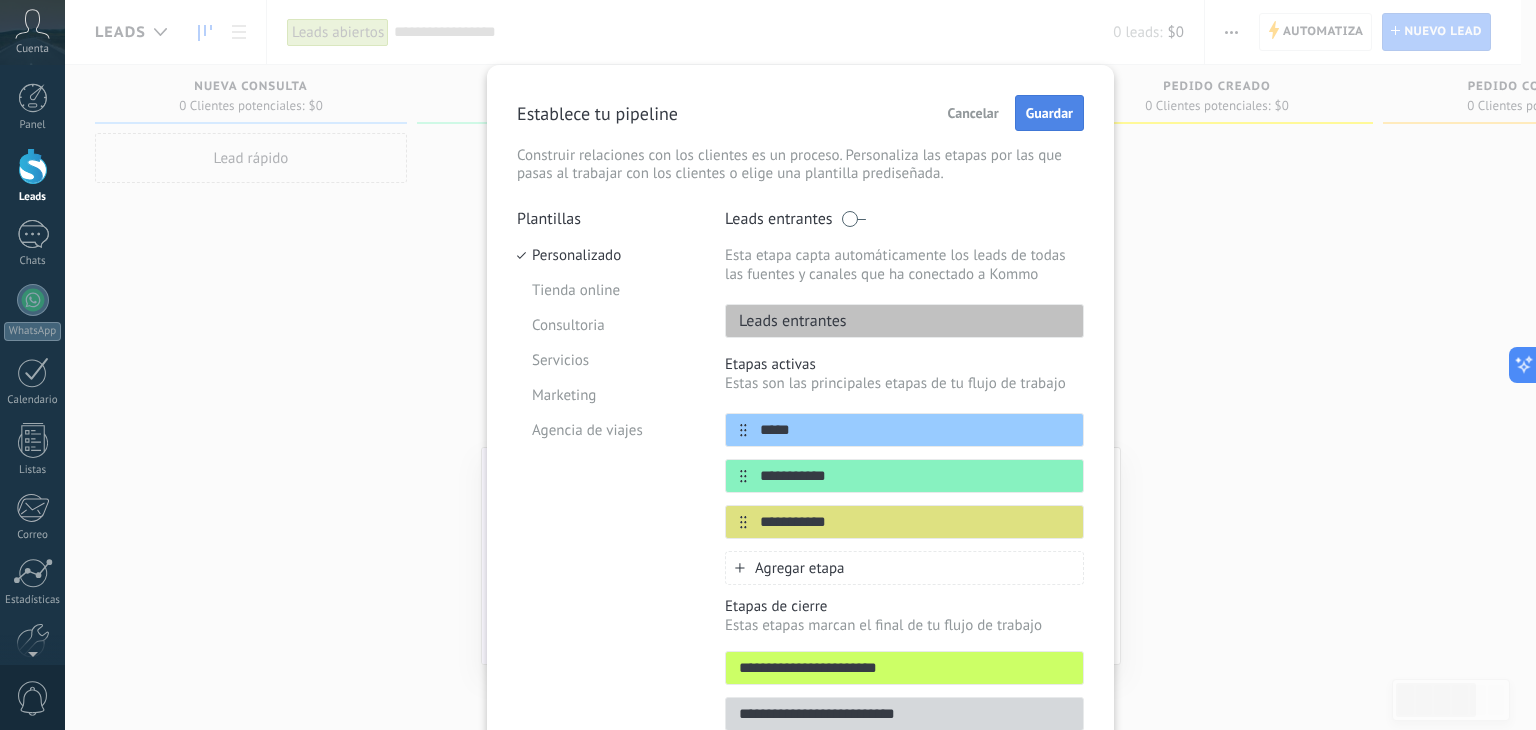 click on "Guardar" at bounding box center (1049, 113) 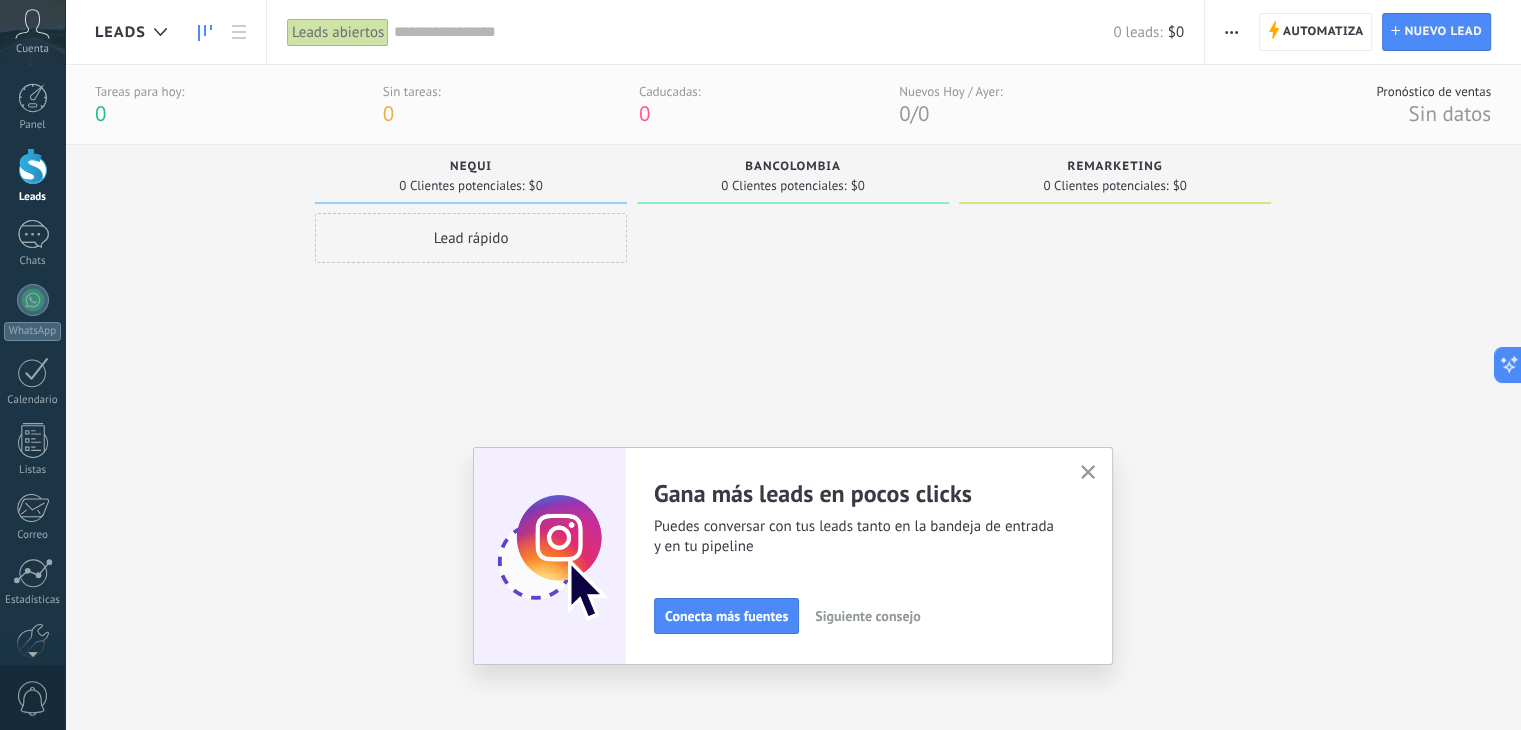 click on "Lead rápido" at bounding box center [471, 238] 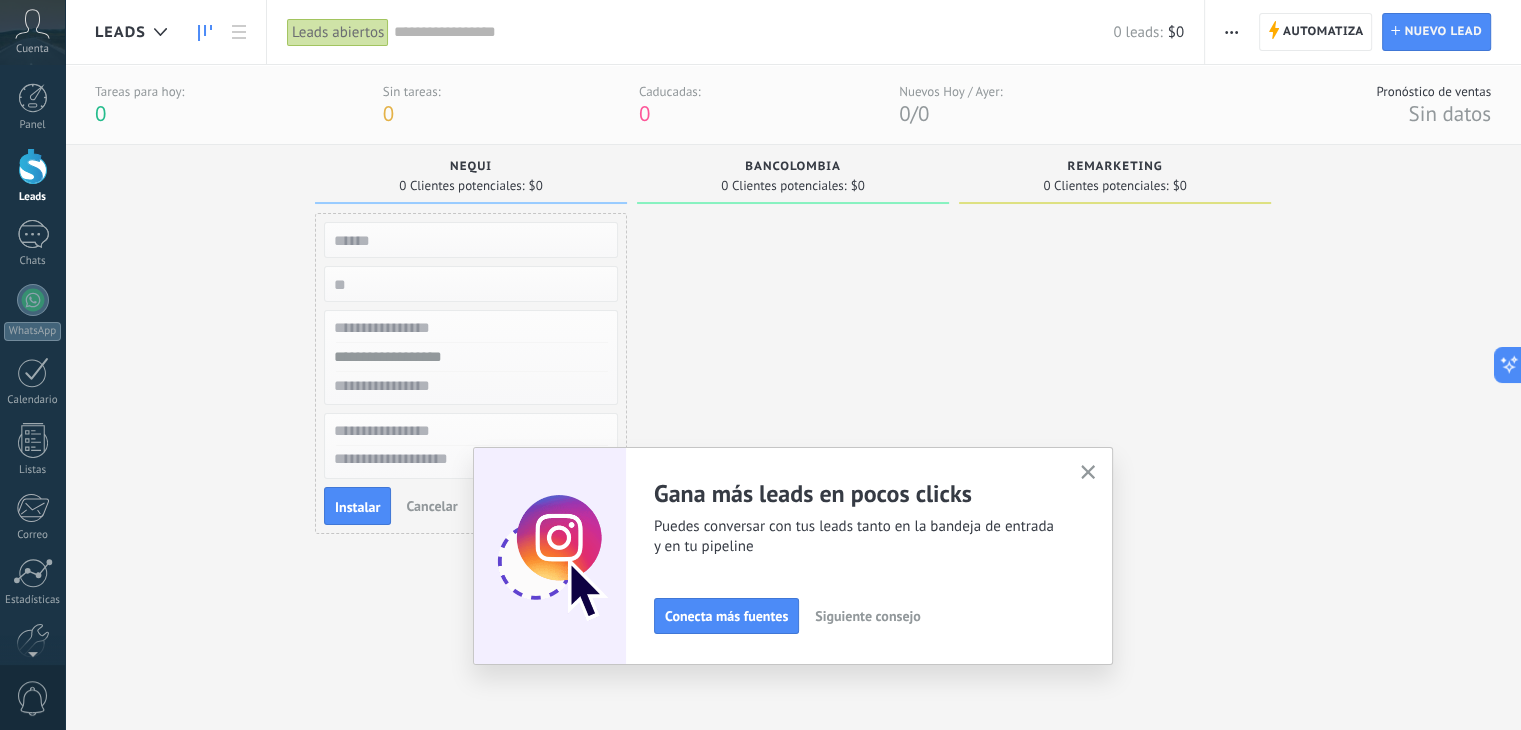 click on "0  Clientes potenciales:" at bounding box center [783, 186] 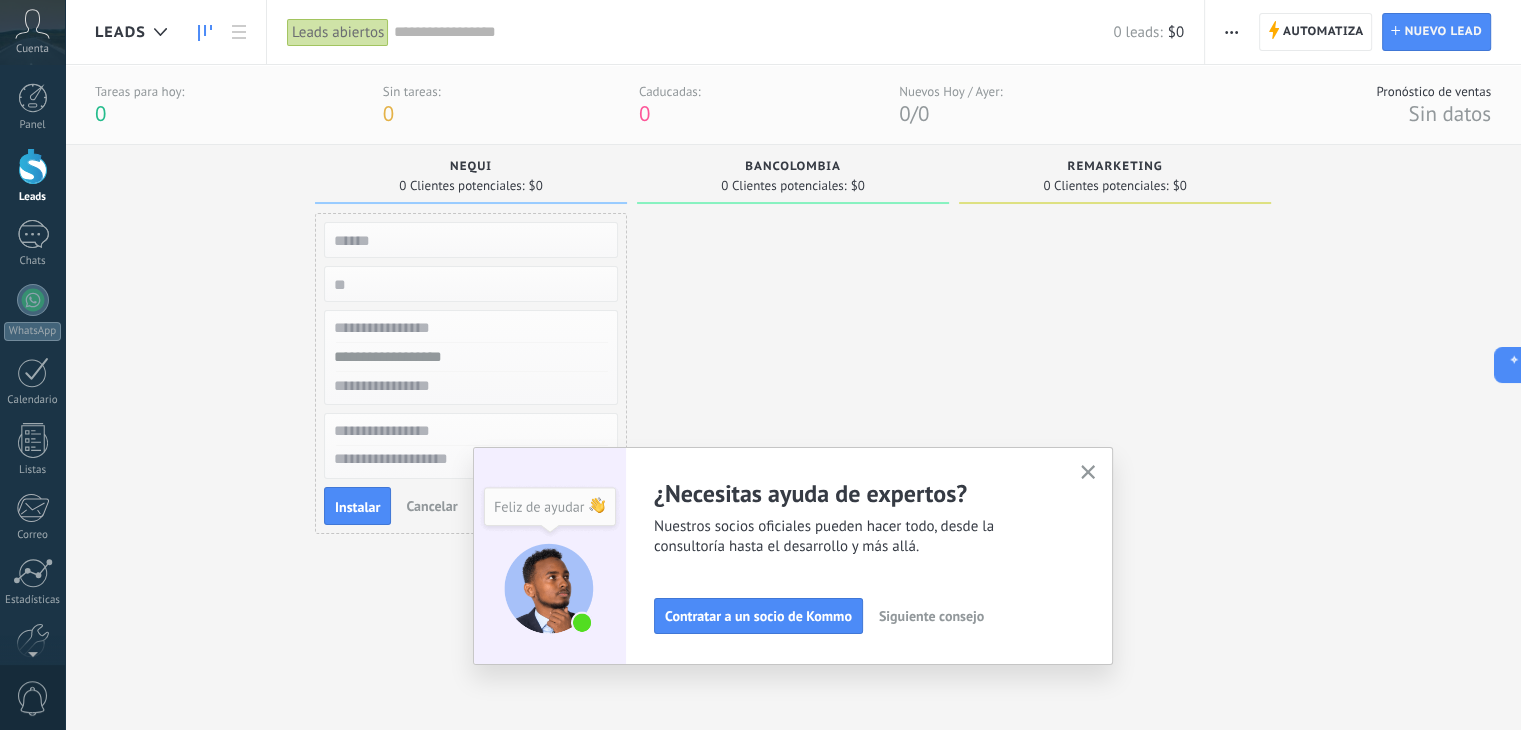 click 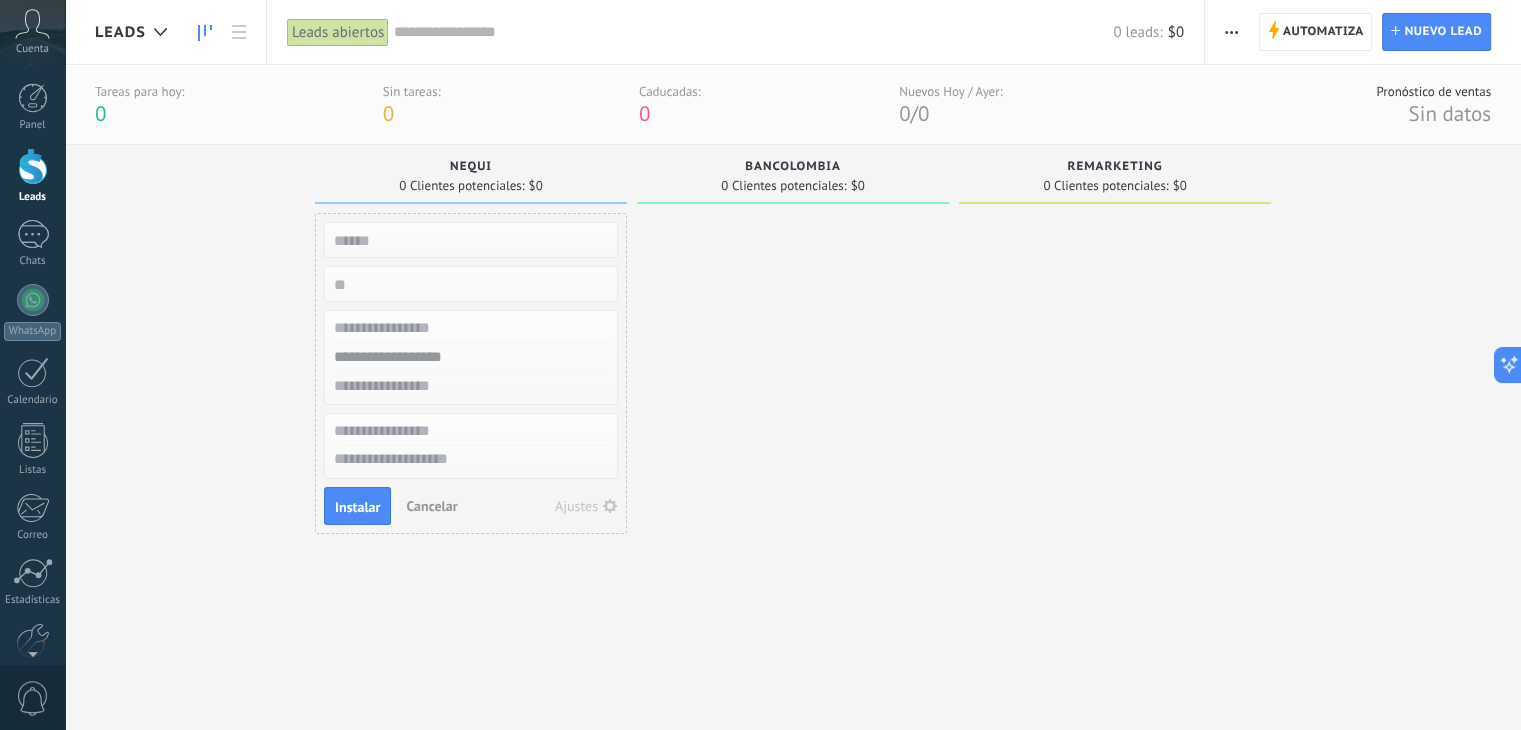 click on "NEQUI 0  Clientes potenciales:  $0" at bounding box center [471, 174] 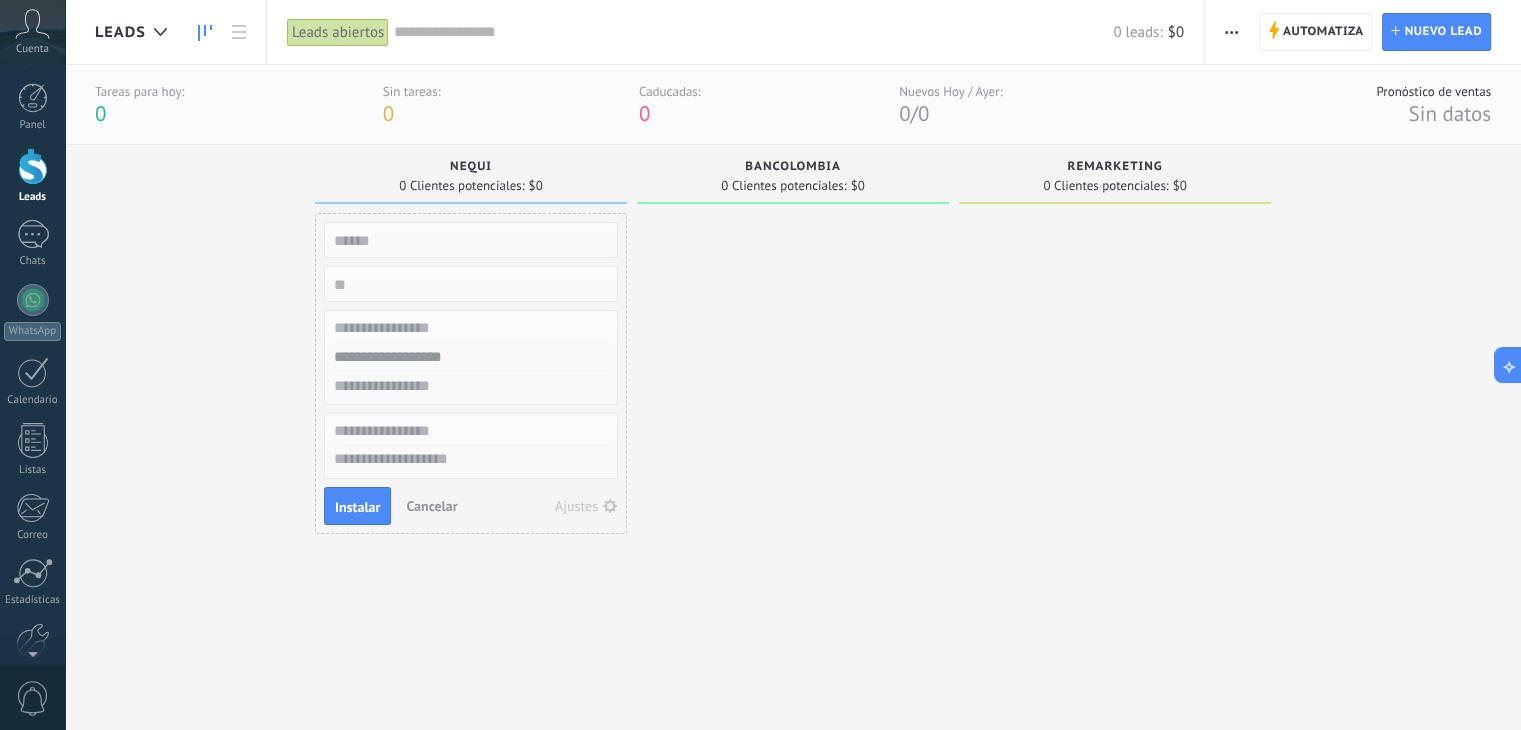 click on "Lamentablemente, no hay leads con estos parámetros.  Mostrar todo Leads Entrantes Solicitudes: 0 0 0 0 0 0 0 0 0 NEQUI 0  Clientes potenciales:  $0 Lead rápido Instalar Cancelar Ajustes BANCOLOMBIA 0  Clientes potenciales:  $0 REMARKETING 0  Clientes potenciales:  $0" at bounding box center [808, 413] 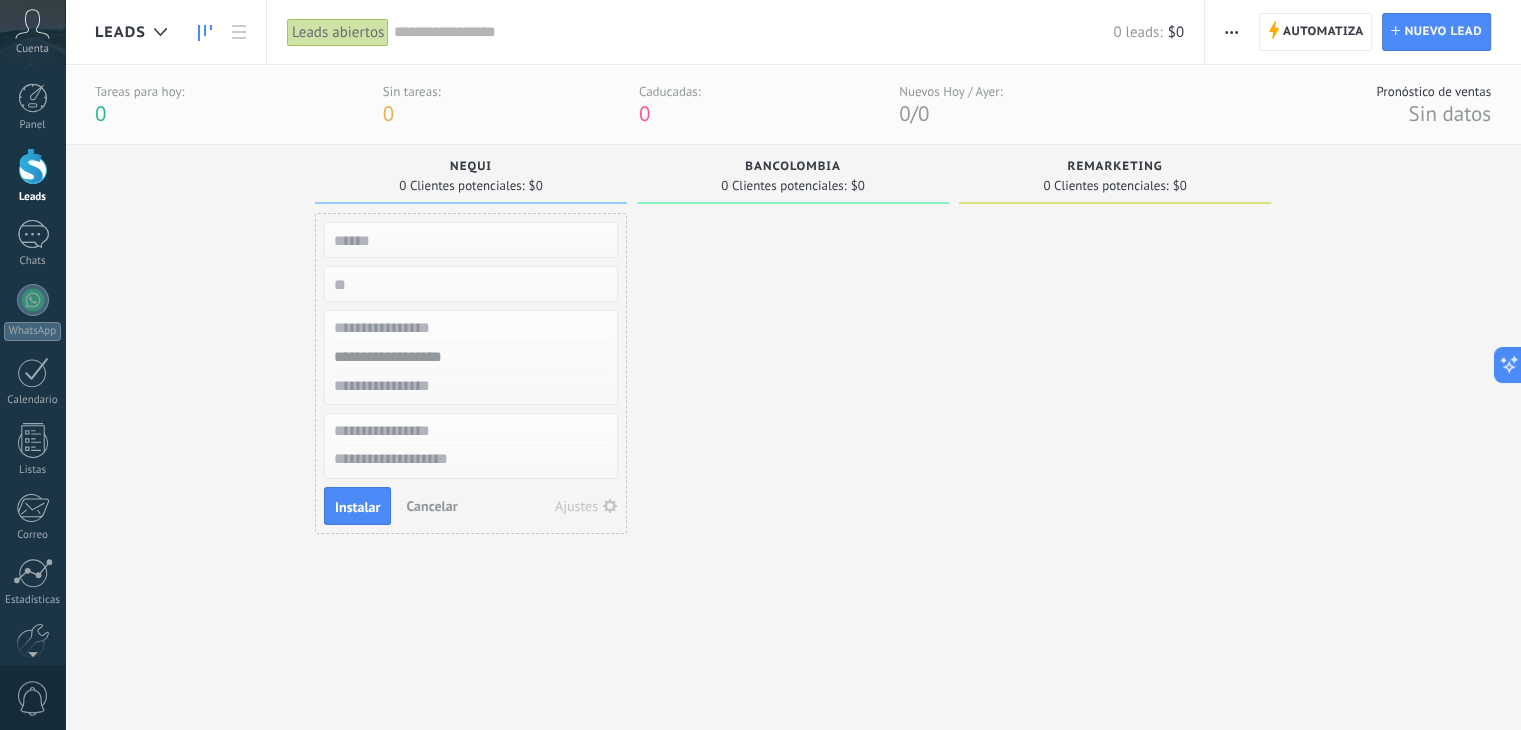 click at bounding box center [33, 166] 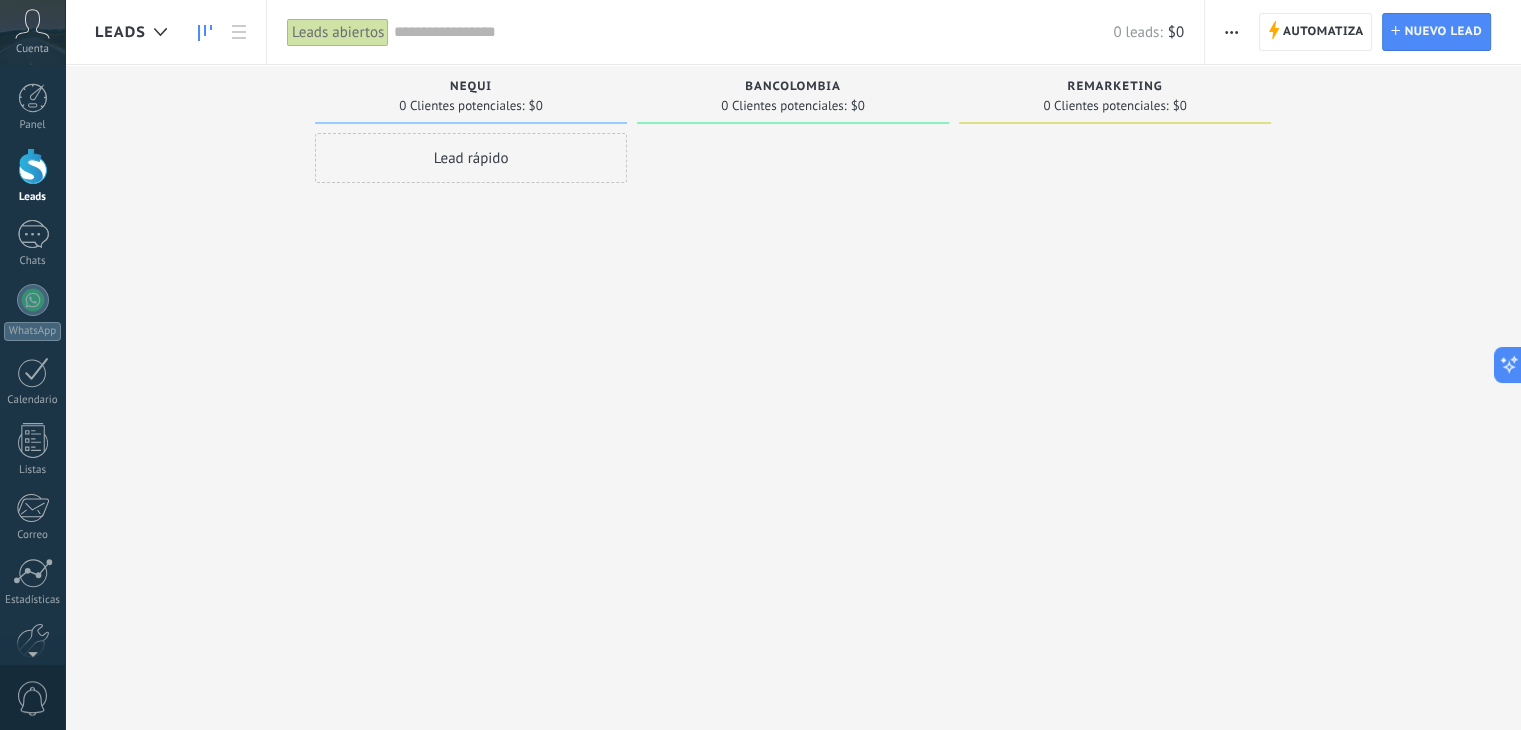 click on "Lead rápido" at bounding box center [471, 158] 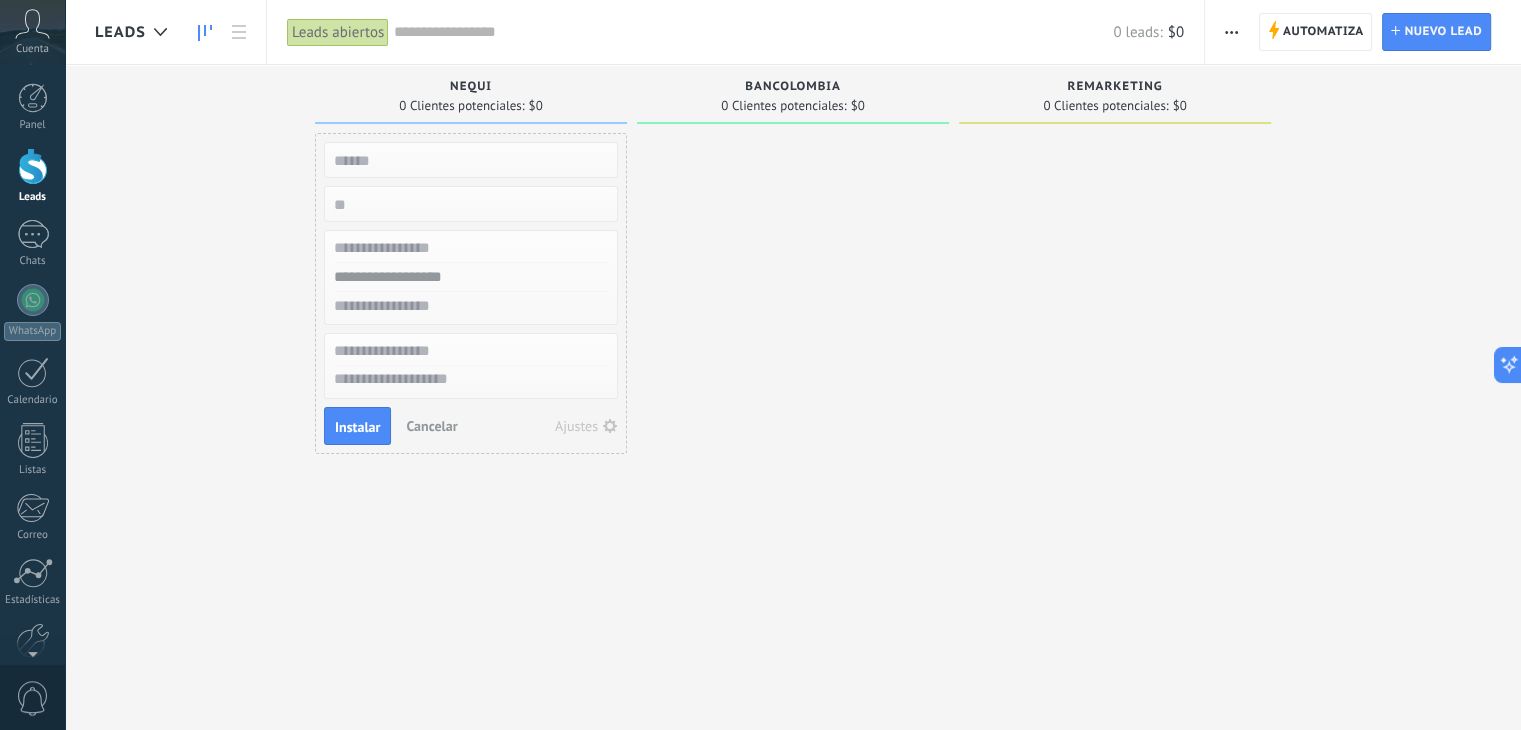 click at bounding box center [33, 166] 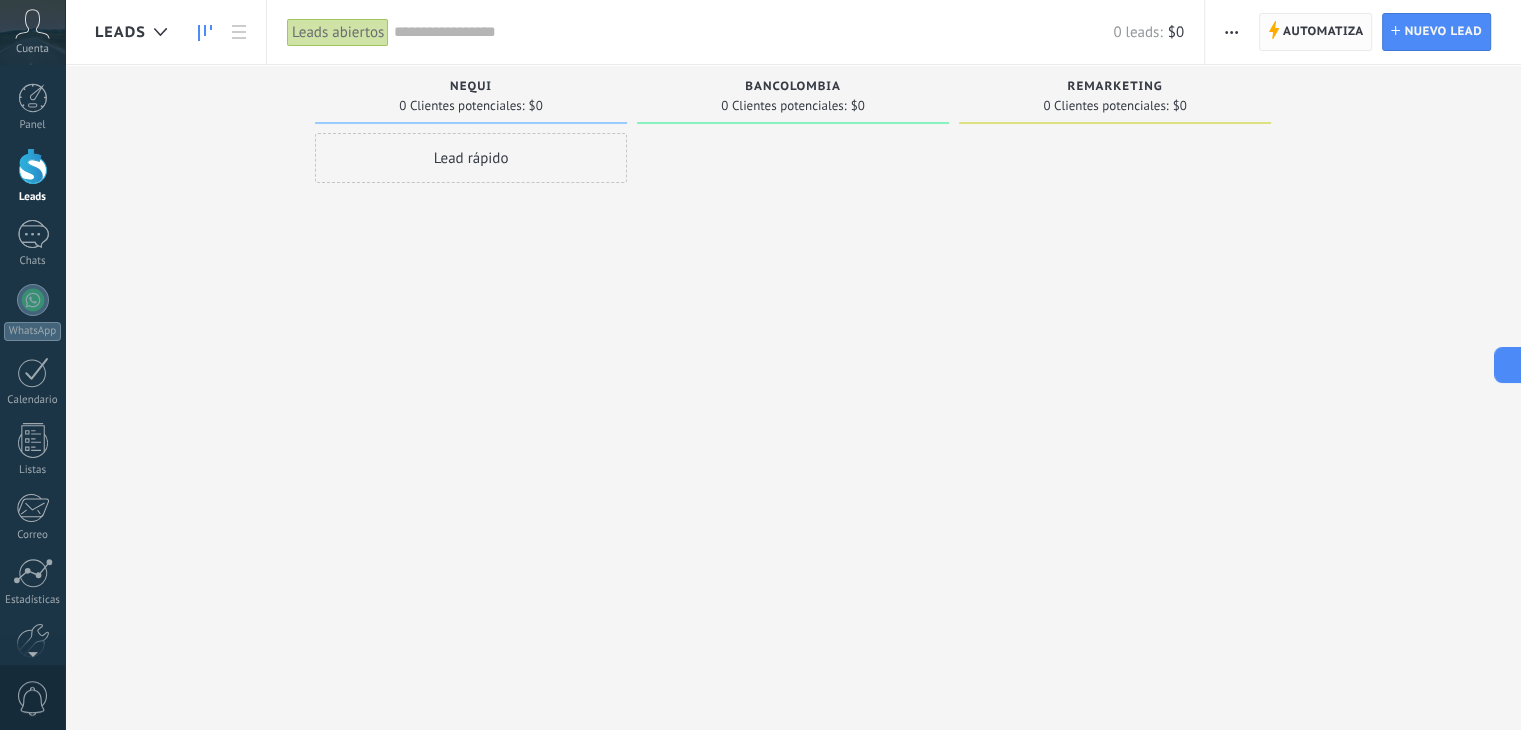 click on "Automatiza" at bounding box center [1323, 32] 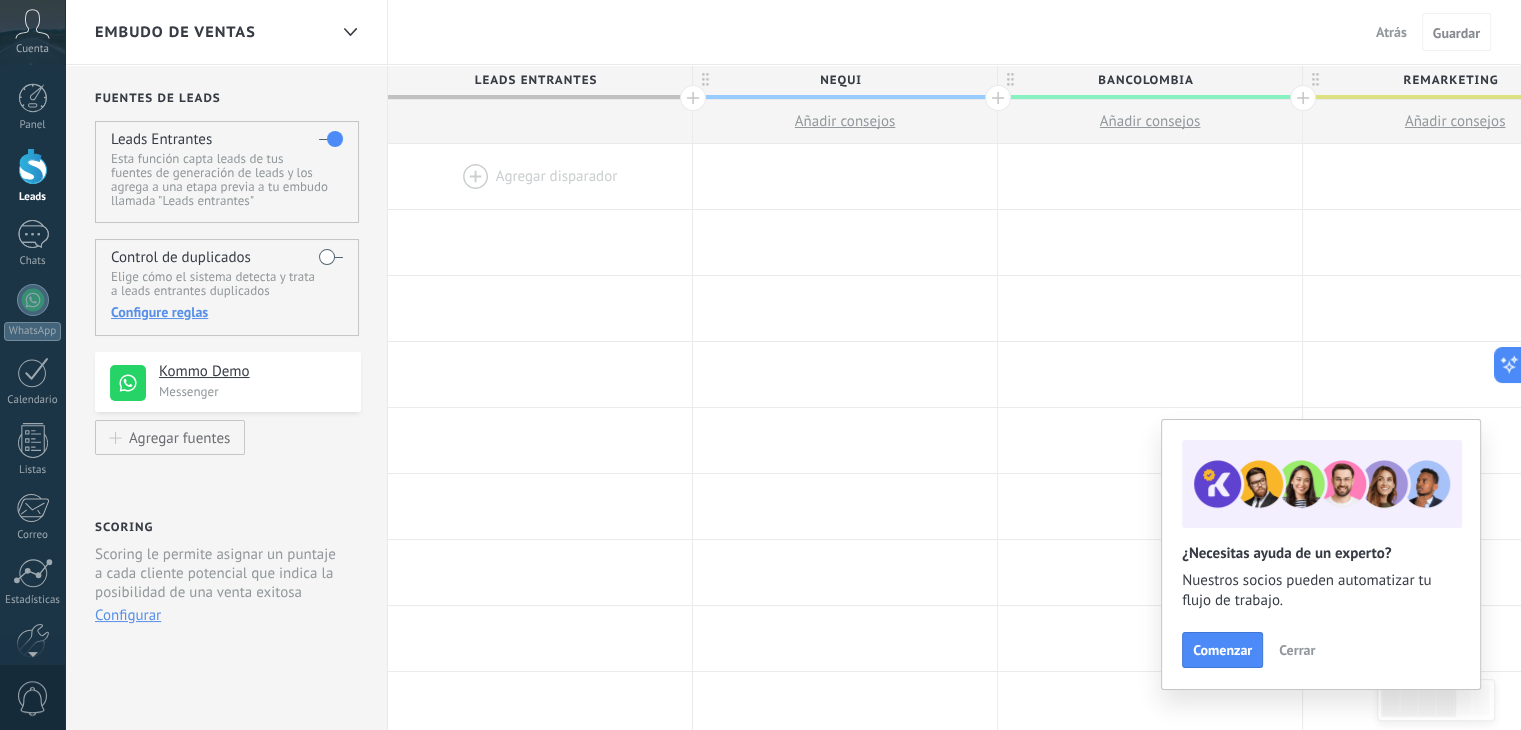 click at bounding box center [540, 176] 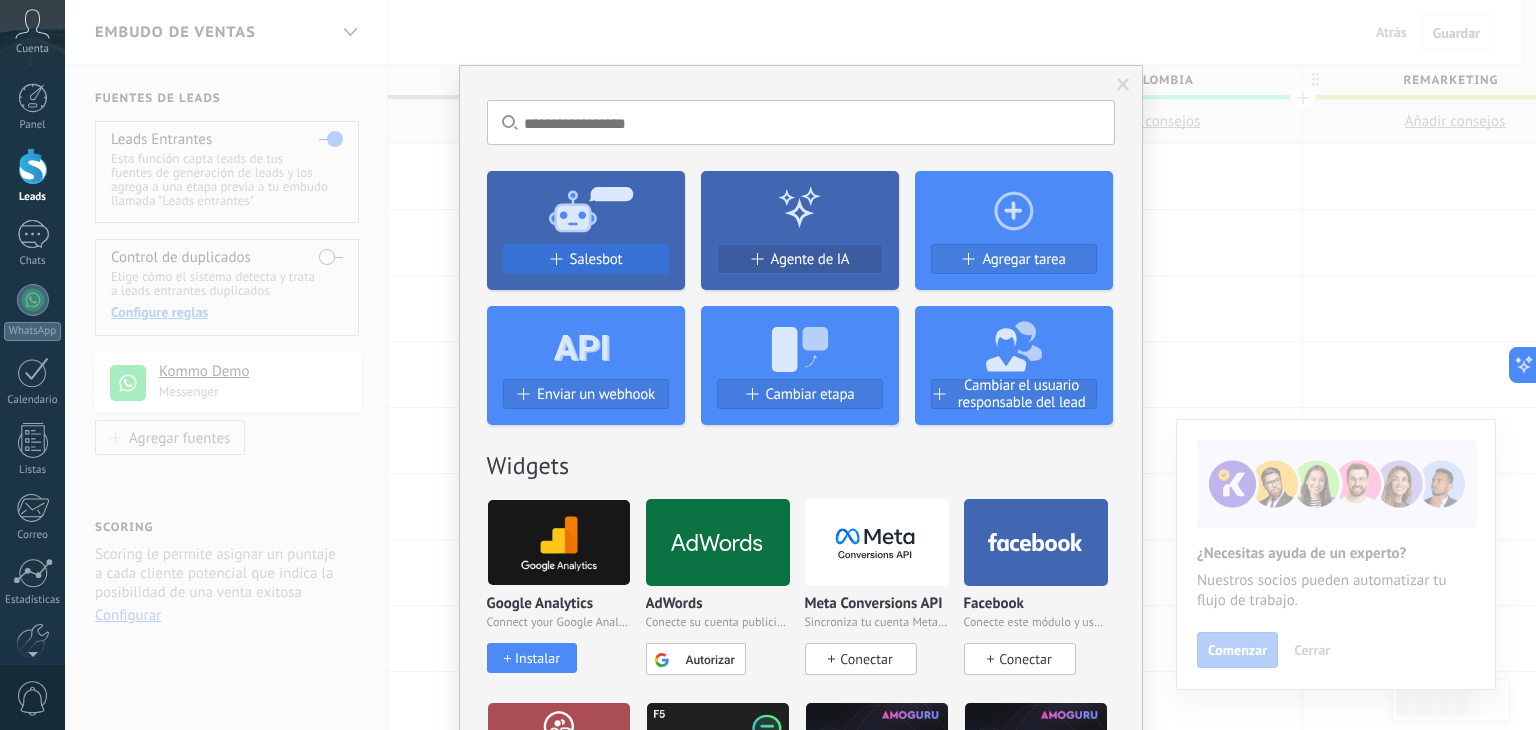click 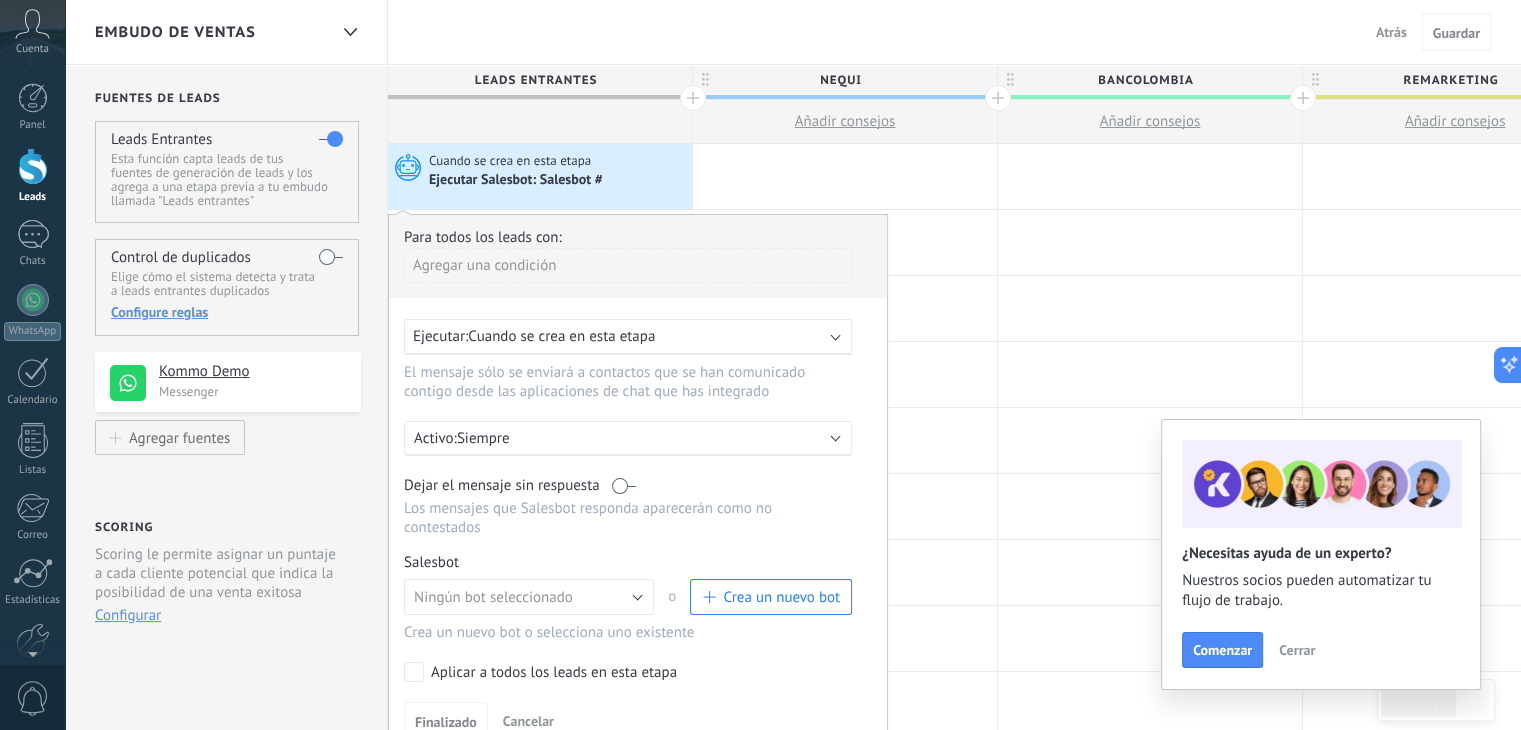 click on "Ejecutar:  Cuando se crea en esta etapa" at bounding box center [628, 337] 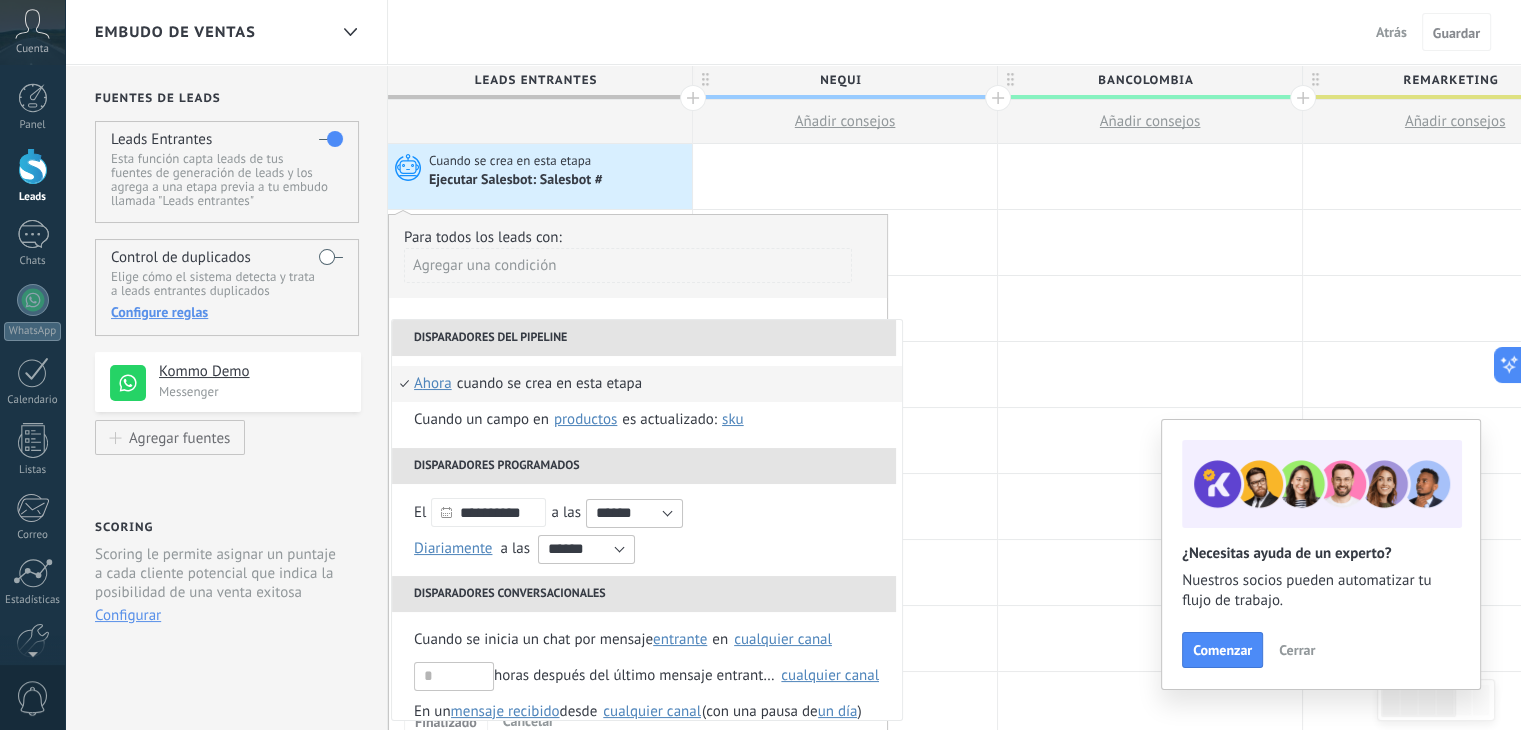 click on "Disparadores del pipeline" at bounding box center [644, 338] 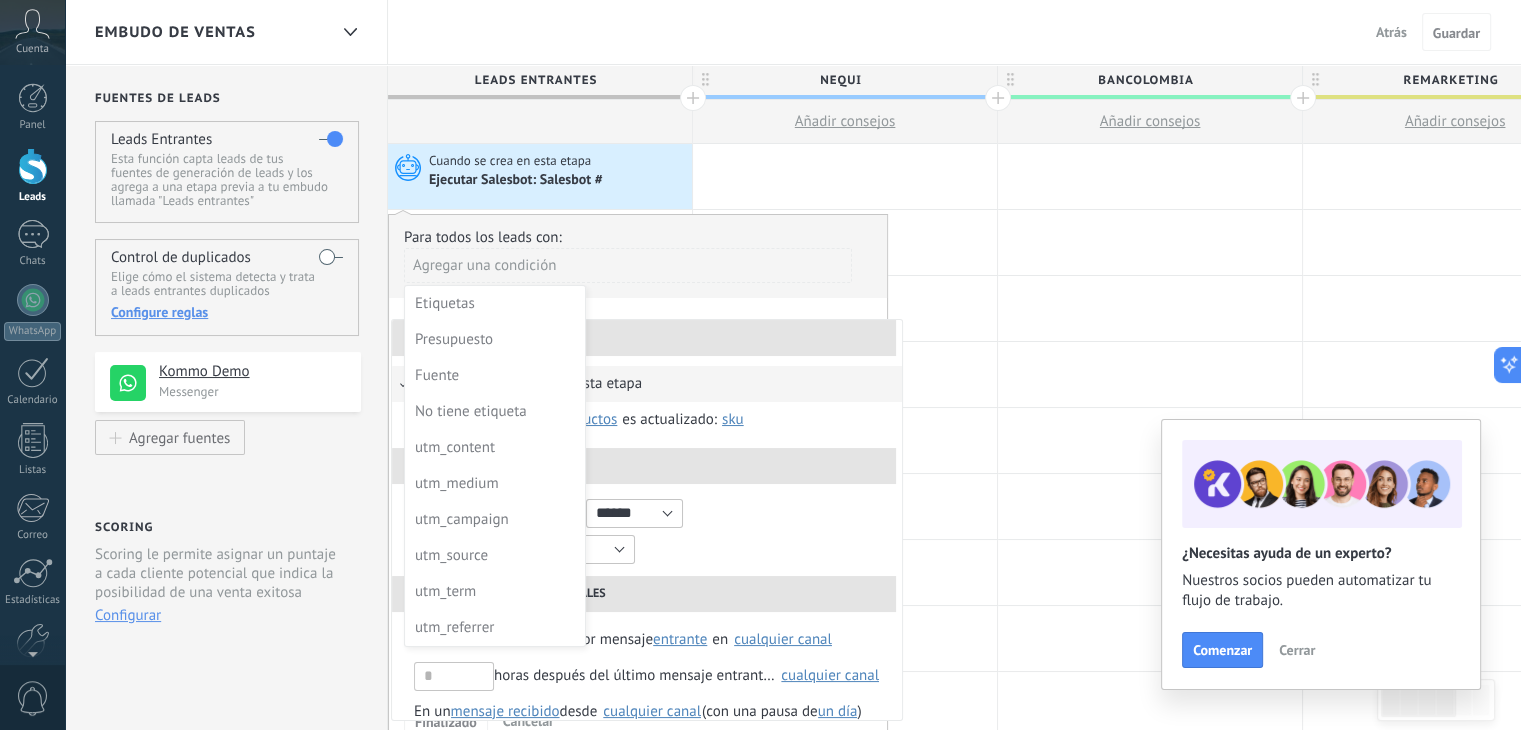 click at bounding box center (638, 475) 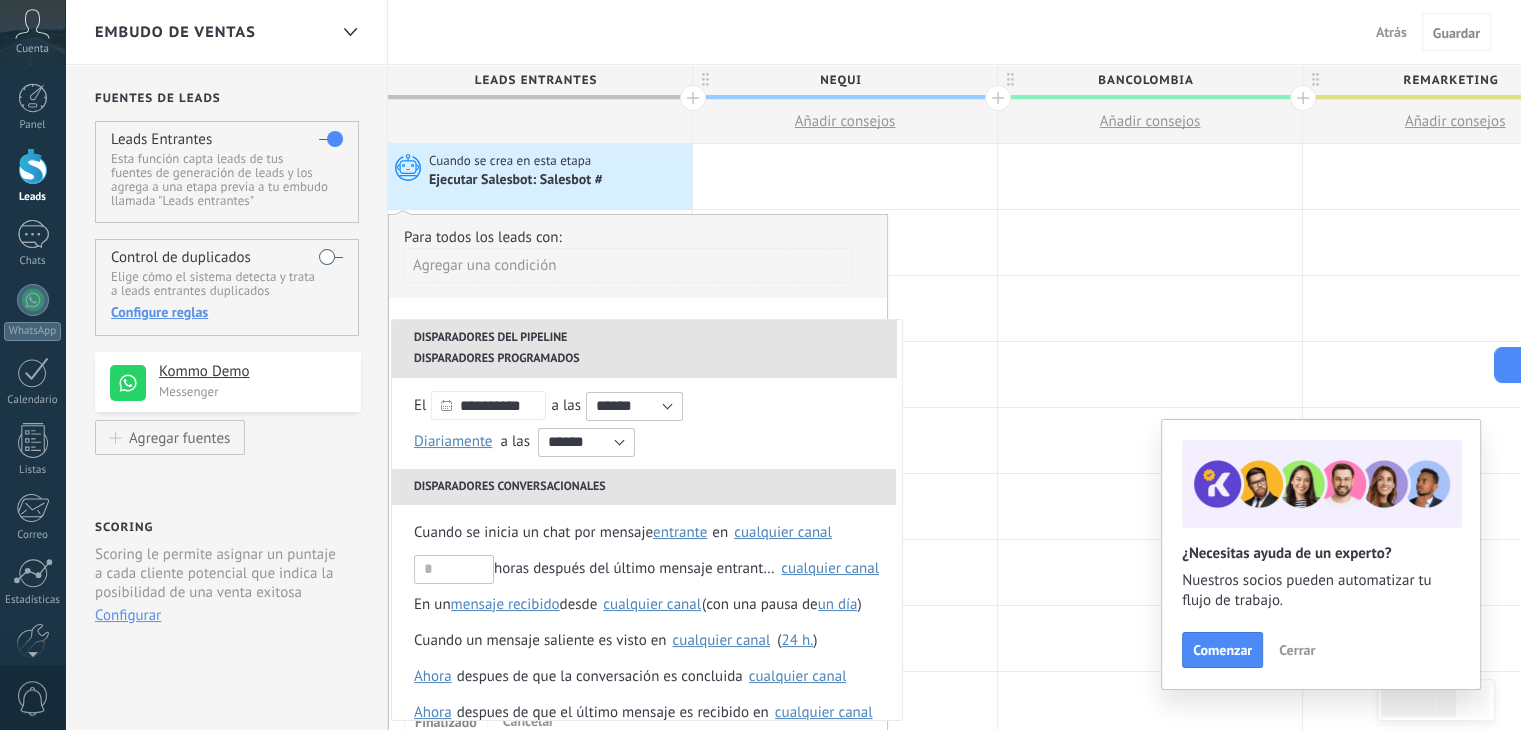 scroll, scrollTop: 164, scrollLeft: 0, axis: vertical 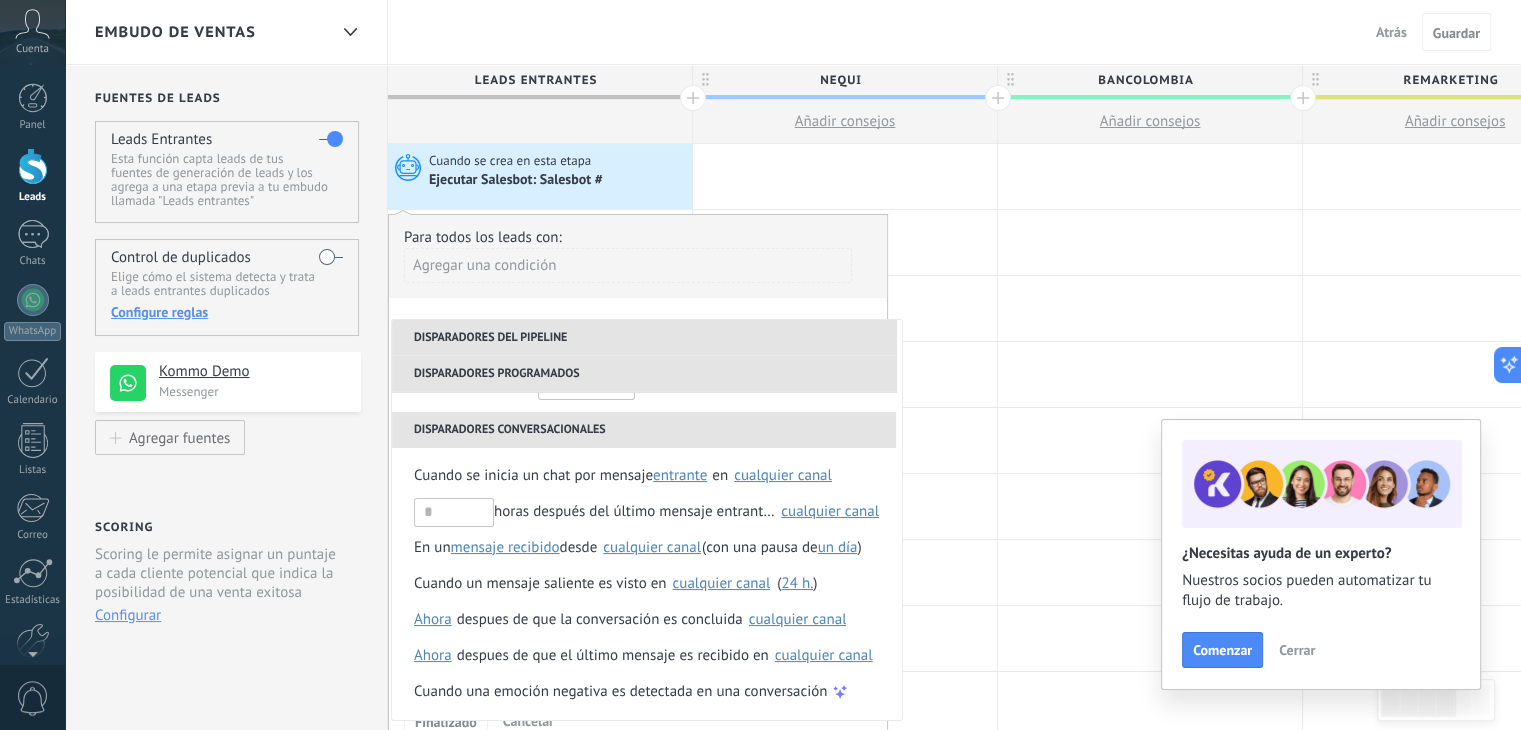 click on "Fuentes de leads Leads Entrantes Esta función capta leads de tus fuentes de generación de leads y los agrega a una etapa previa a tu embudo llamada "Leads entrantes" Esta función permite mostrar las nuevas solicitudes como peticiones en el estatus «Sin Calificar» Control de duplicados Elige cómo el sistema detecta y trata a leads entrantes duplicados Configure reglas No ha conectado ninguna fuente de generación de leads. Agregue fuentes para obtener nuevas oportunidades y enviarlas al embudo de ventas Kommo Demo Messenger Agregar fuentes Scoring Scoring le permite asignar un puntaje a cada cliente potencial que indica la posibilidad de una venta exitosa Esta función permite mostrar las nuevas solicitudes como peticiones en el estatus «Sin Calificar» Configurar" at bounding box center [226, 800] 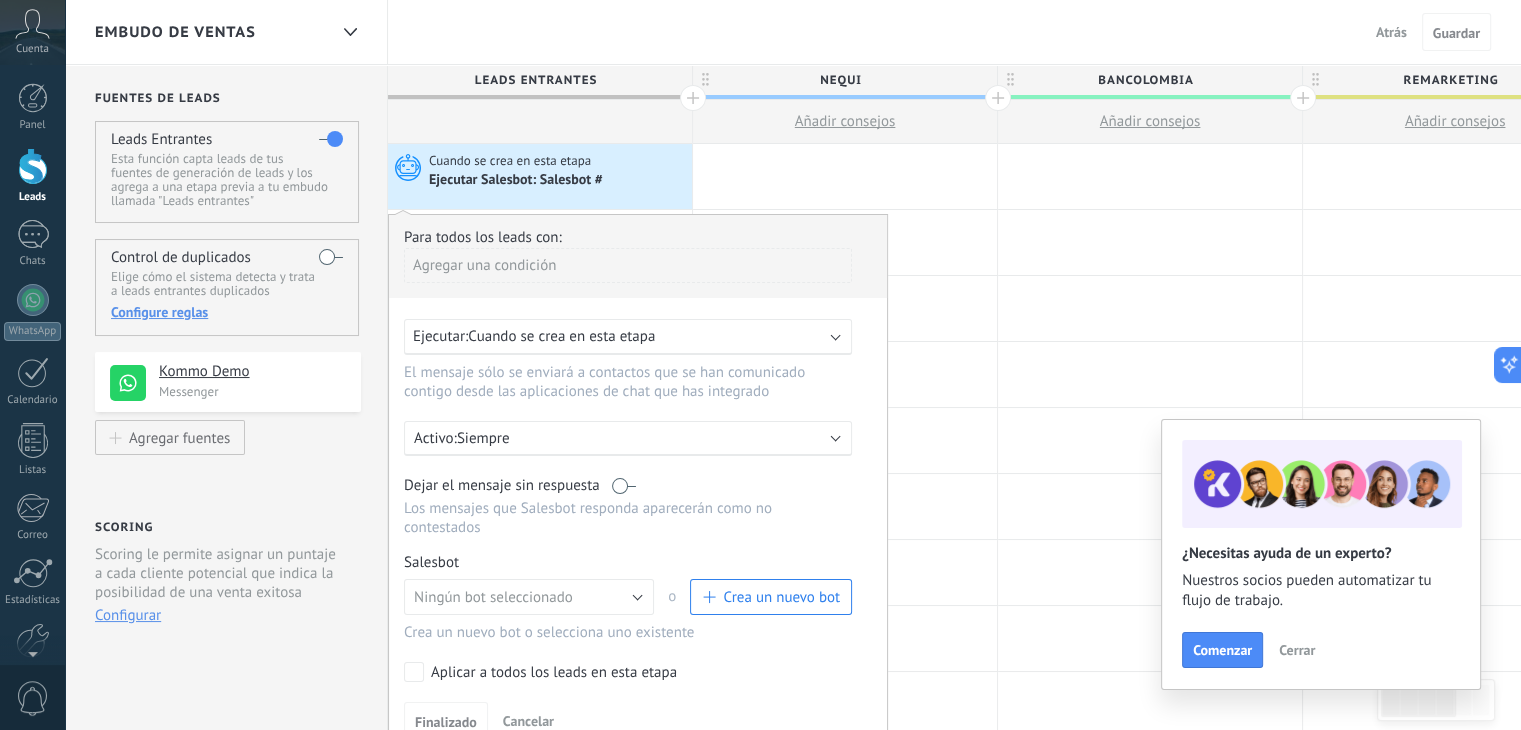 click on "Ejecutar Salesbot: Salesbot #" at bounding box center (517, 181) 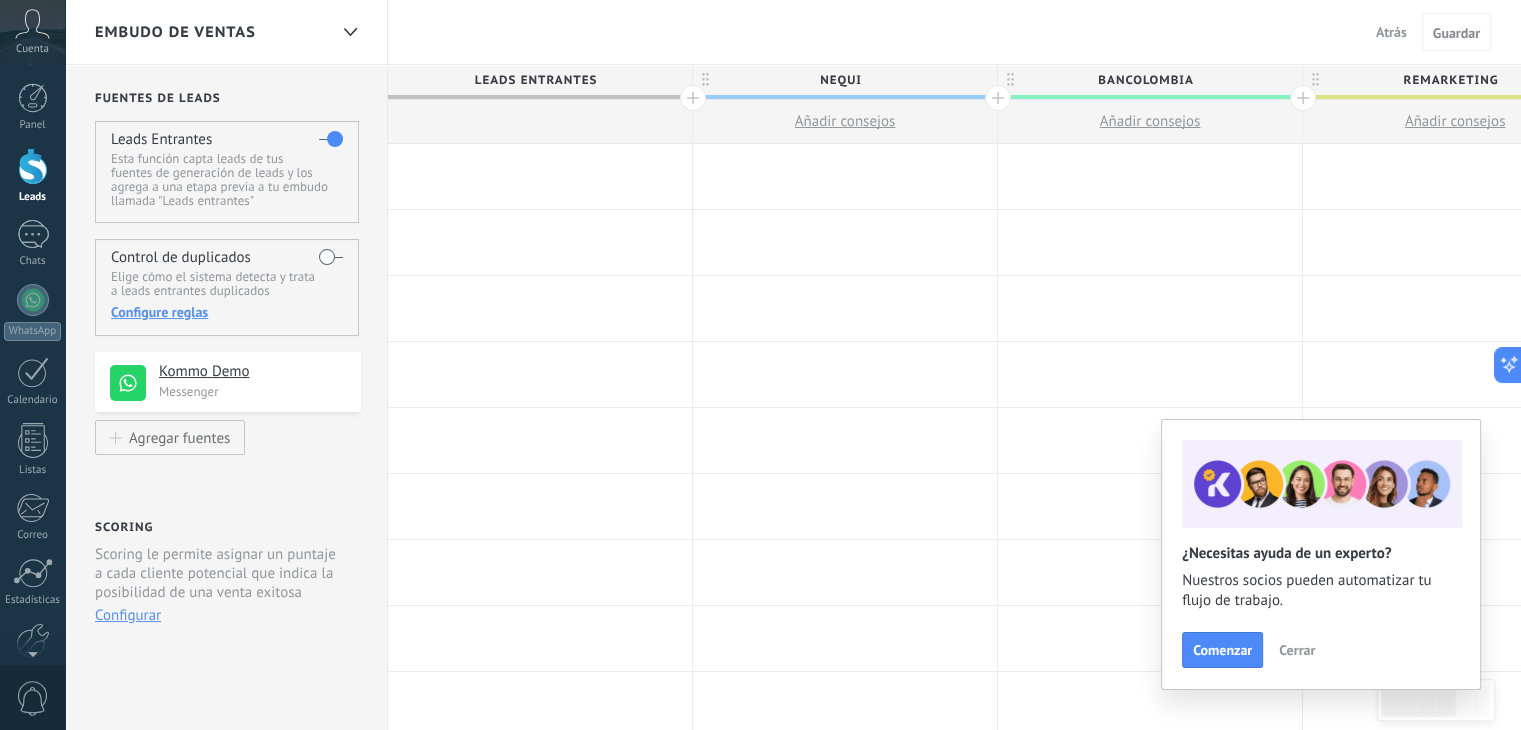 click at bounding box center [540, 122] 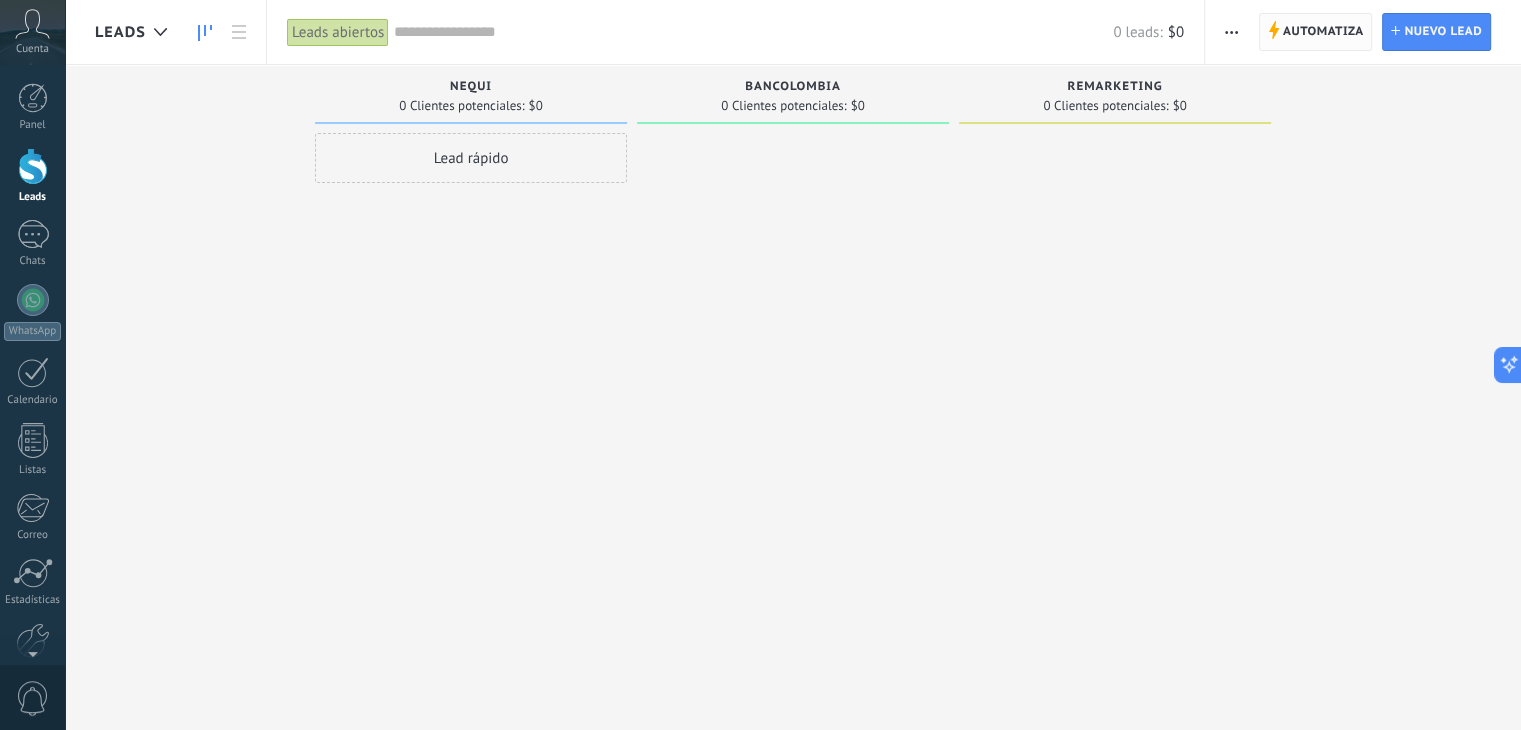 click on "Automatiza" at bounding box center (1323, 32) 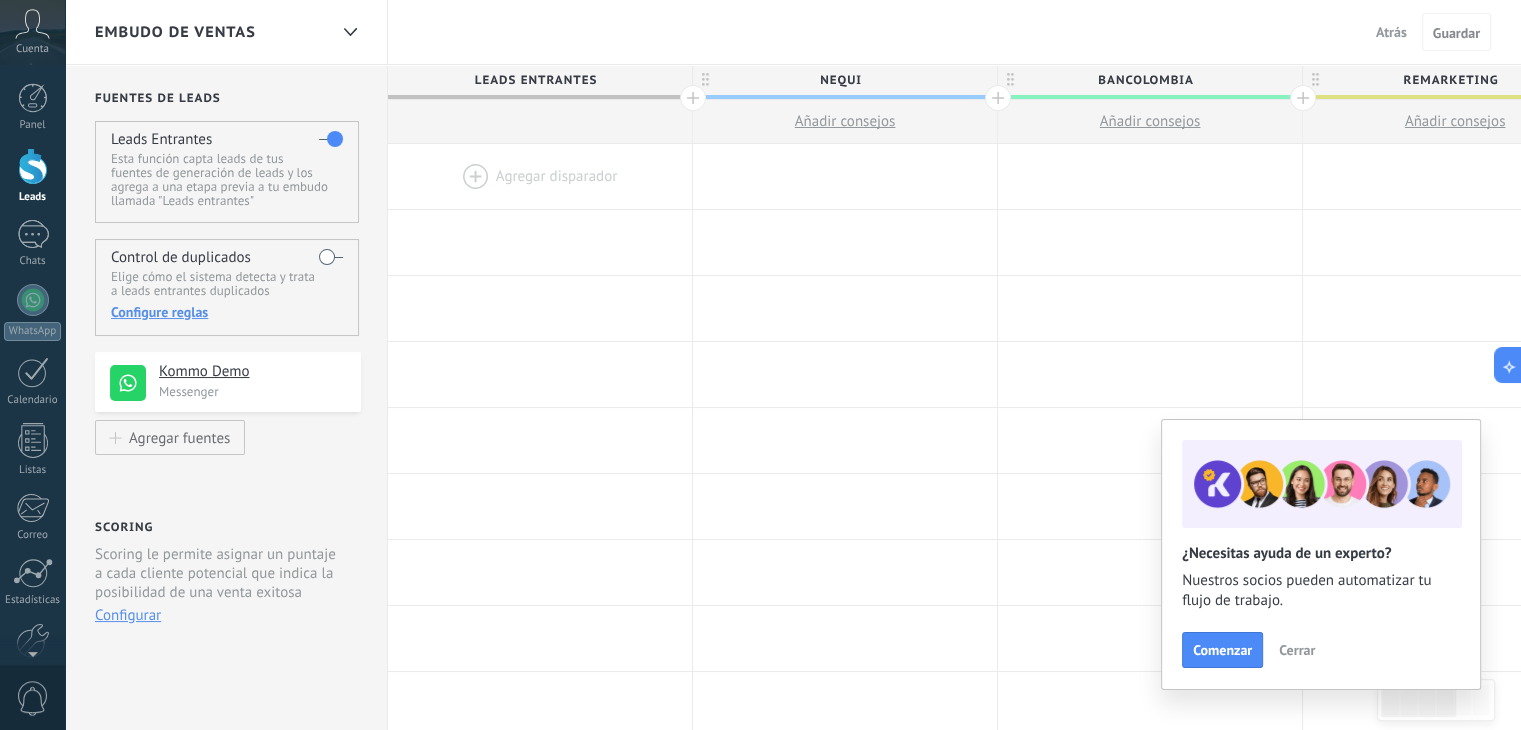 click at bounding box center [540, 176] 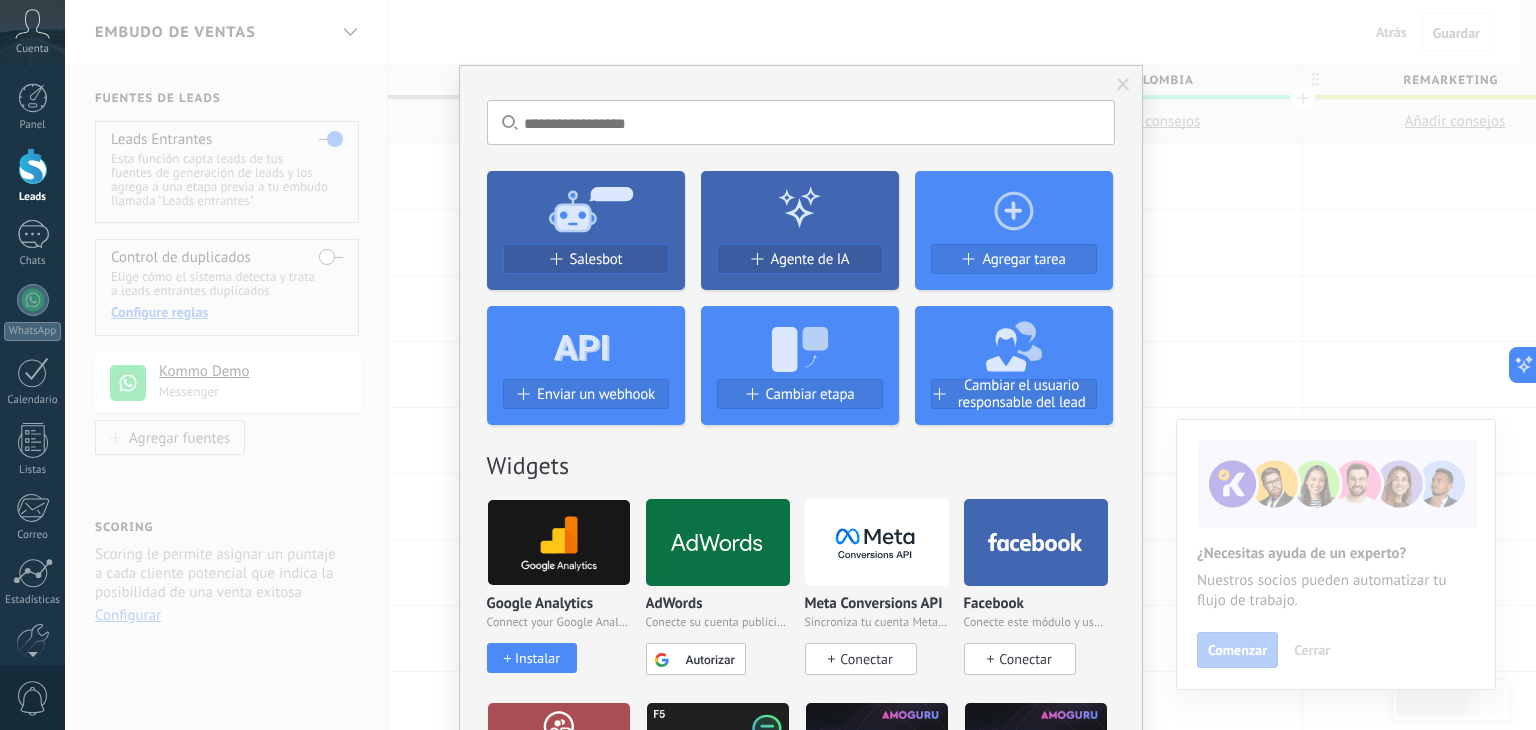 click 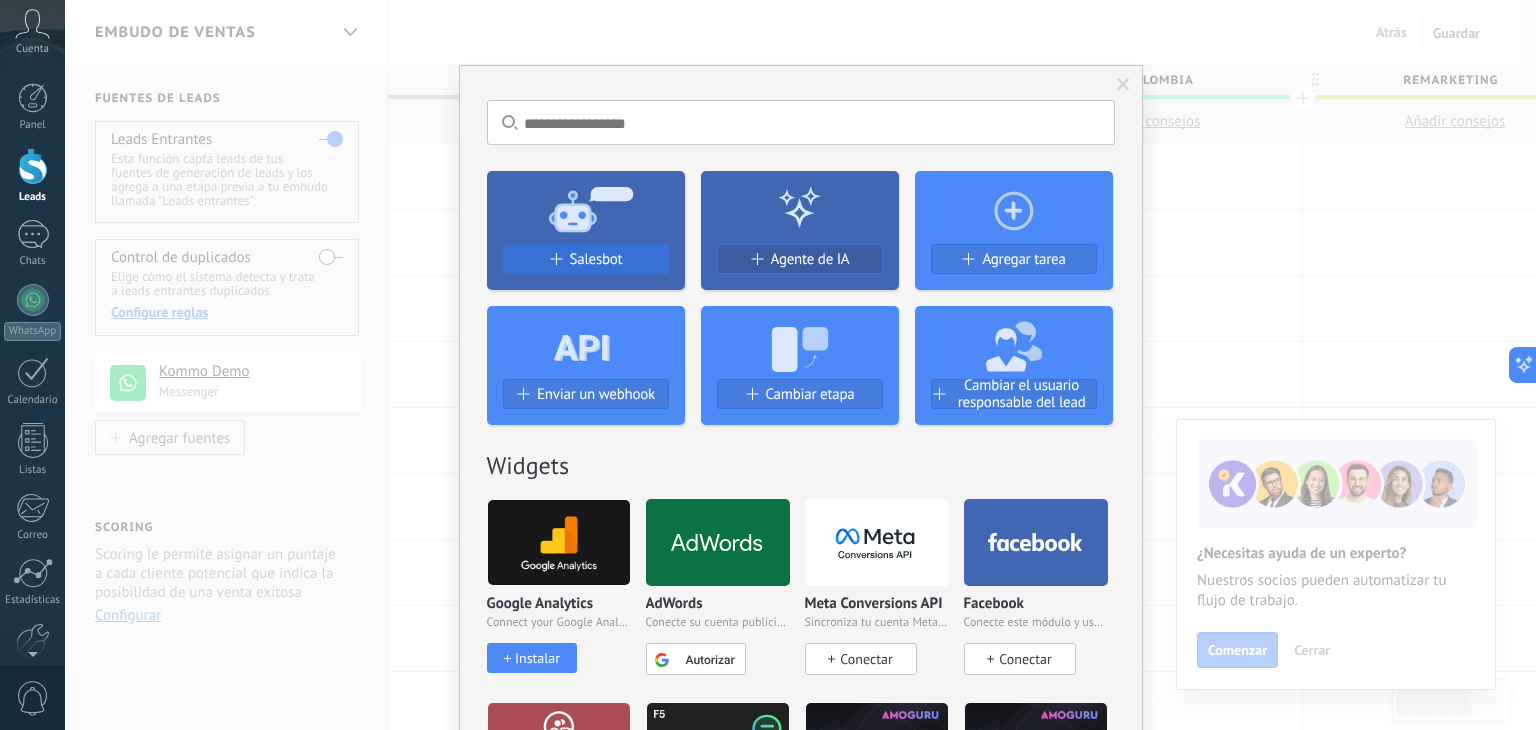 click on "Salesbot" at bounding box center (596, 259) 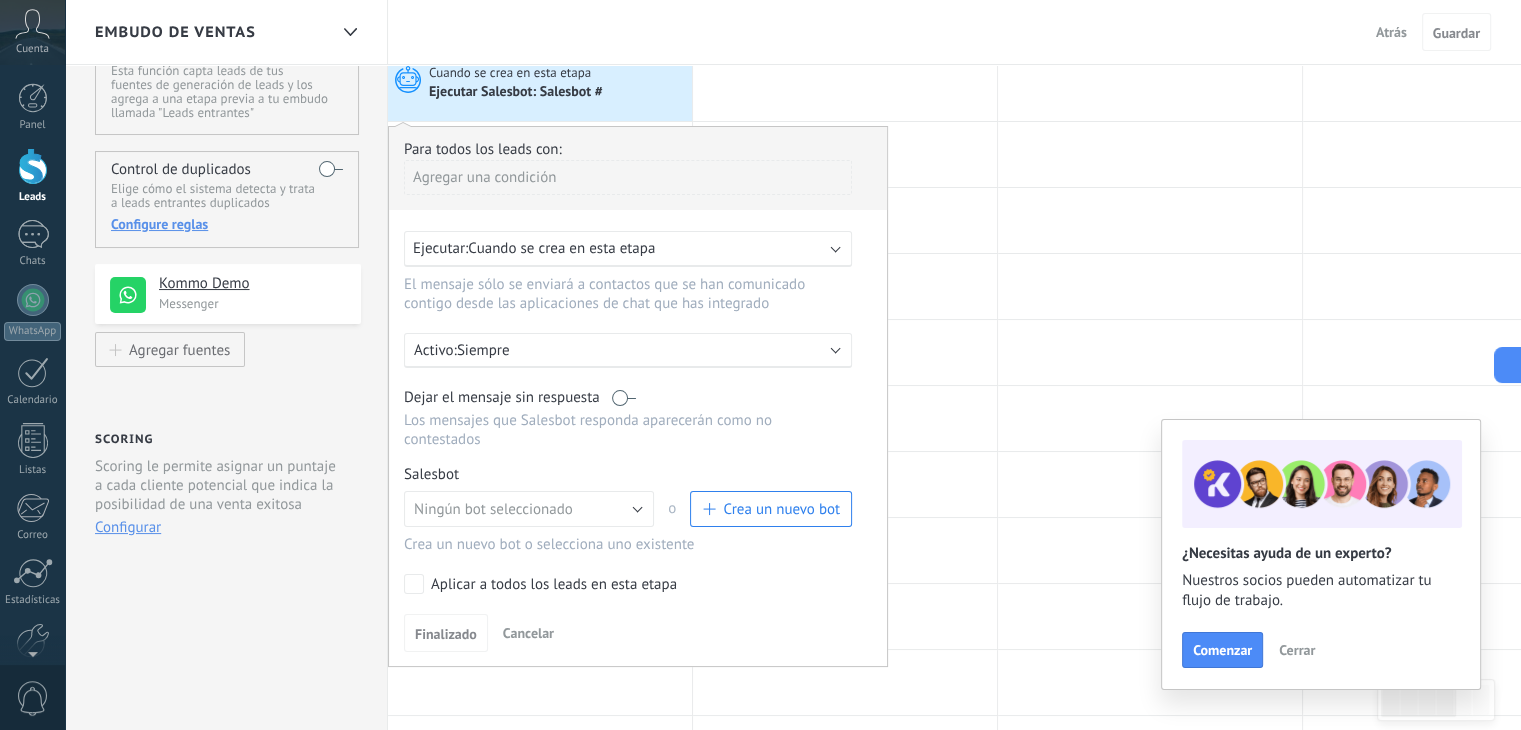 scroll, scrollTop: 100, scrollLeft: 0, axis: vertical 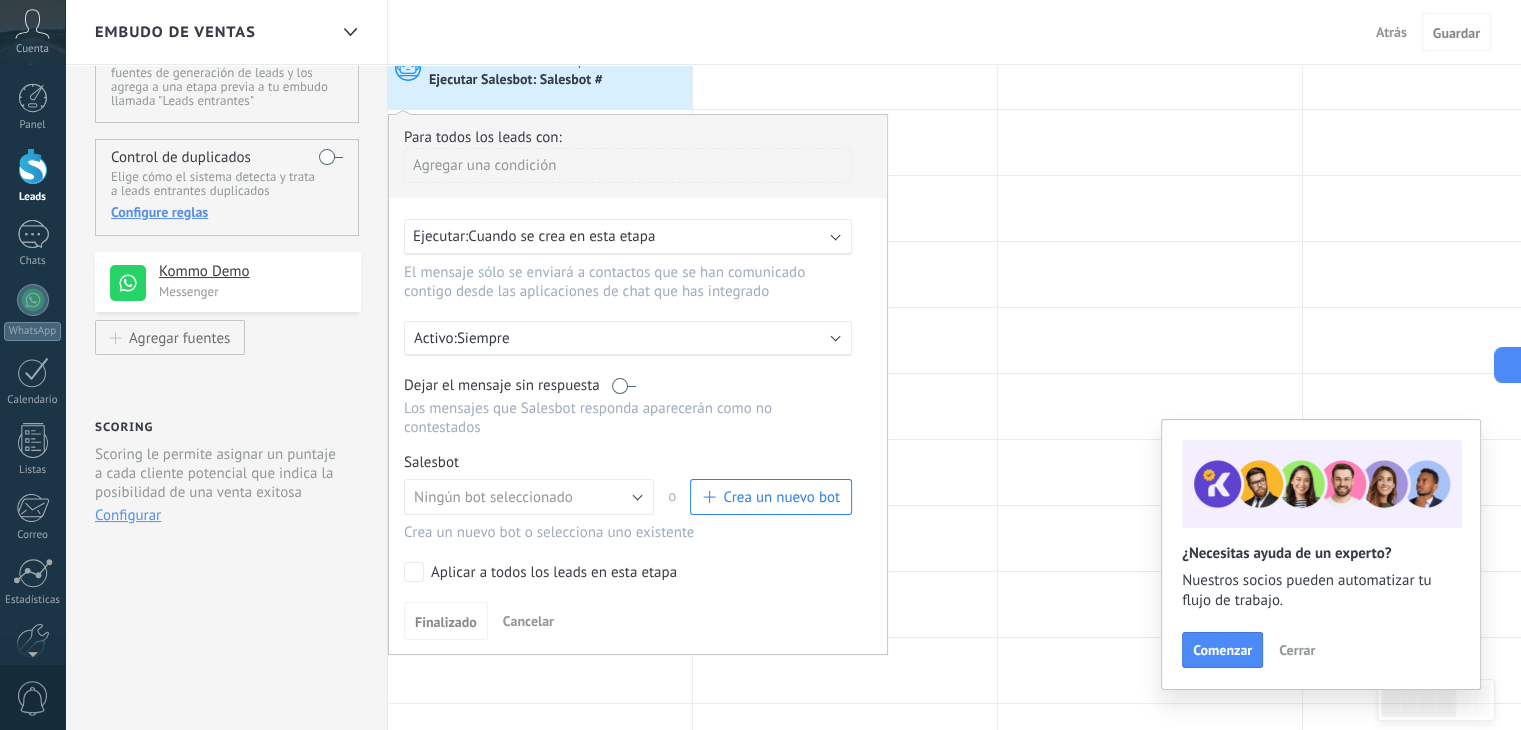 click on "Crea un nuevo bot" at bounding box center [781, 497] 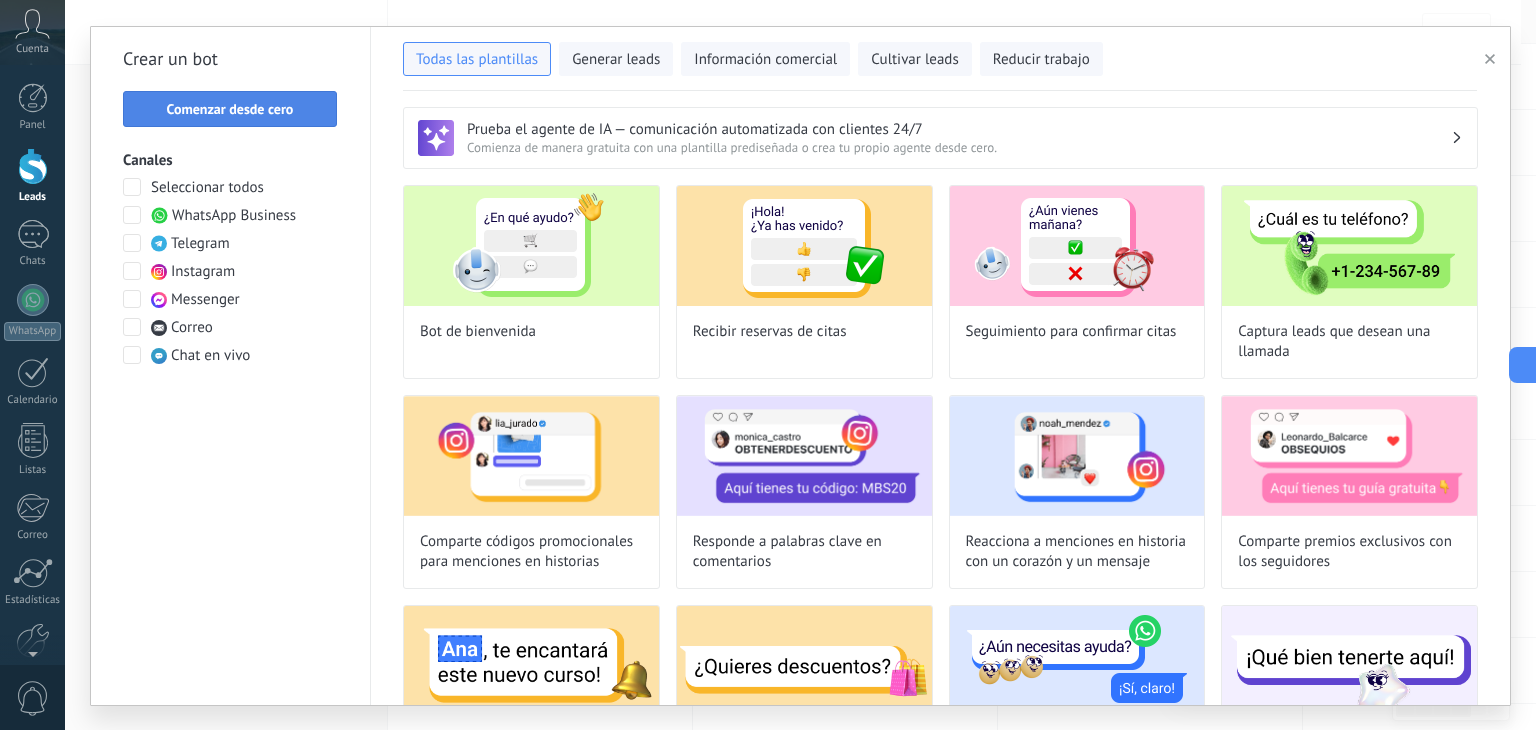 click on "Comenzar desde cero" at bounding box center (230, 109) 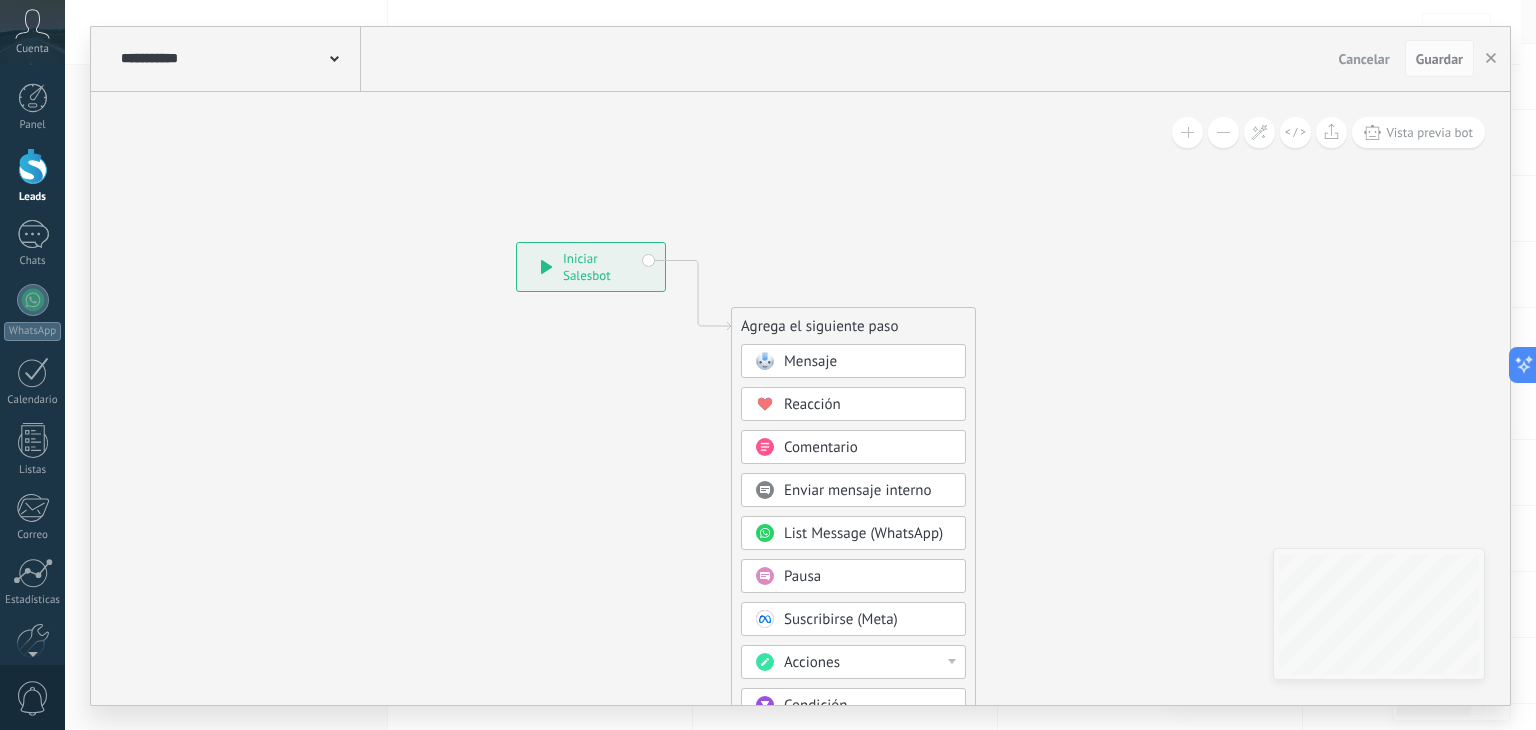 click 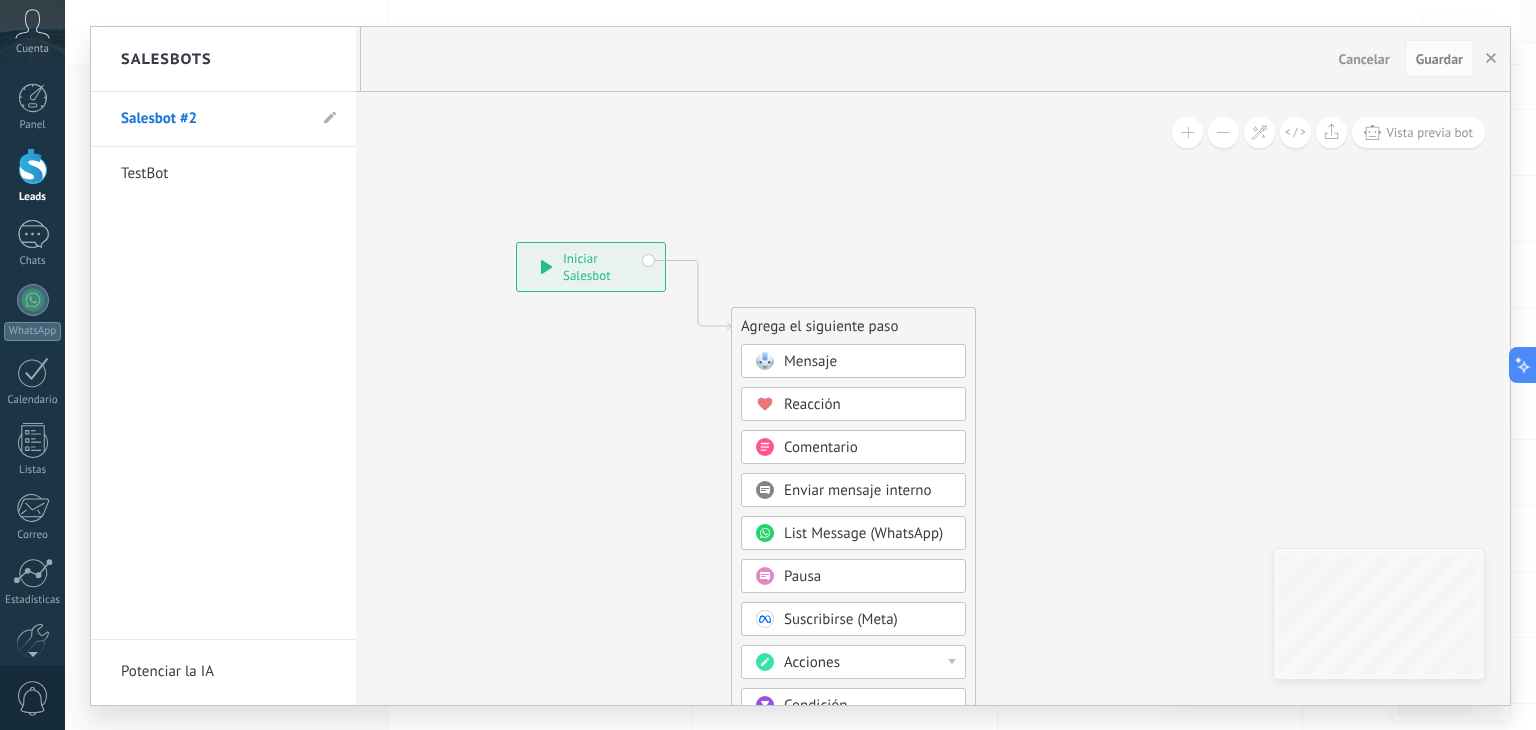 click on "Salesbot #2" at bounding box center [213, 119] 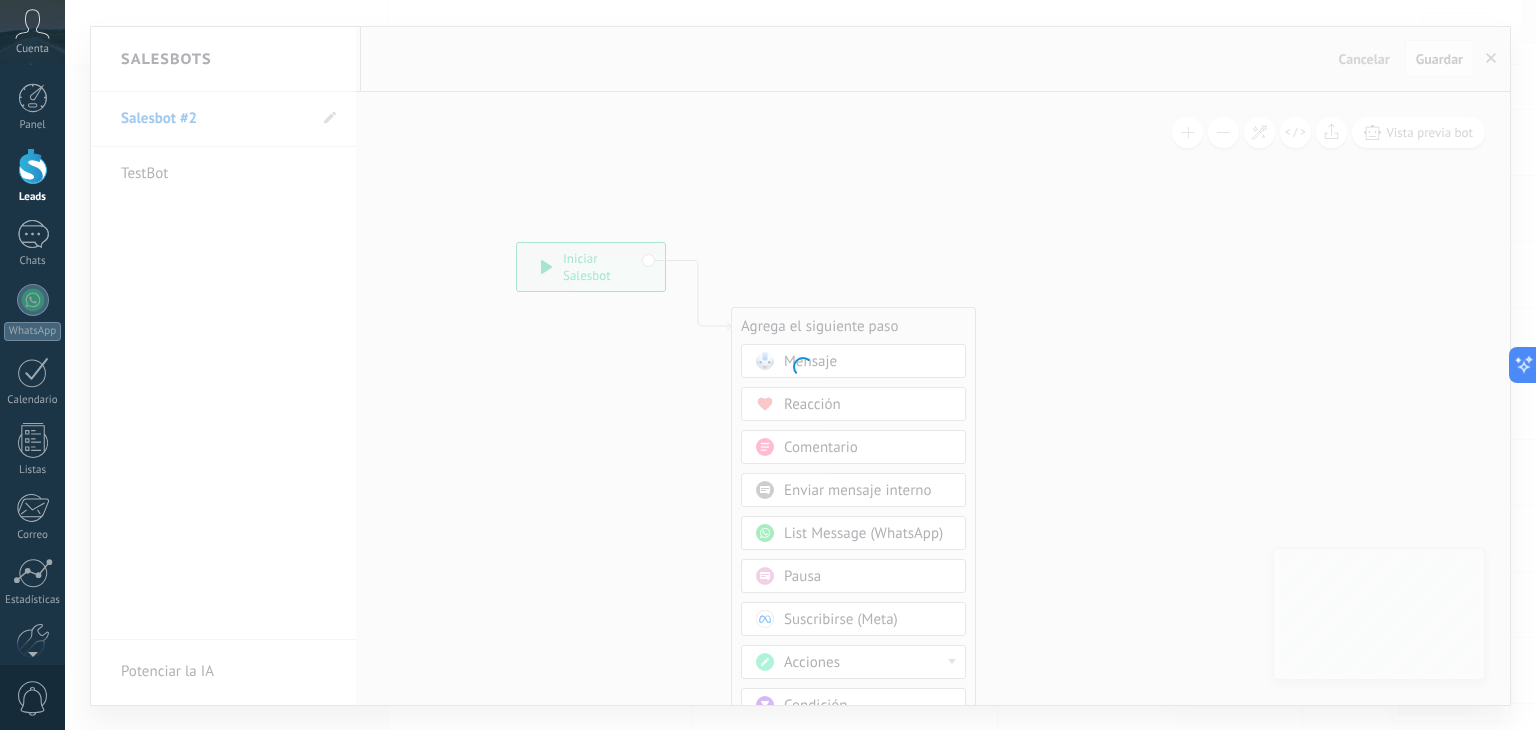 click at bounding box center [800, 365] 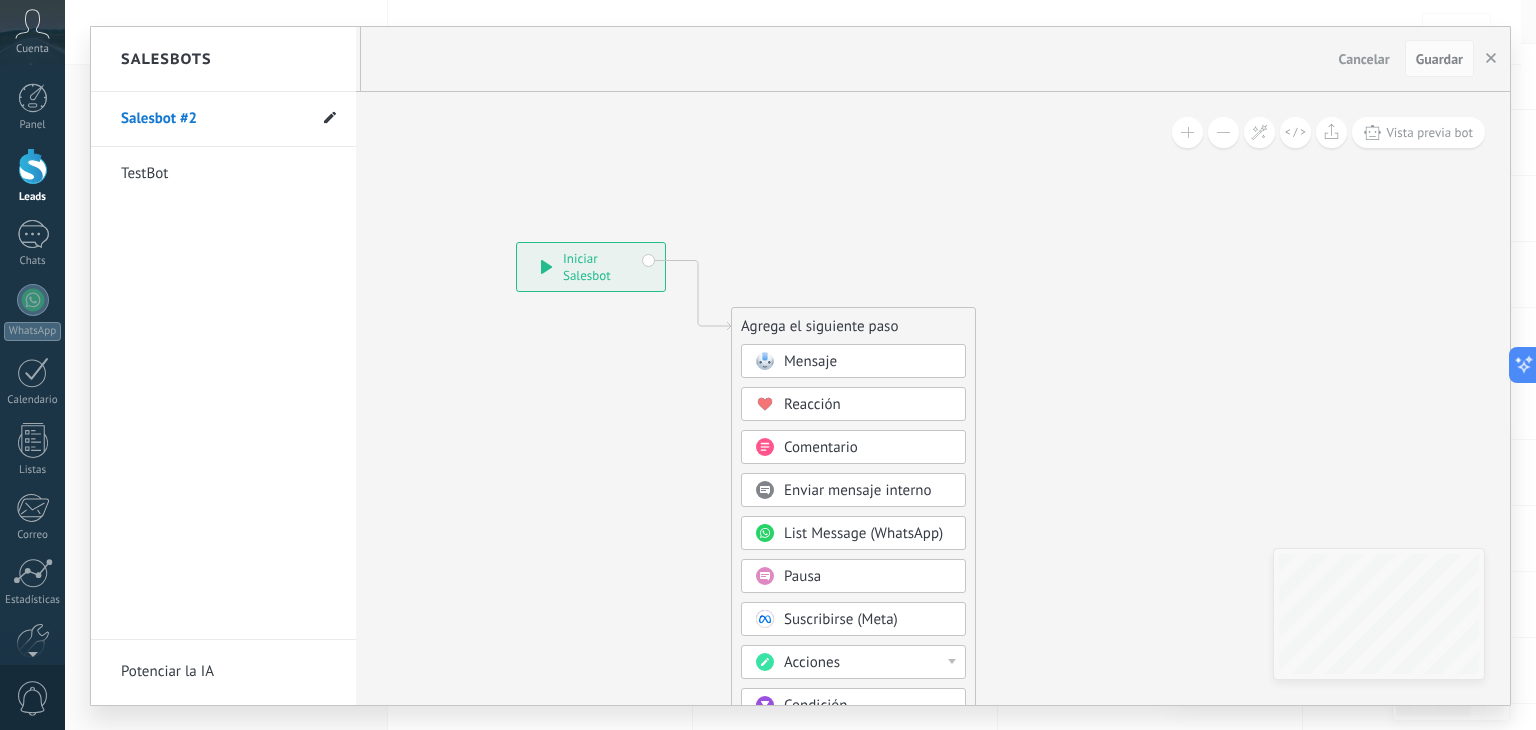 click 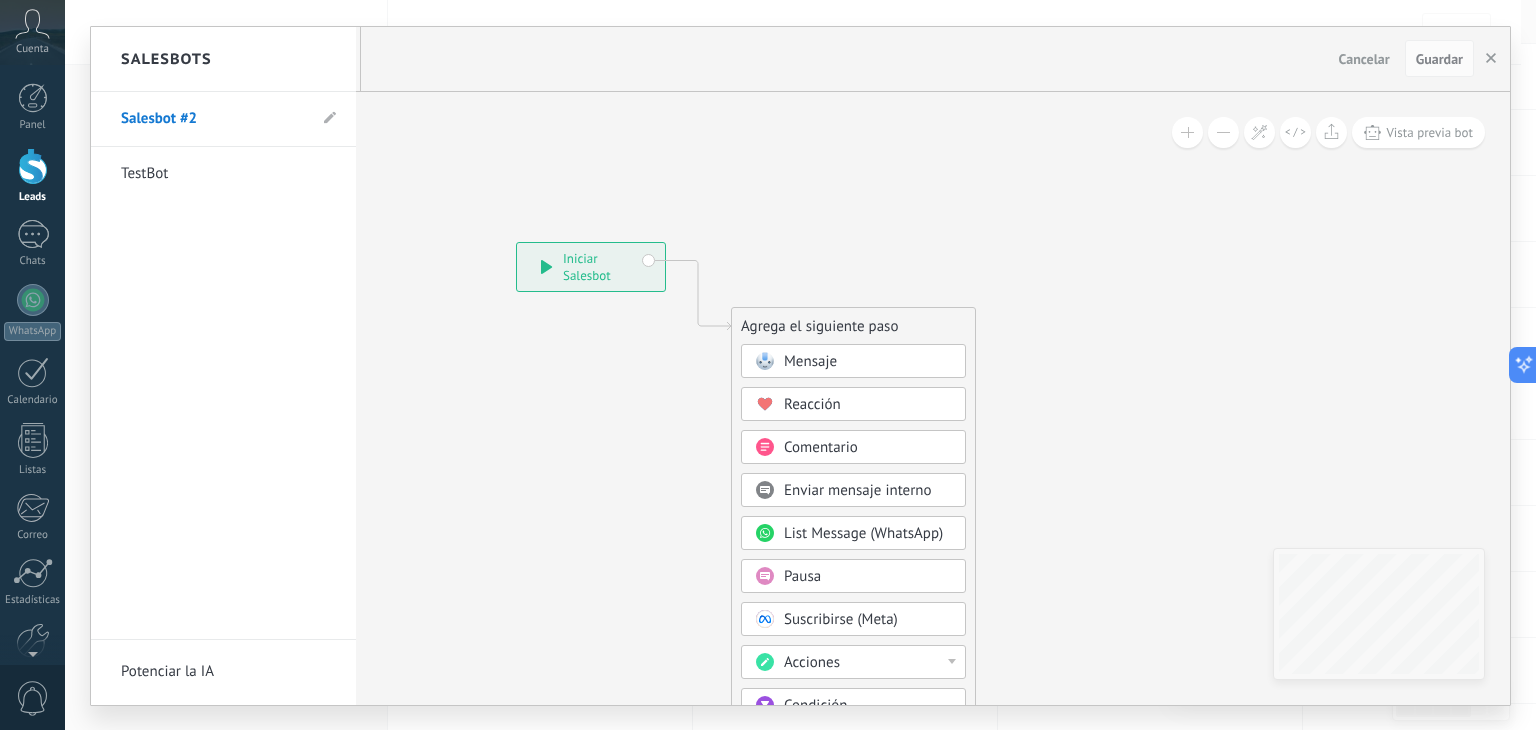 click at bounding box center (800, 366) 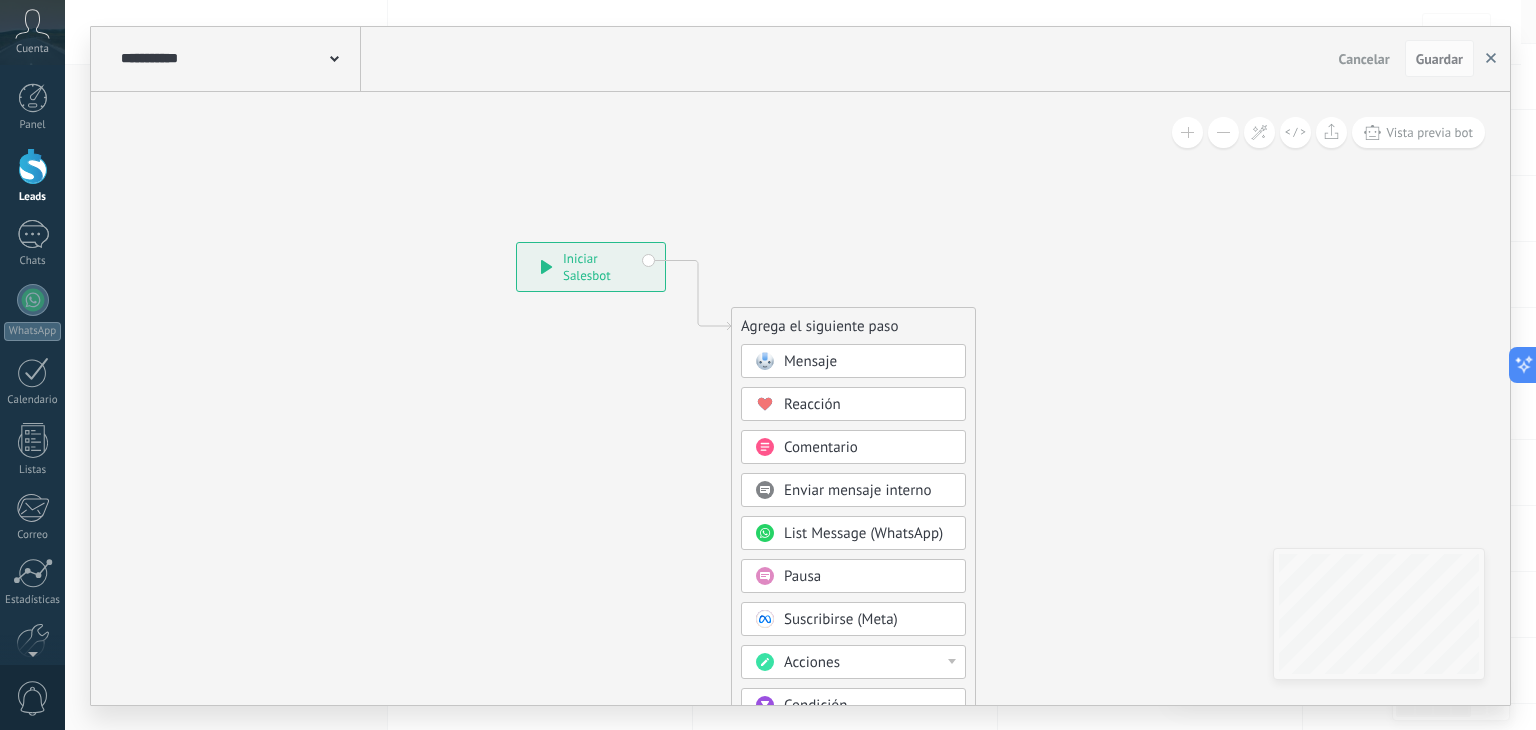click 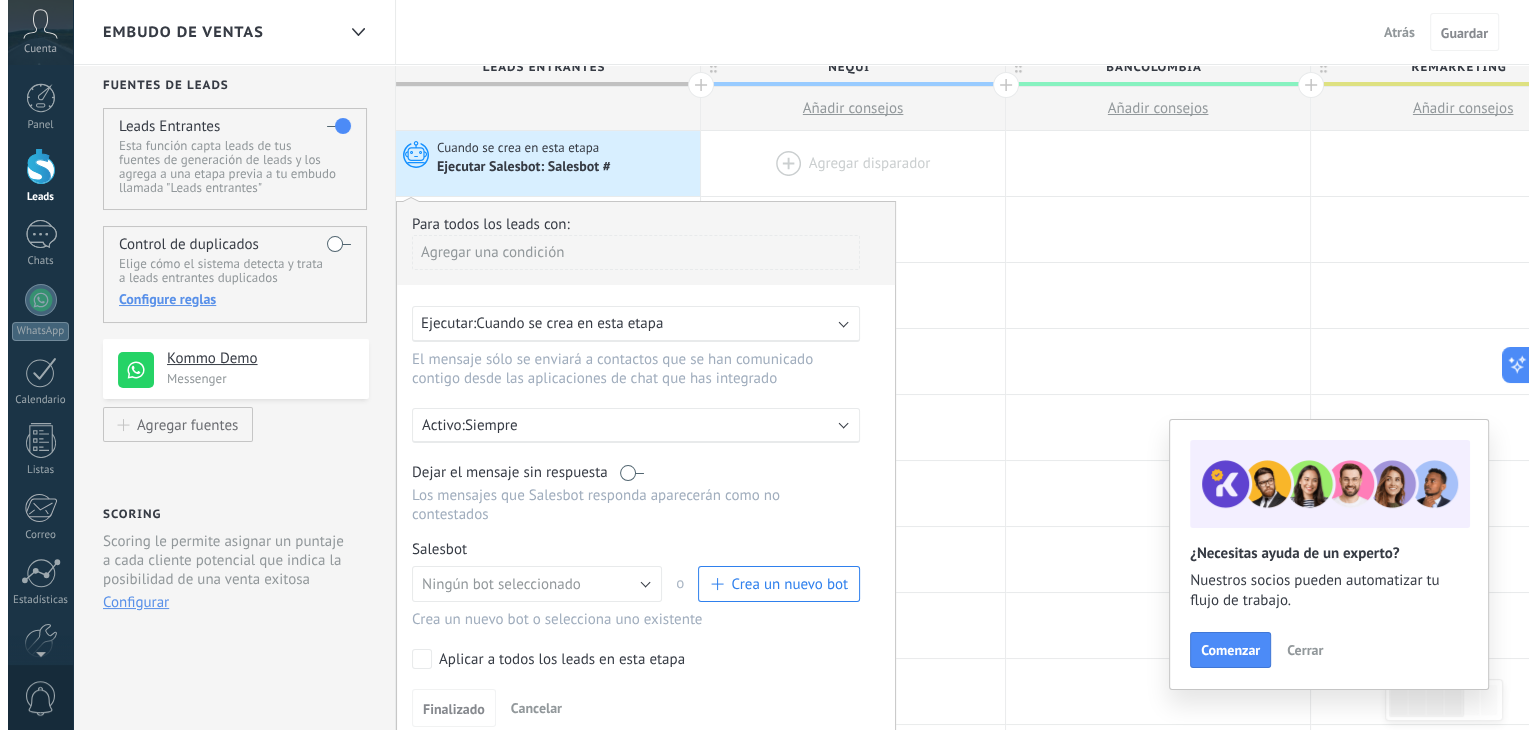 scroll, scrollTop: 0, scrollLeft: 0, axis: both 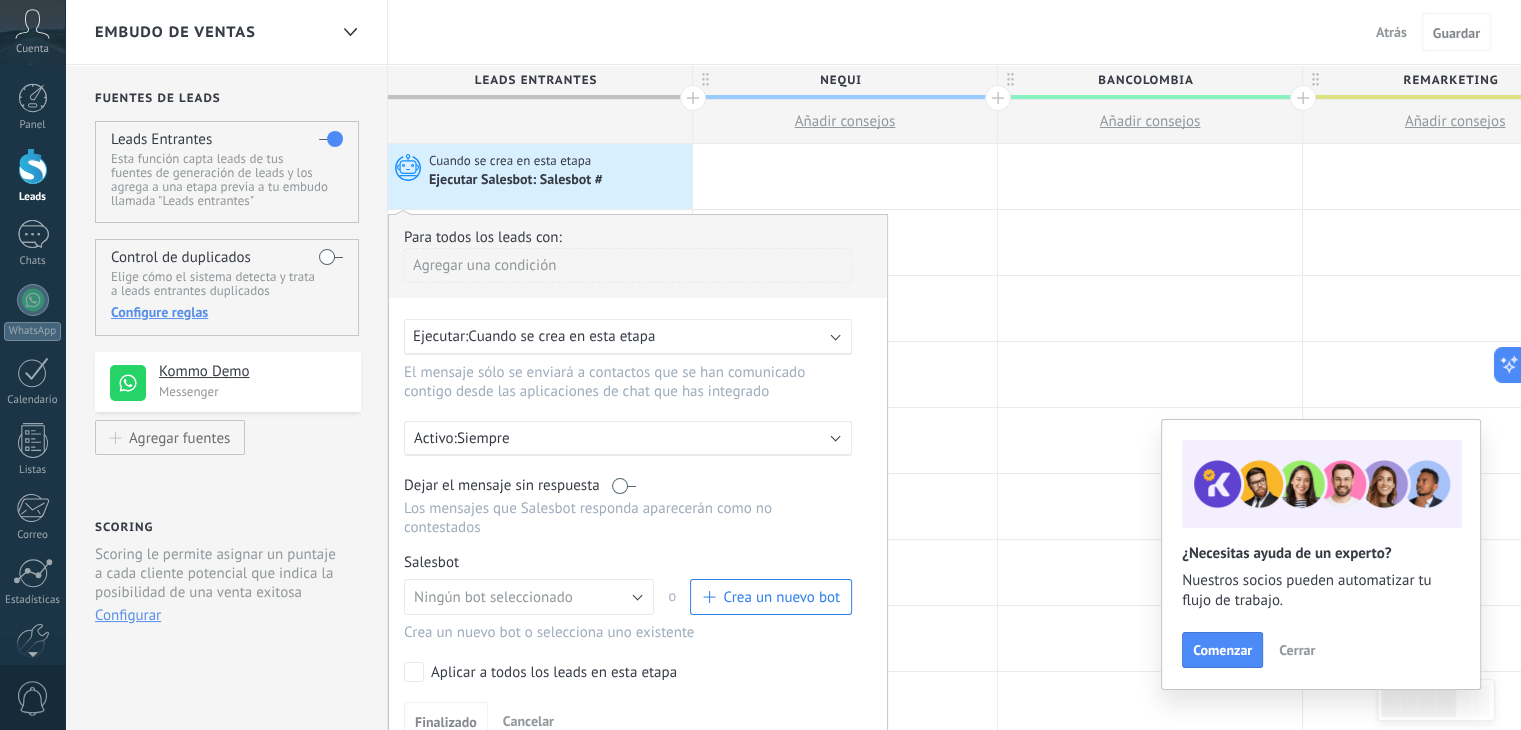 drag, startPoint x: 612, startPoint y: 173, endPoint x: 803, endPoint y: 130, distance: 195.78049 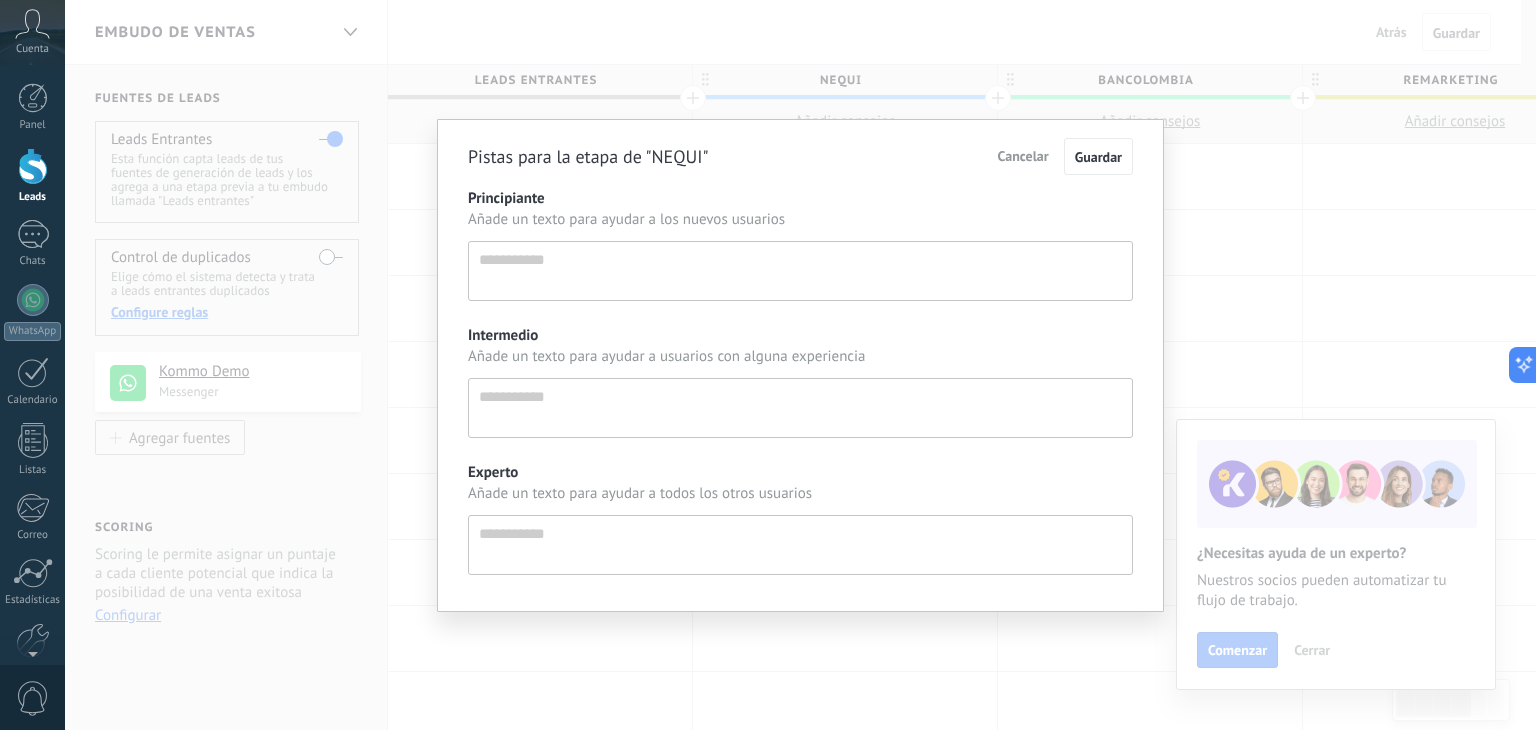 scroll, scrollTop: 19, scrollLeft: 0, axis: vertical 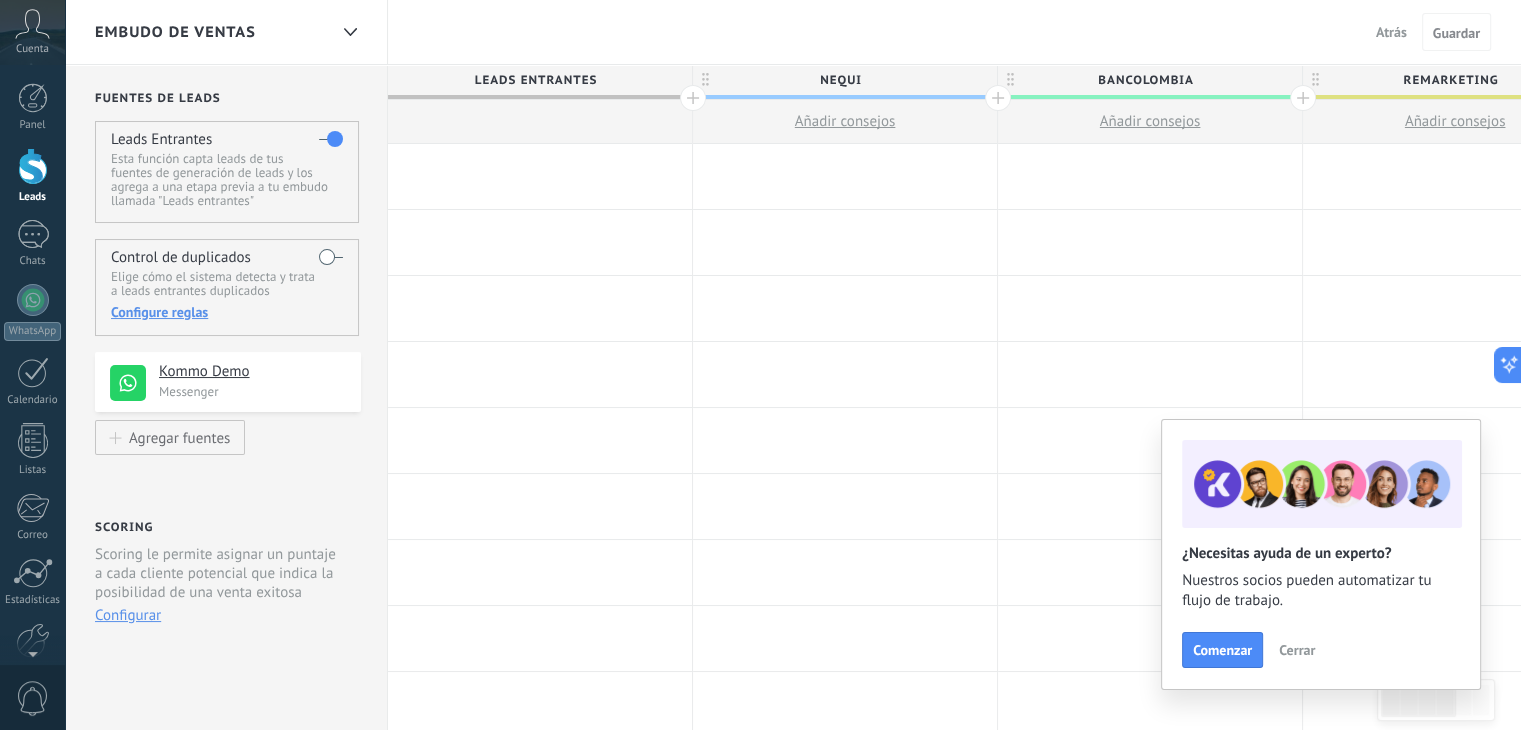 click on "Leads Entrantes" at bounding box center [535, 80] 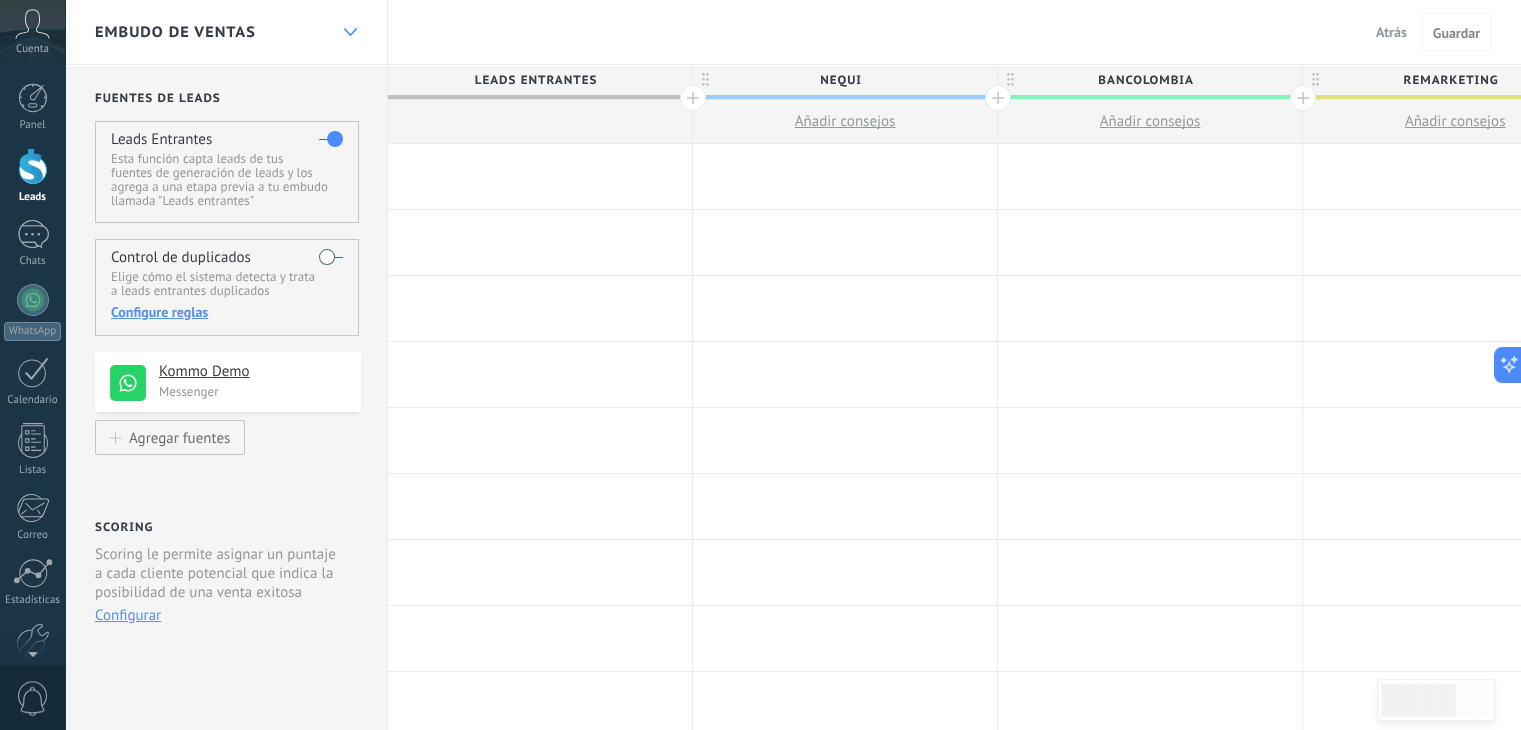 click at bounding box center (350, 32) 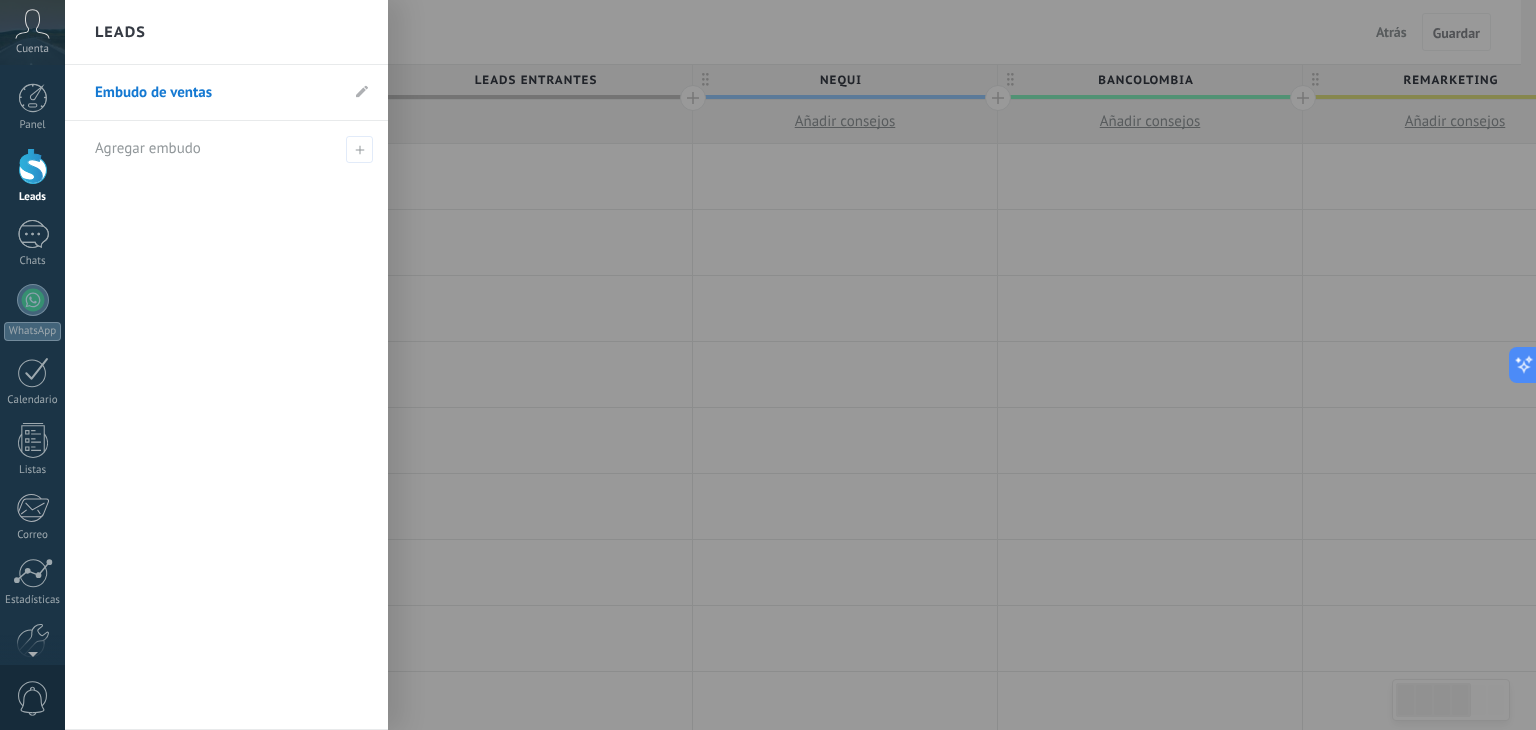 click at bounding box center [833, 365] 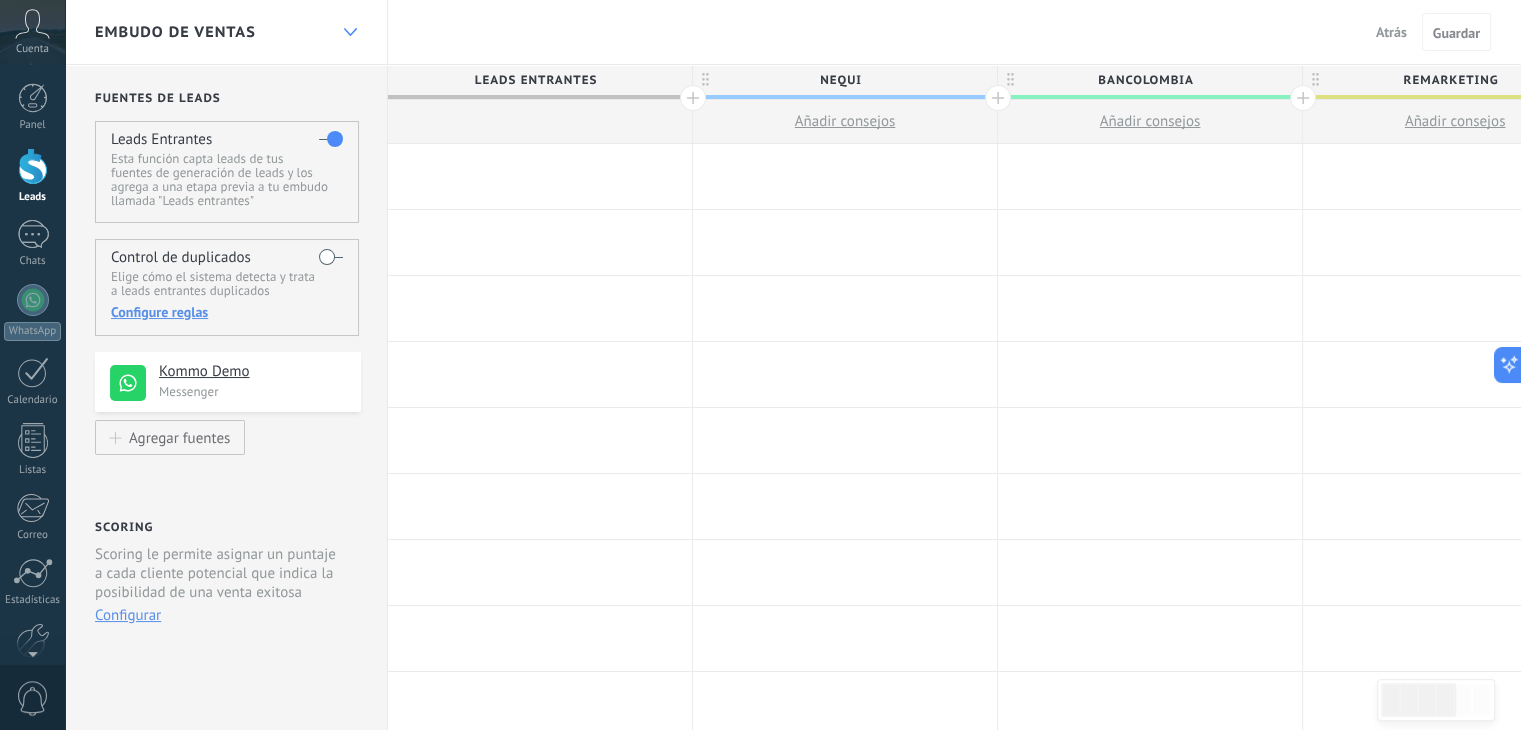 click at bounding box center [350, 32] 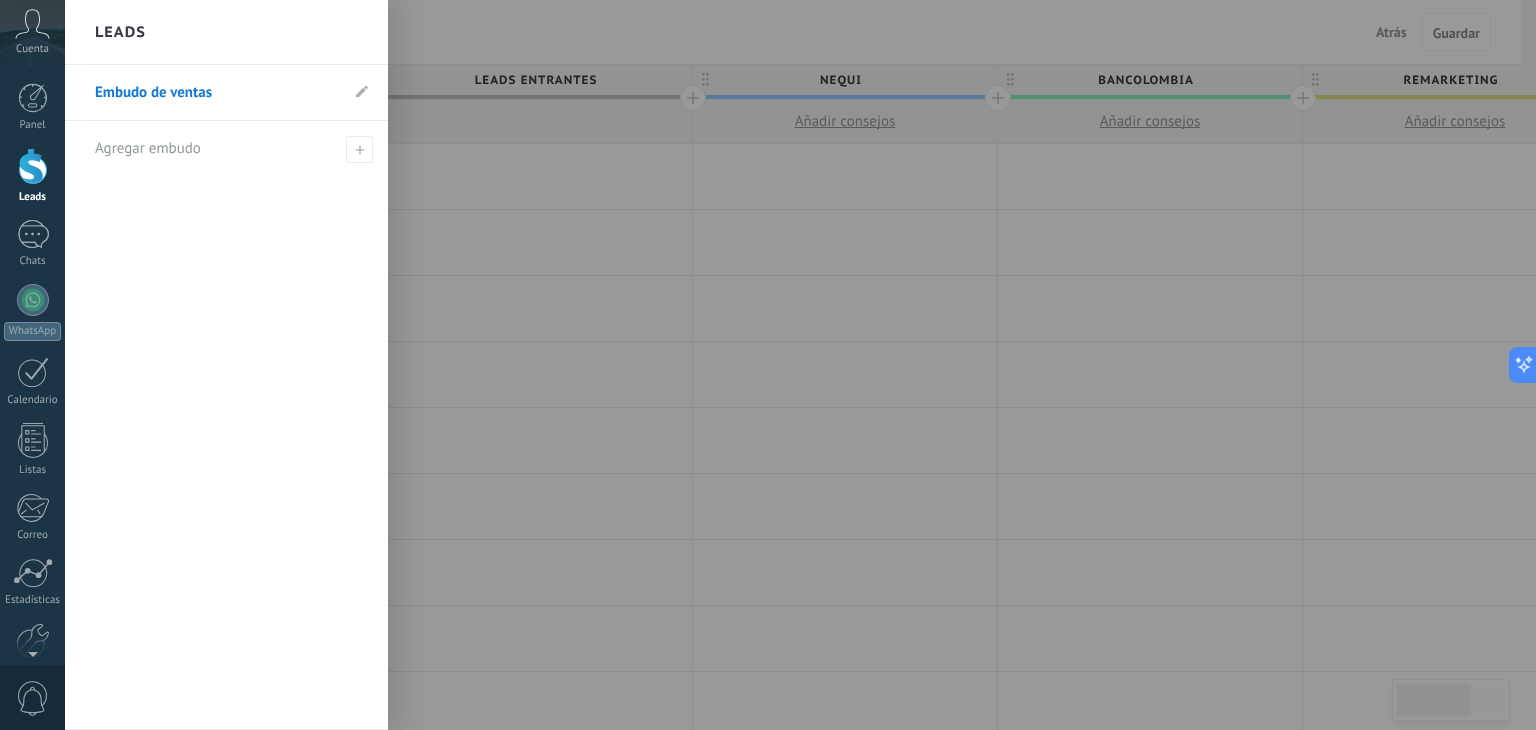 click at bounding box center (833, 365) 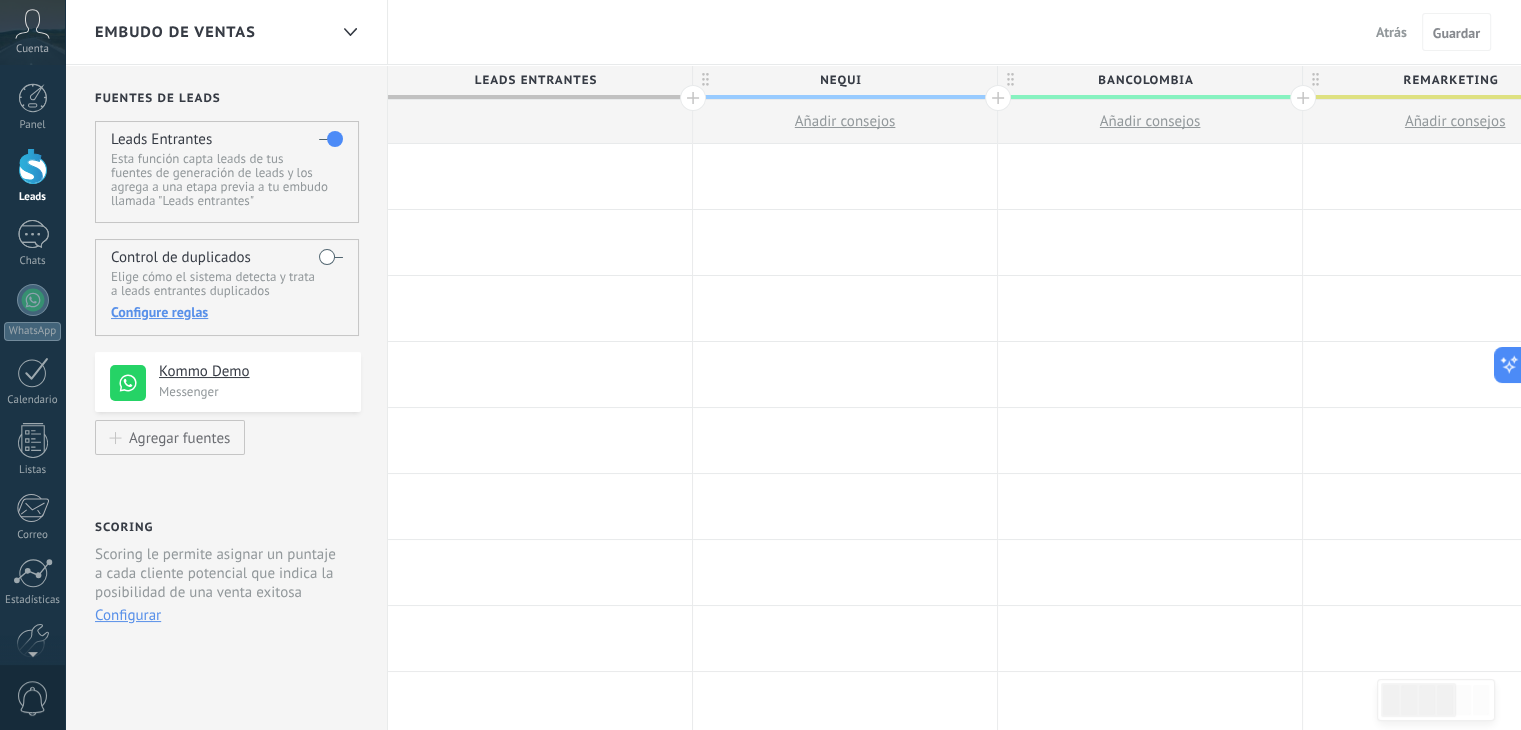click at bounding box center [540, 122] 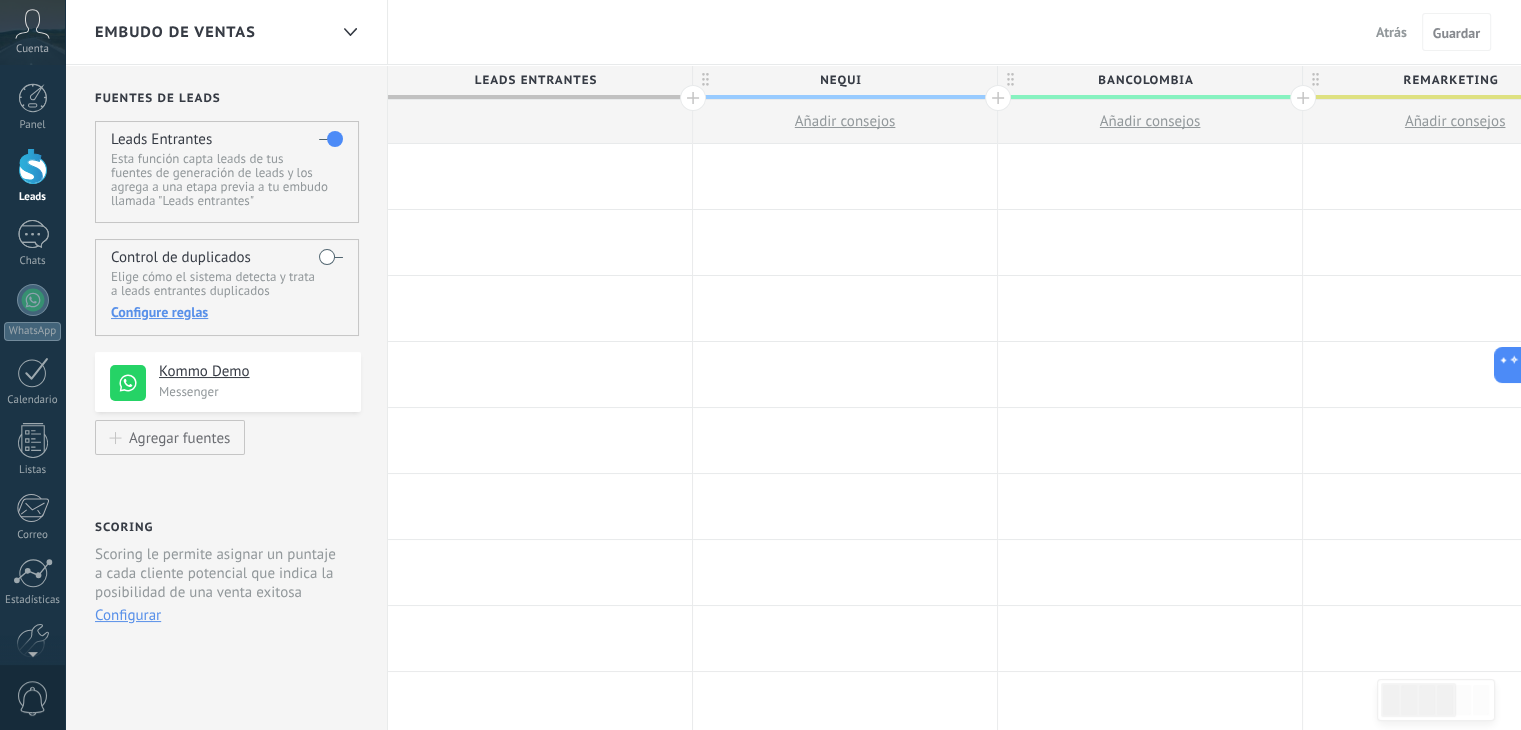 click on "Leads Entrantes" at bounding box center [535, 80] 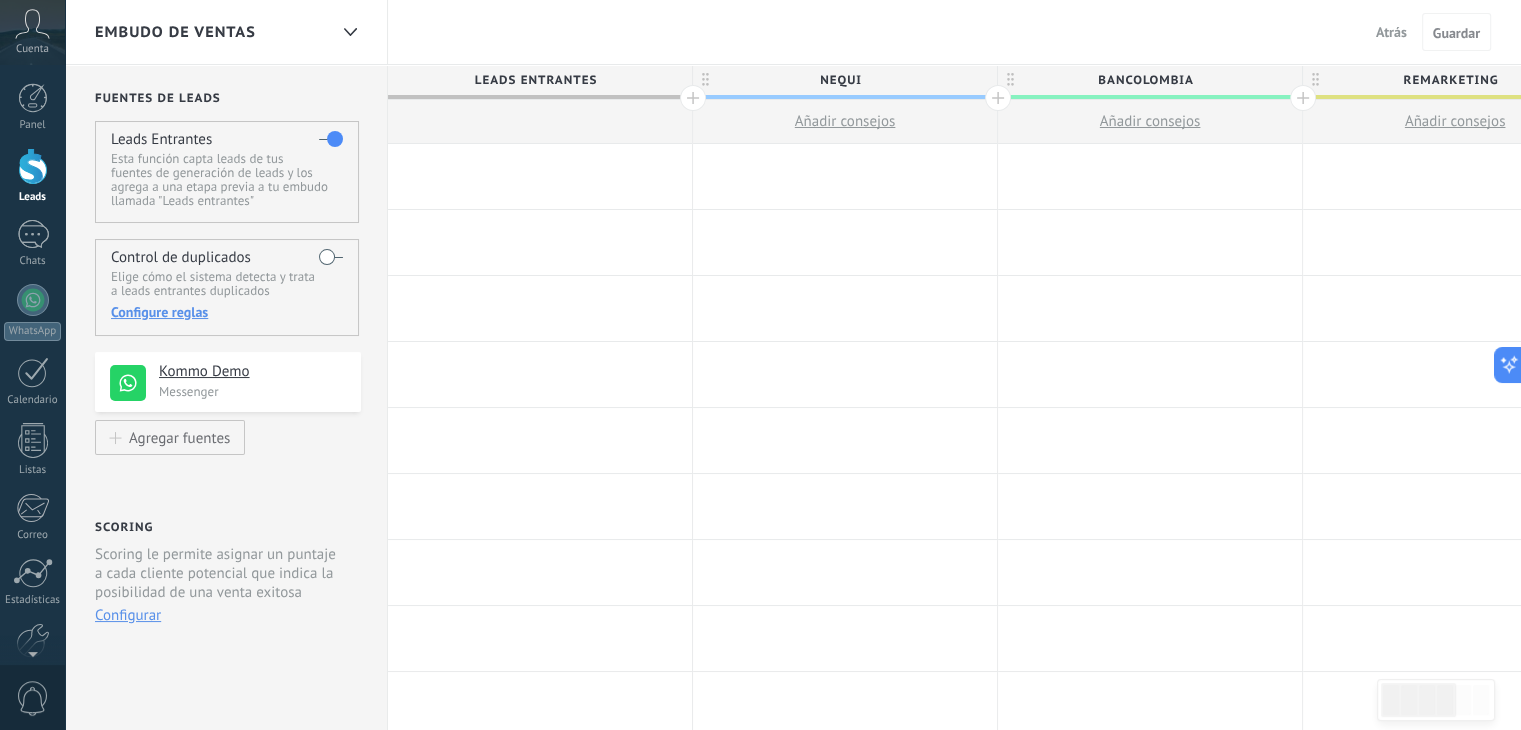 click on "Leads Entrantes" at bounding box center [535, 80] 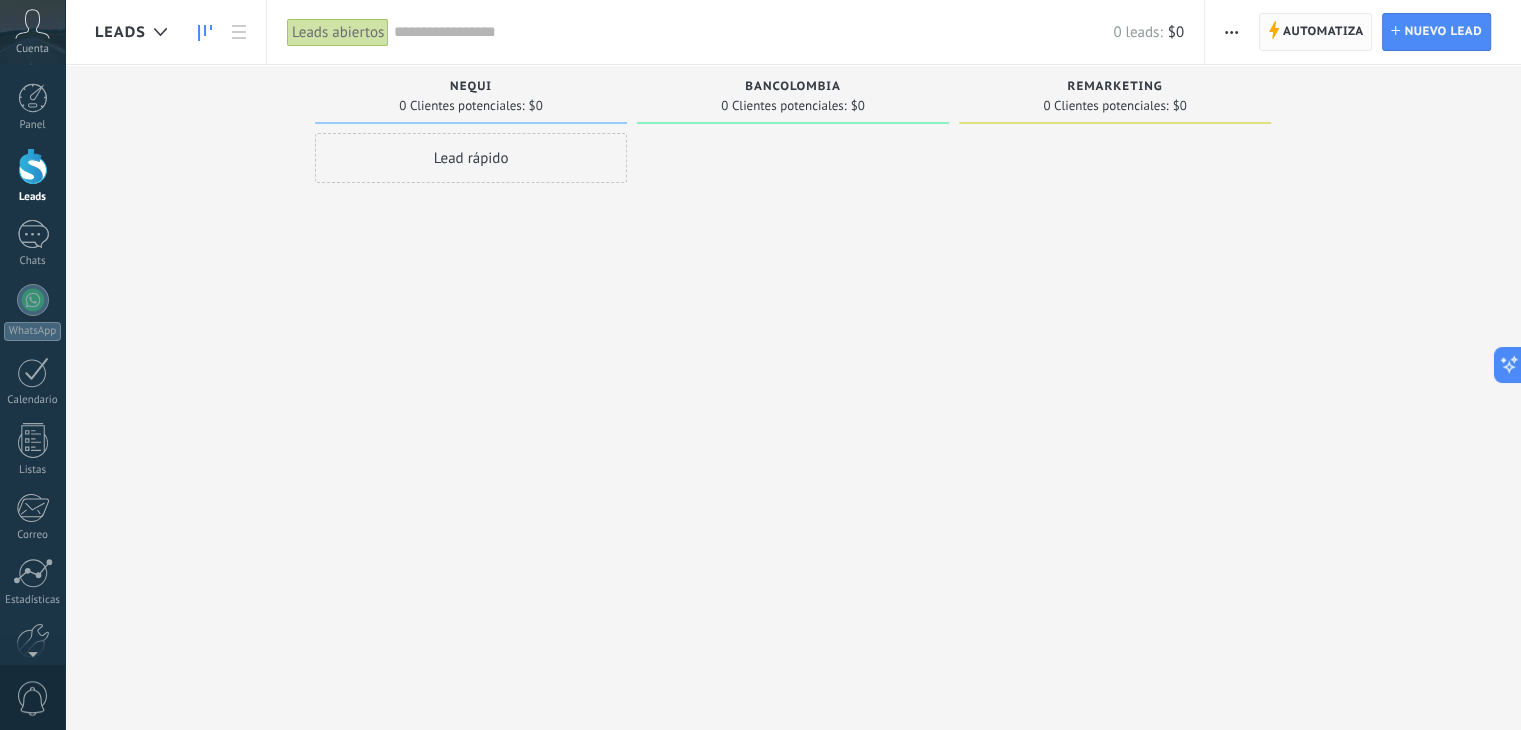 click on "Automatiza" at bounding box center (1323, 32) 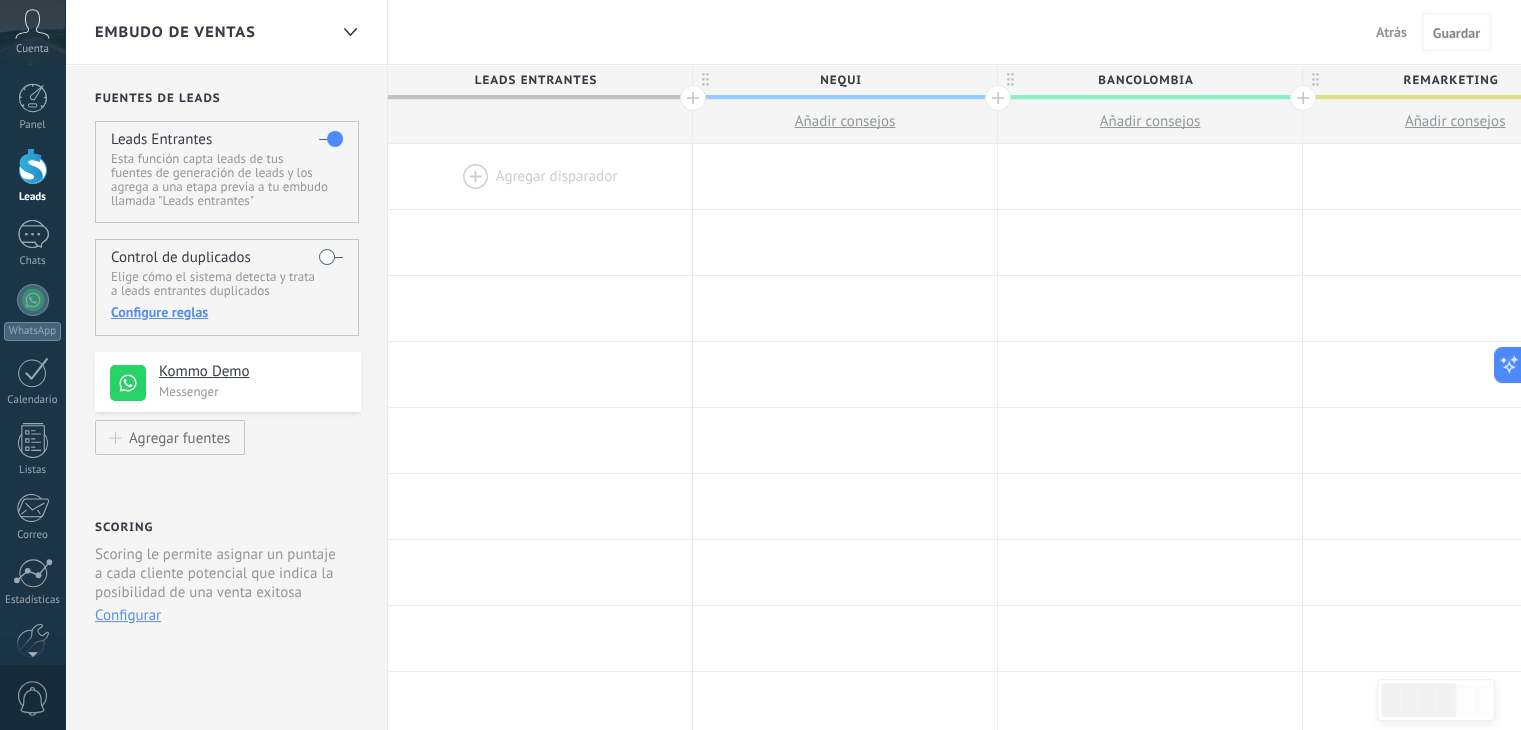 click at bounding box center [540, 176] 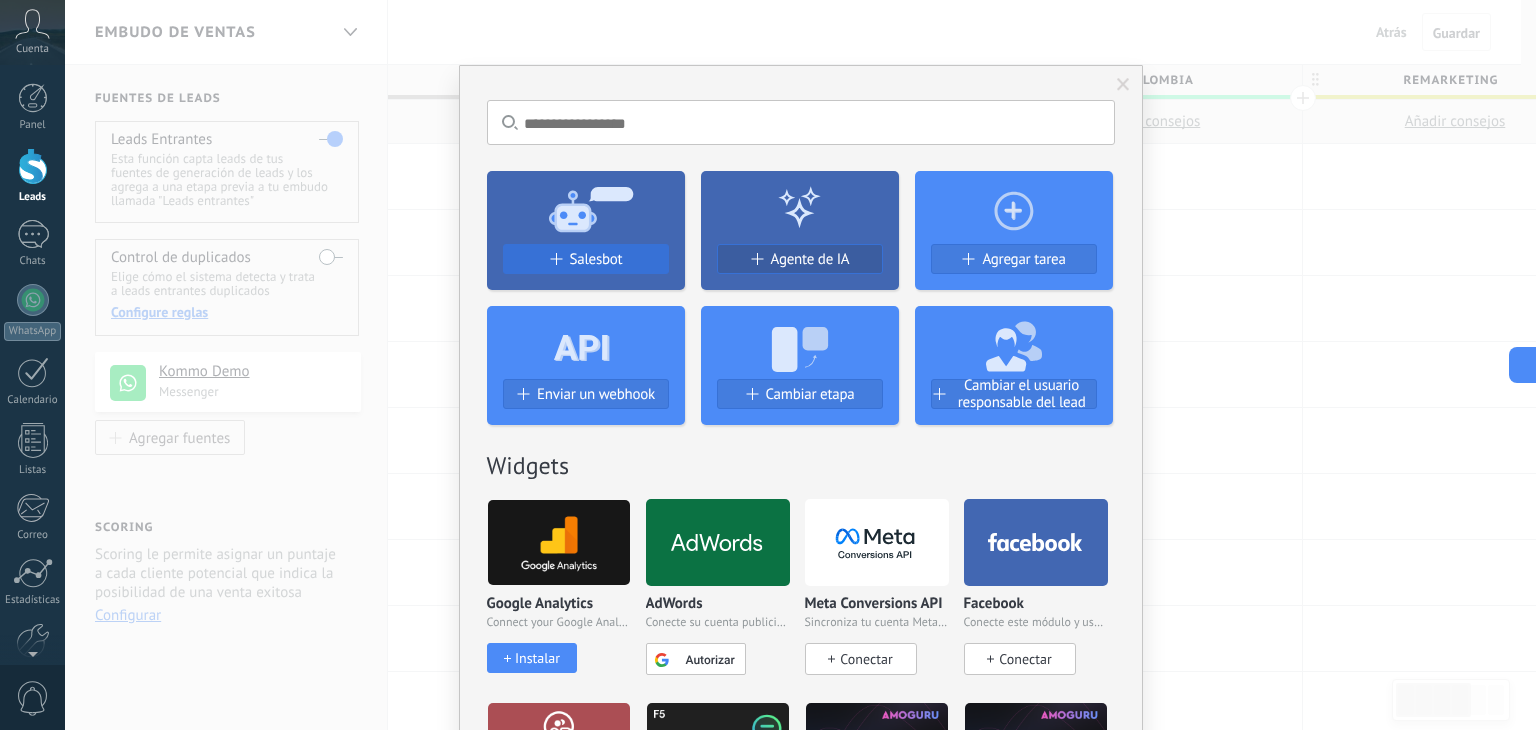 click on "Salesbot" at bounding box center [596, 259] 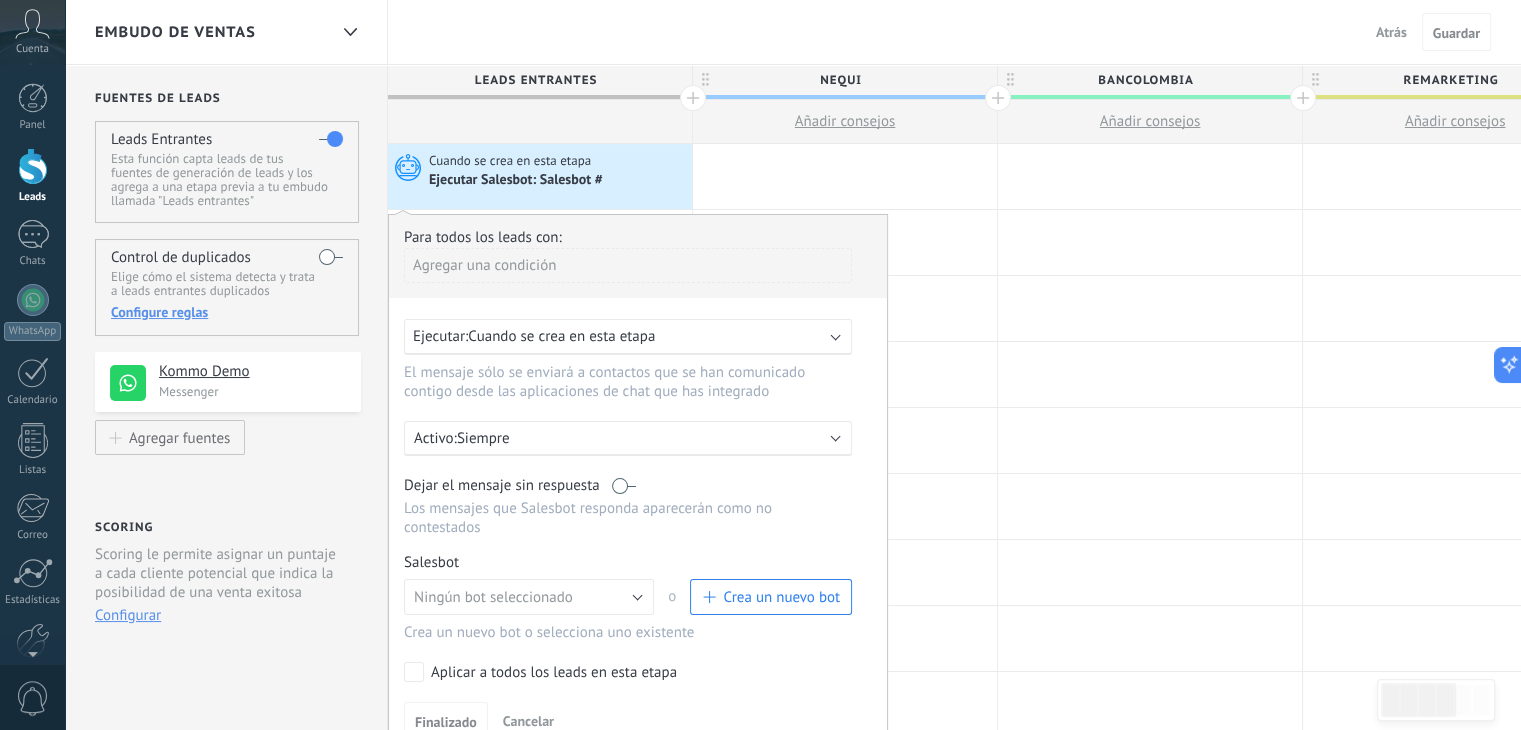 click on "Crea un nuevo bot" at bounding box center (781, 597) 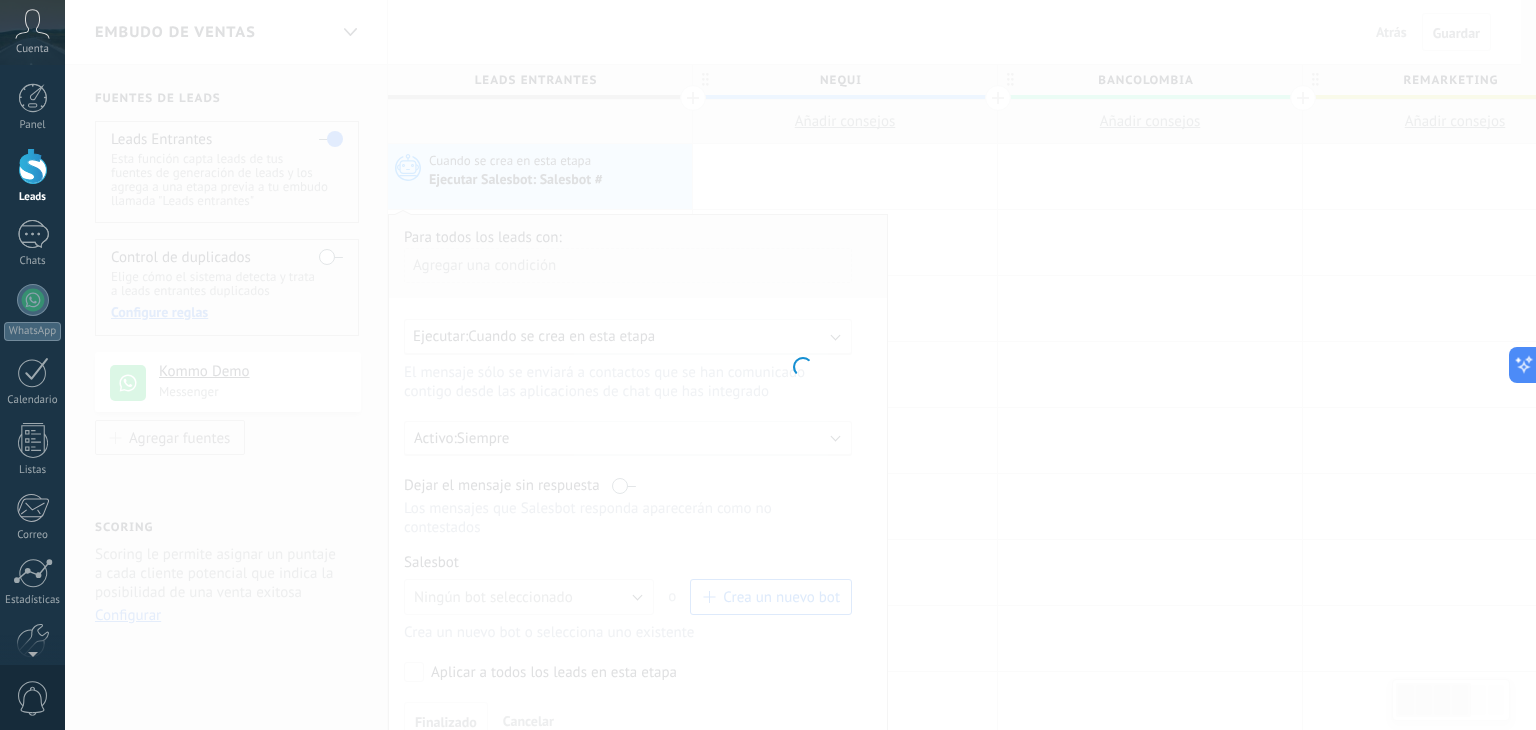 type on "**********" 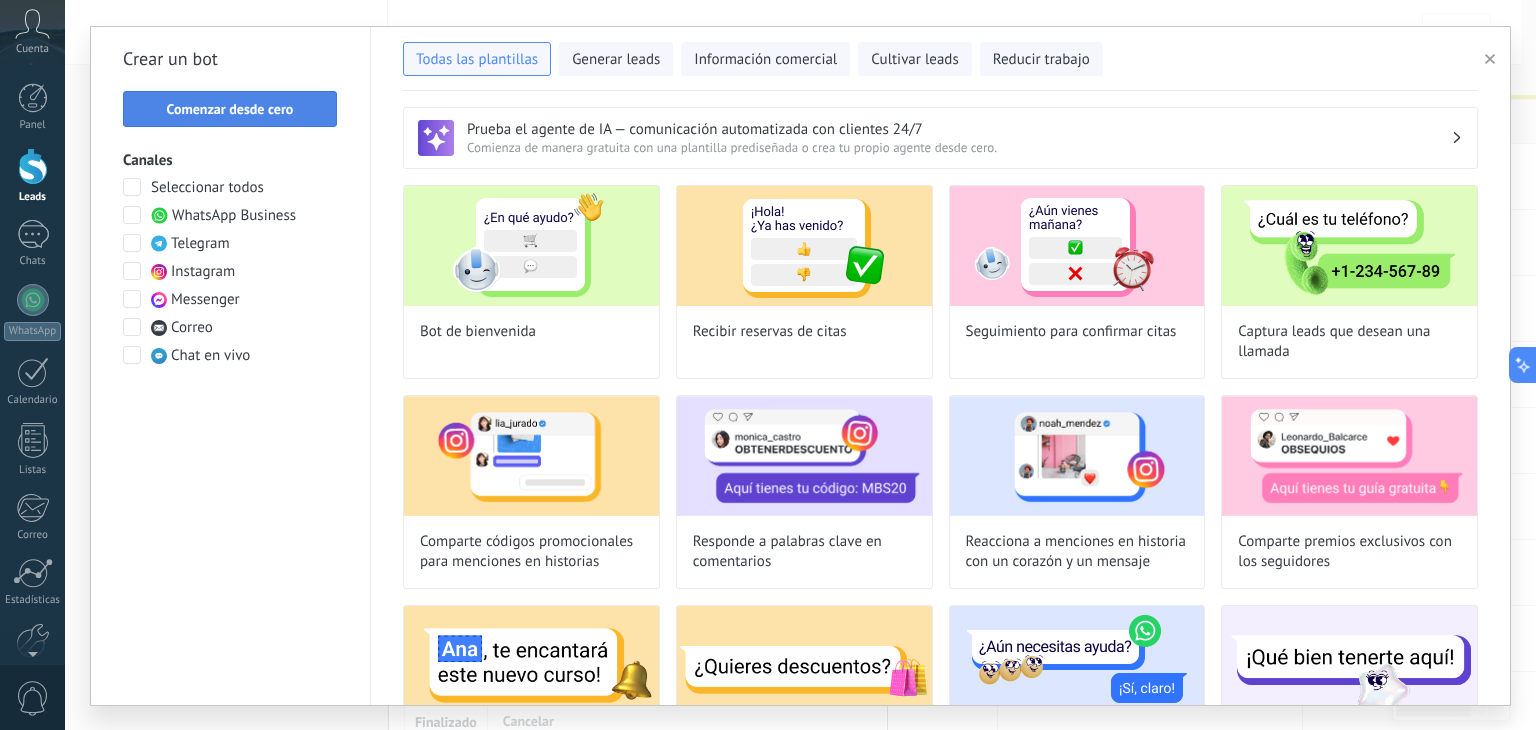 click on "Comenzar desde cero" at bounding box center [230, 109] 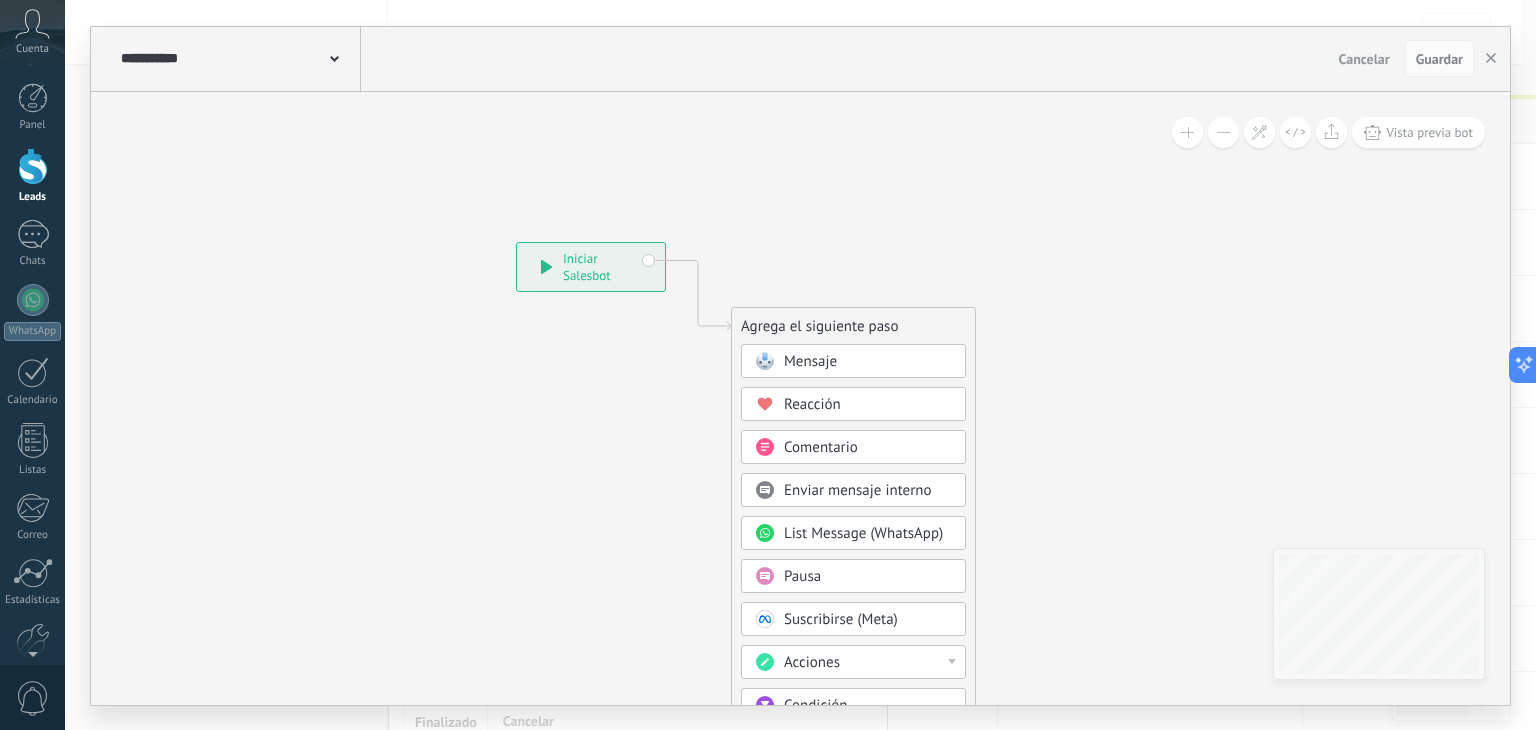 click 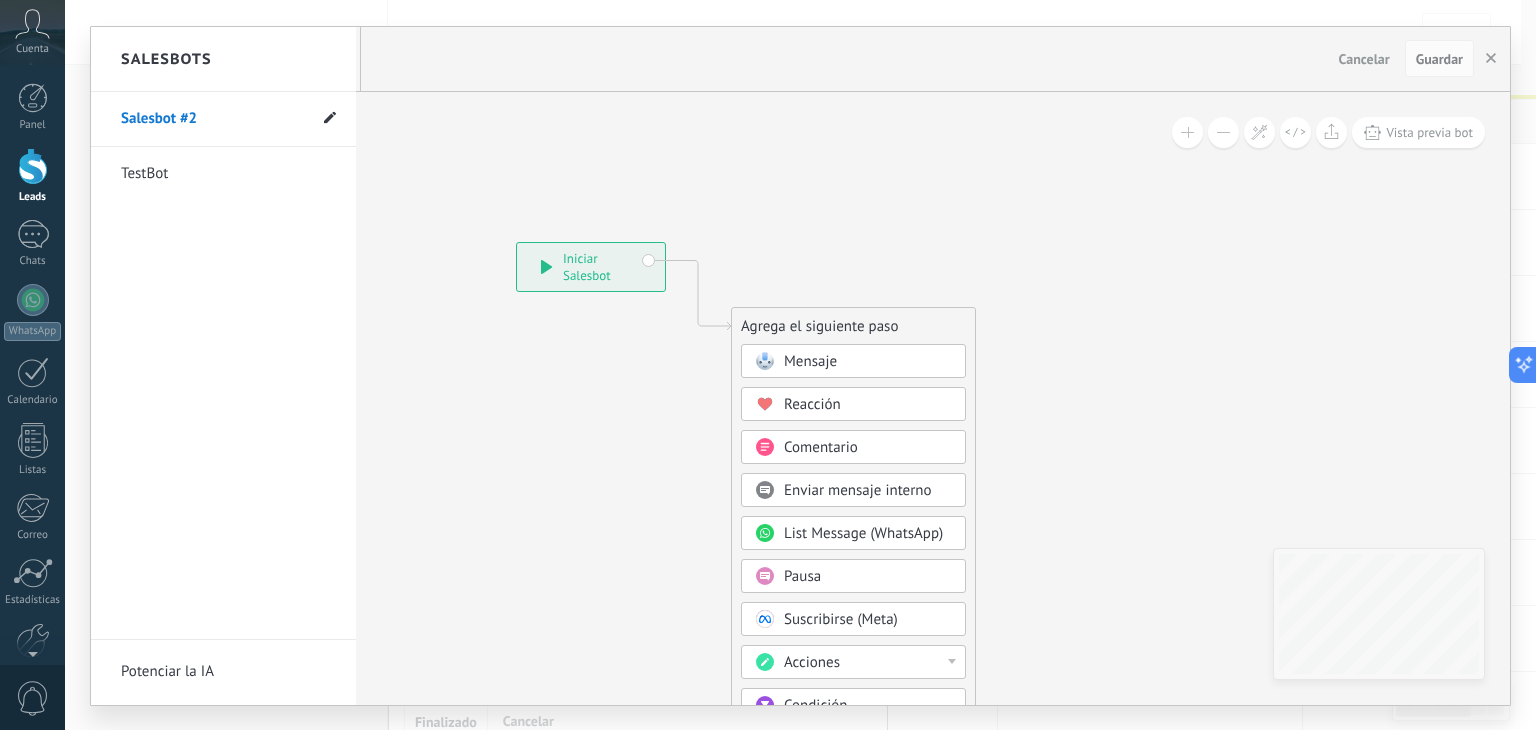 click 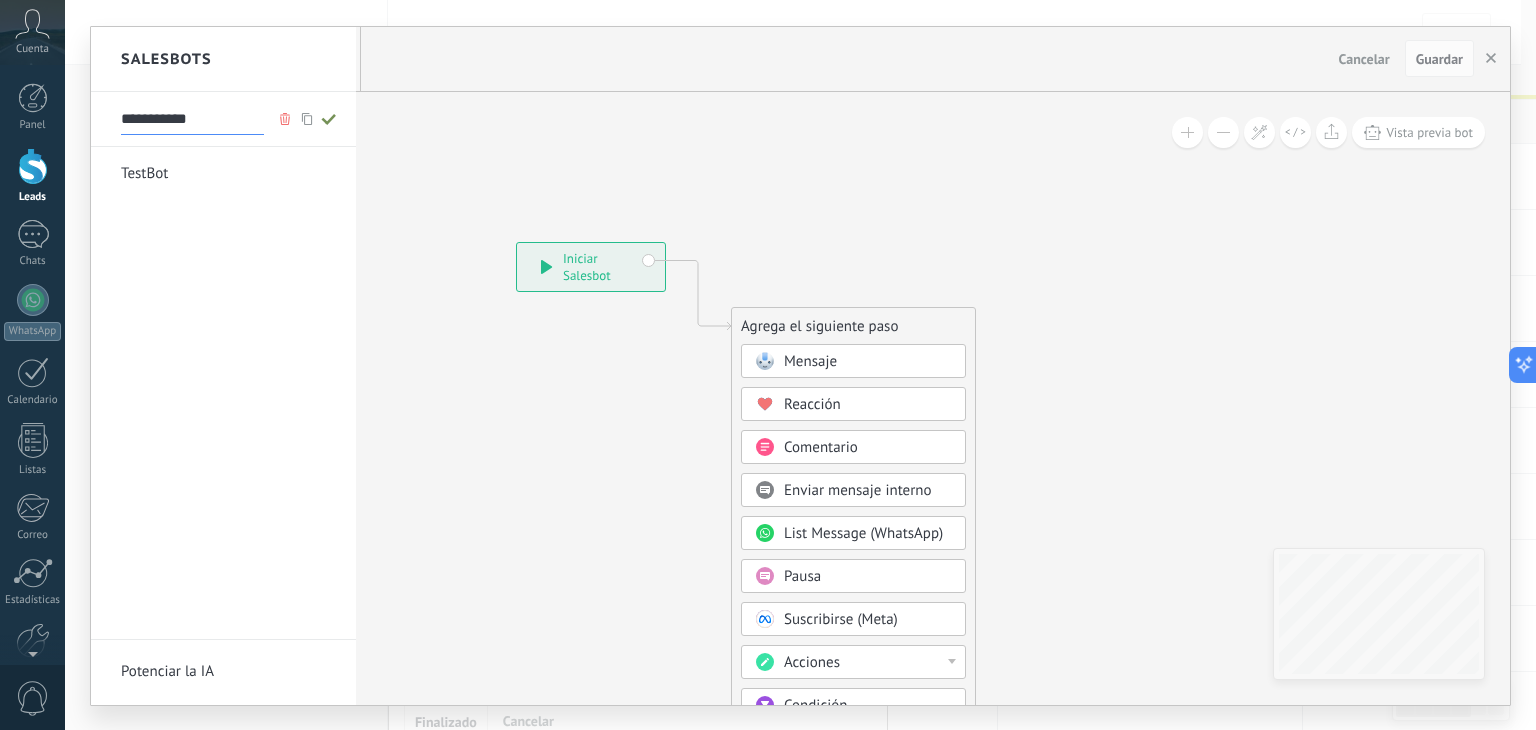 drag, startPoint x: 216, startPoint y: 117, endPoint x: 112, endPoint y: 117, distance: 104 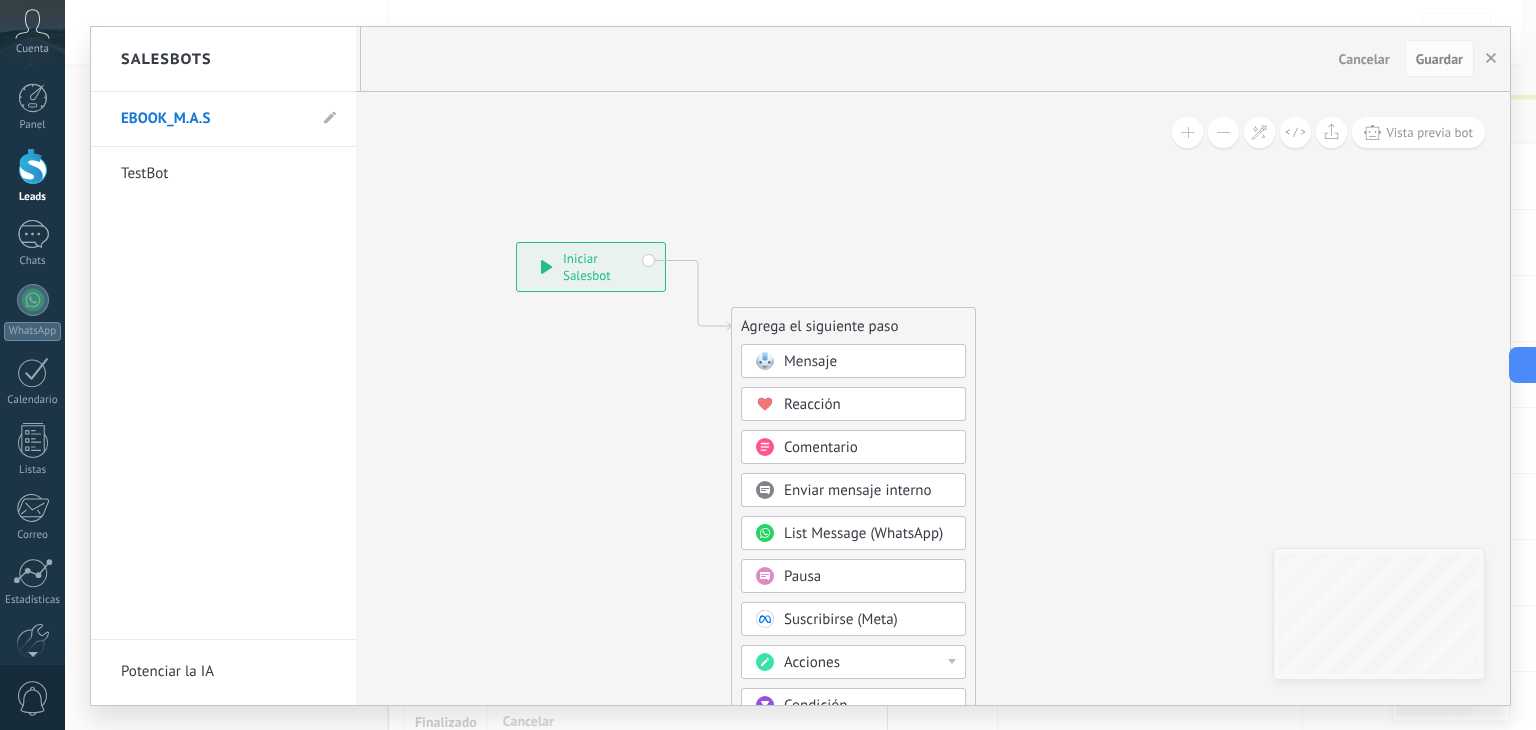 click on "EBOOK_M.A.S   [BOT_NAME]" at bounding box center (223, 366) 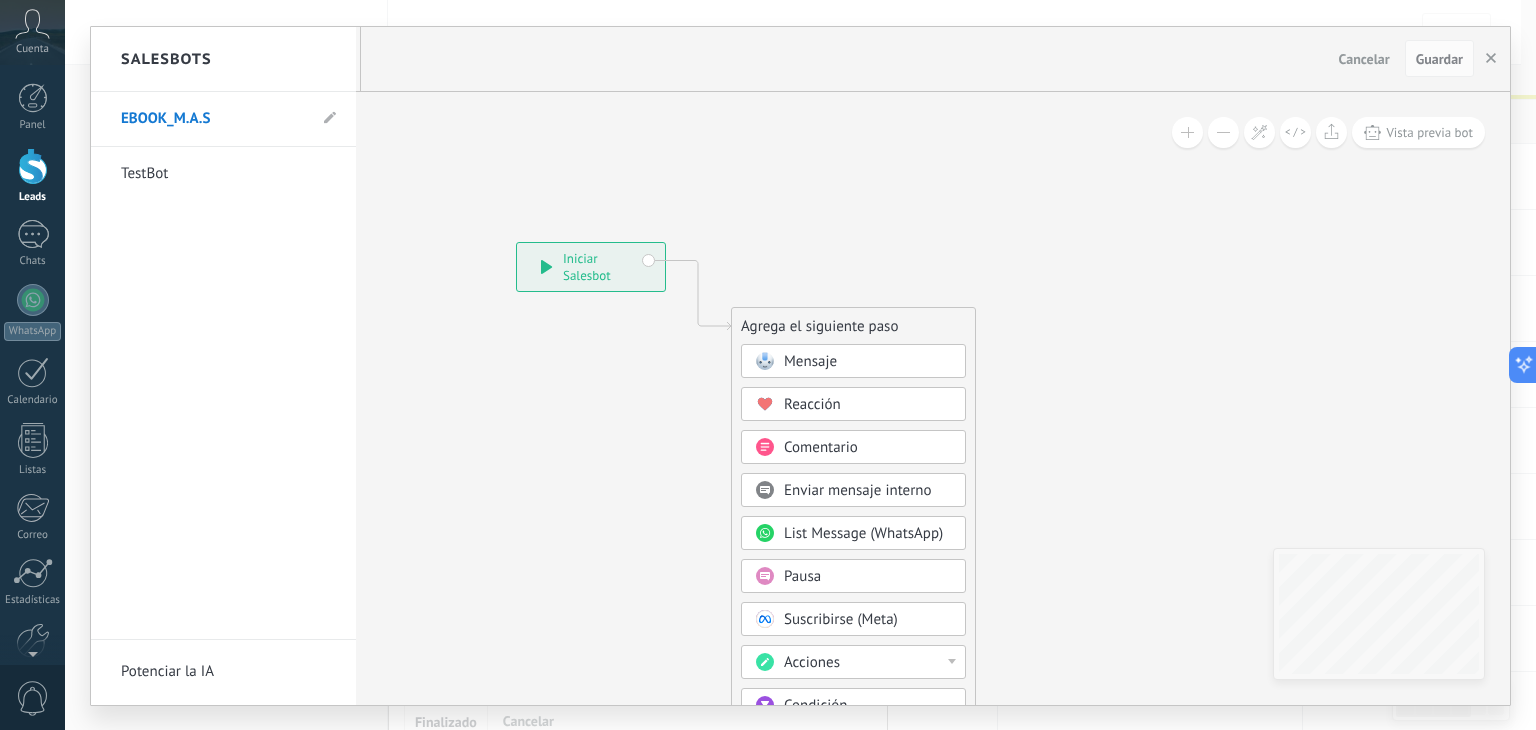 click at bounding box center (800, 366) 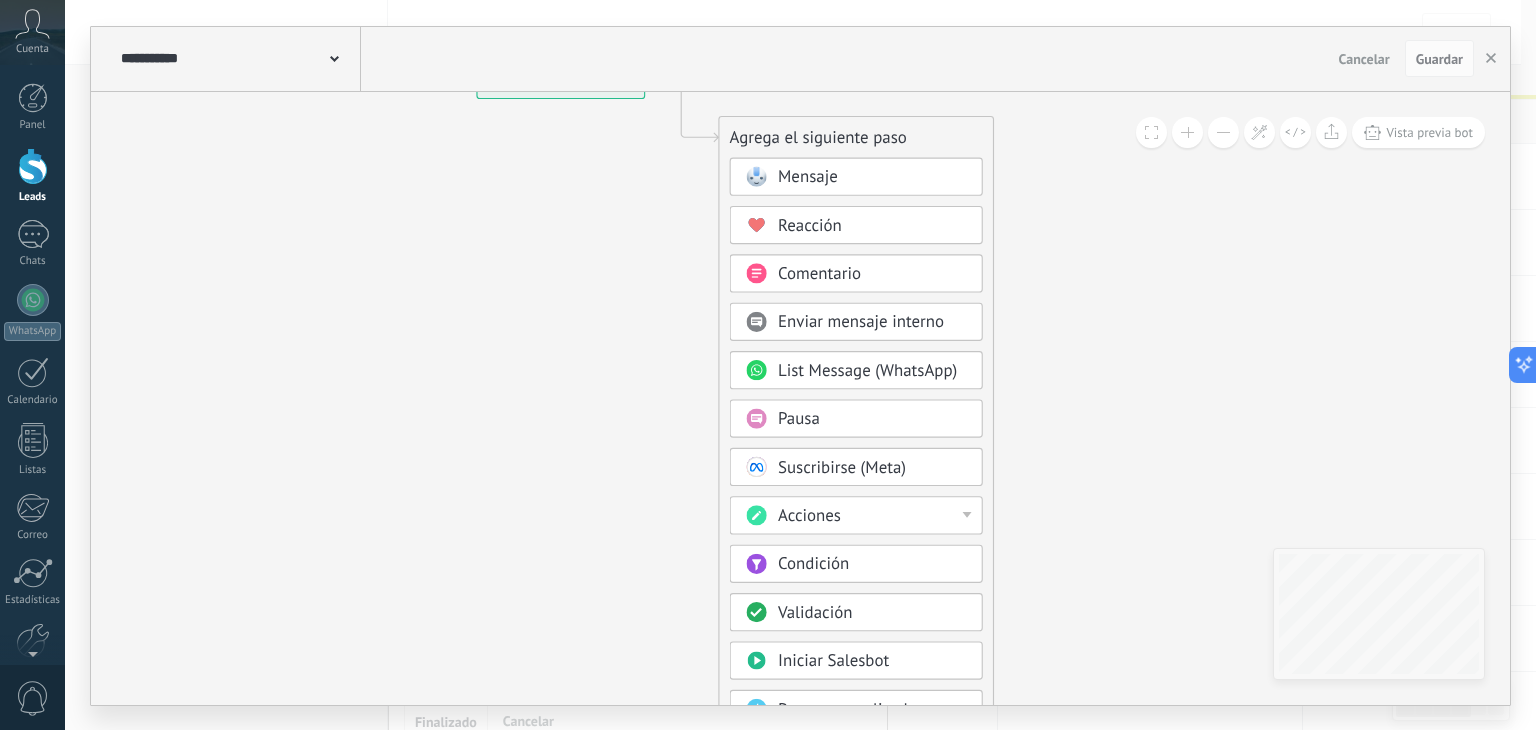 click on "Mensaje
Mensaje
Mensaje
Reacción
Comentario
Enviar mensaje interno" at bounding box center (856, 507) 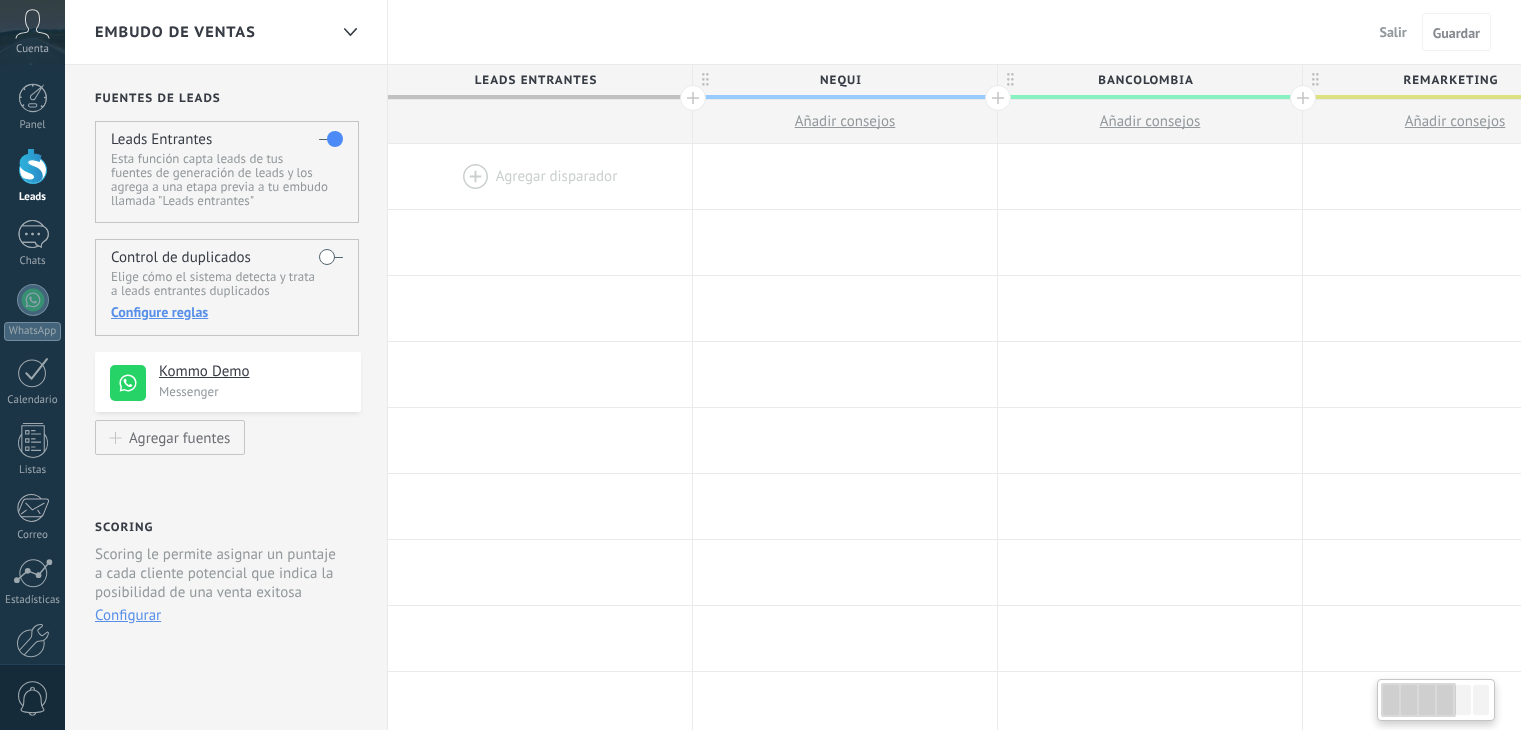 scroll, scrollTop: 0, scrollLeft: 0, axis: both 